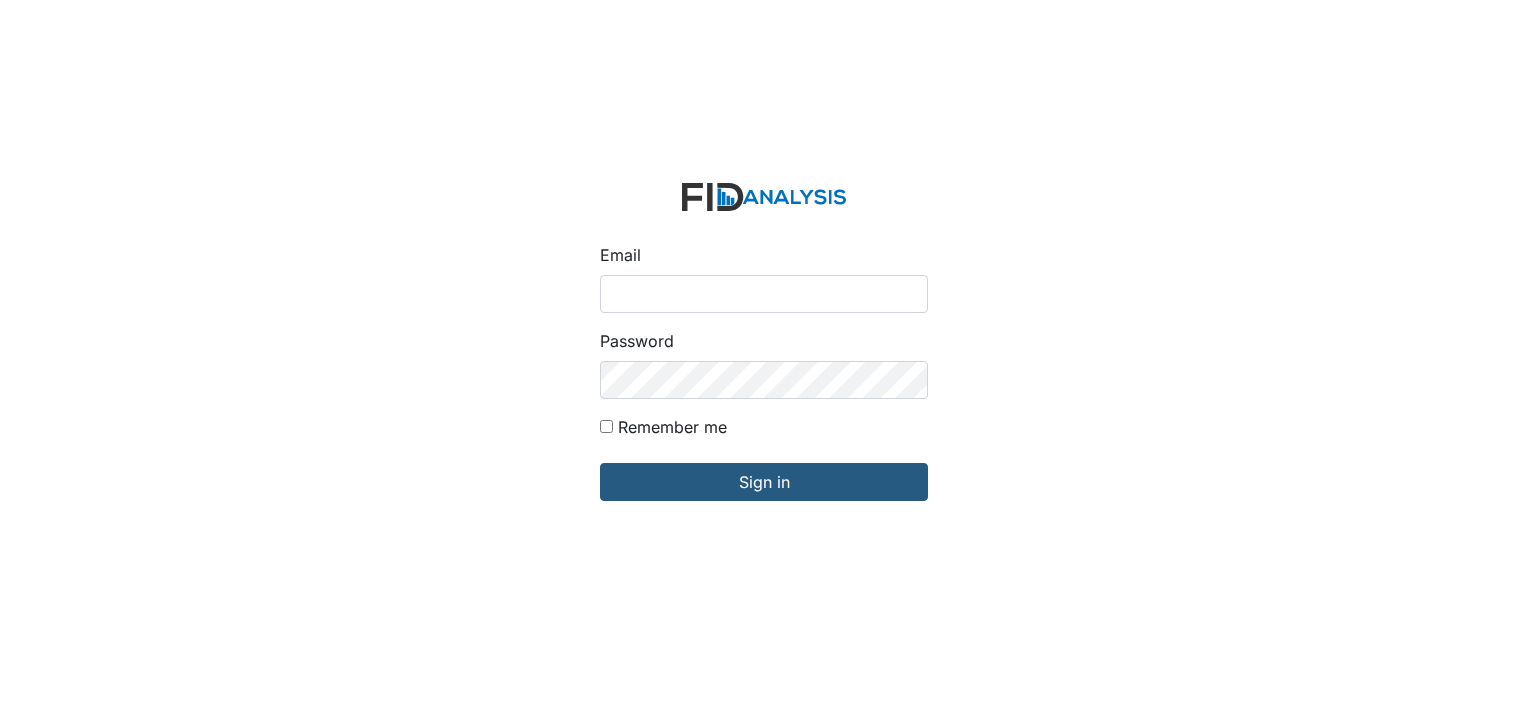 scroll, scrollTop: 0, scrollLeft: 0, axis: both 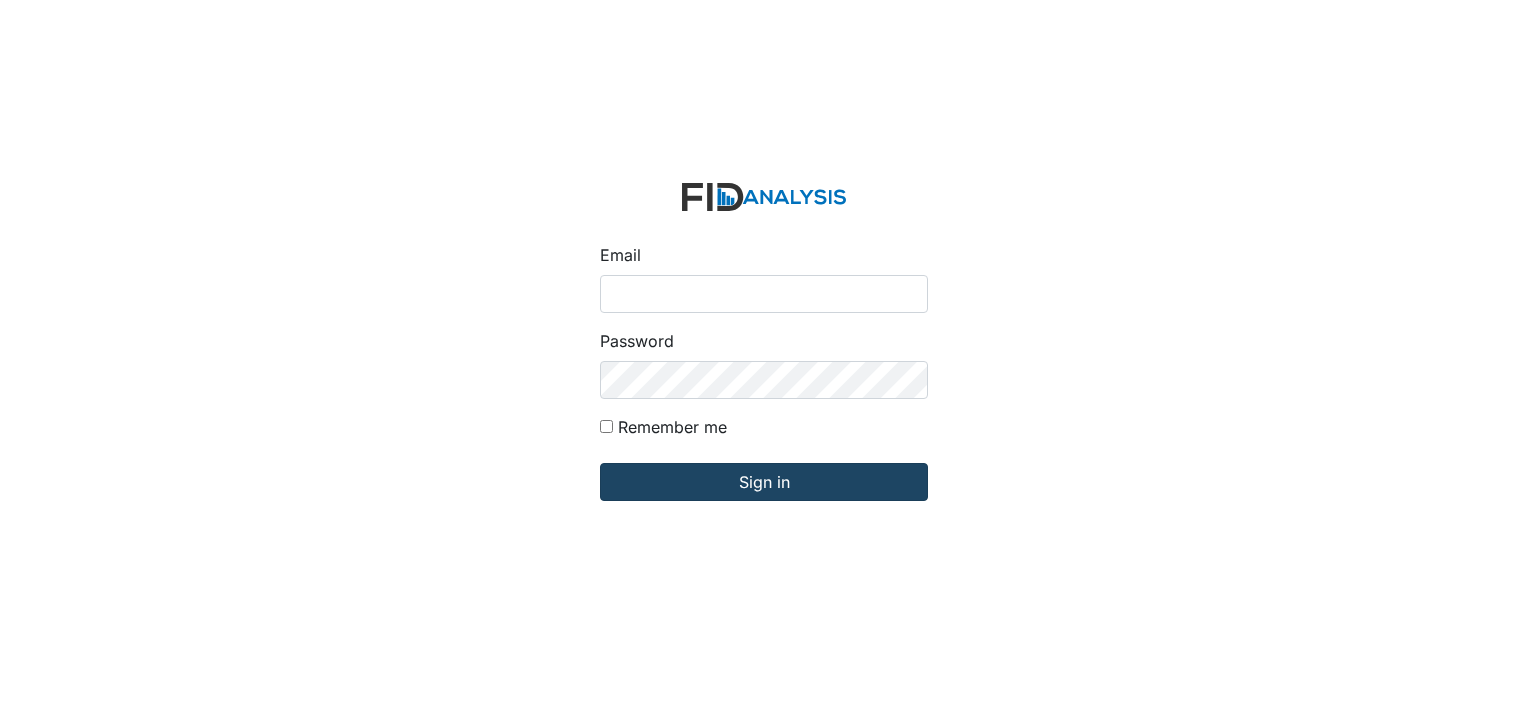 type on "[EMAIL_ADDRESS][DOMAIN_NAME]" 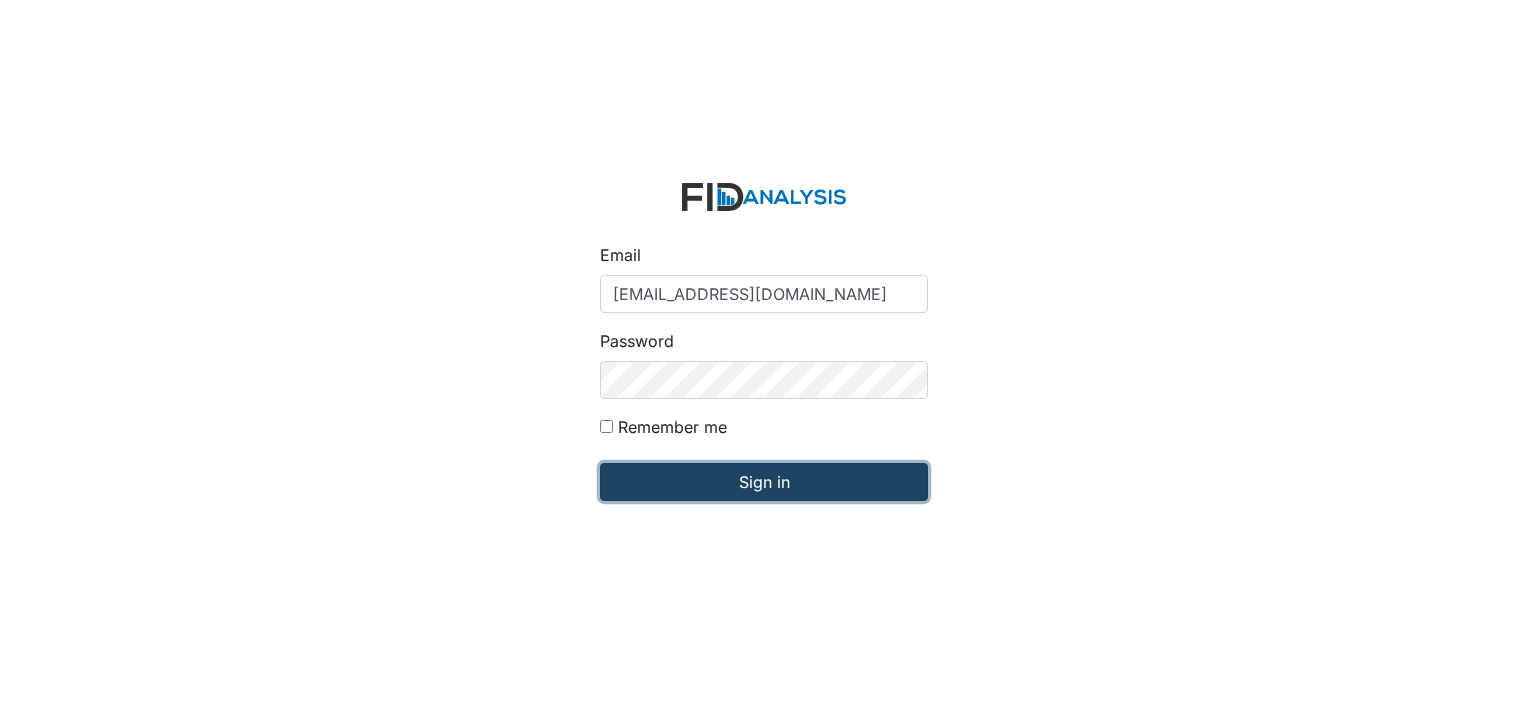 click on "Sign in" at bounding box center [764, 482] 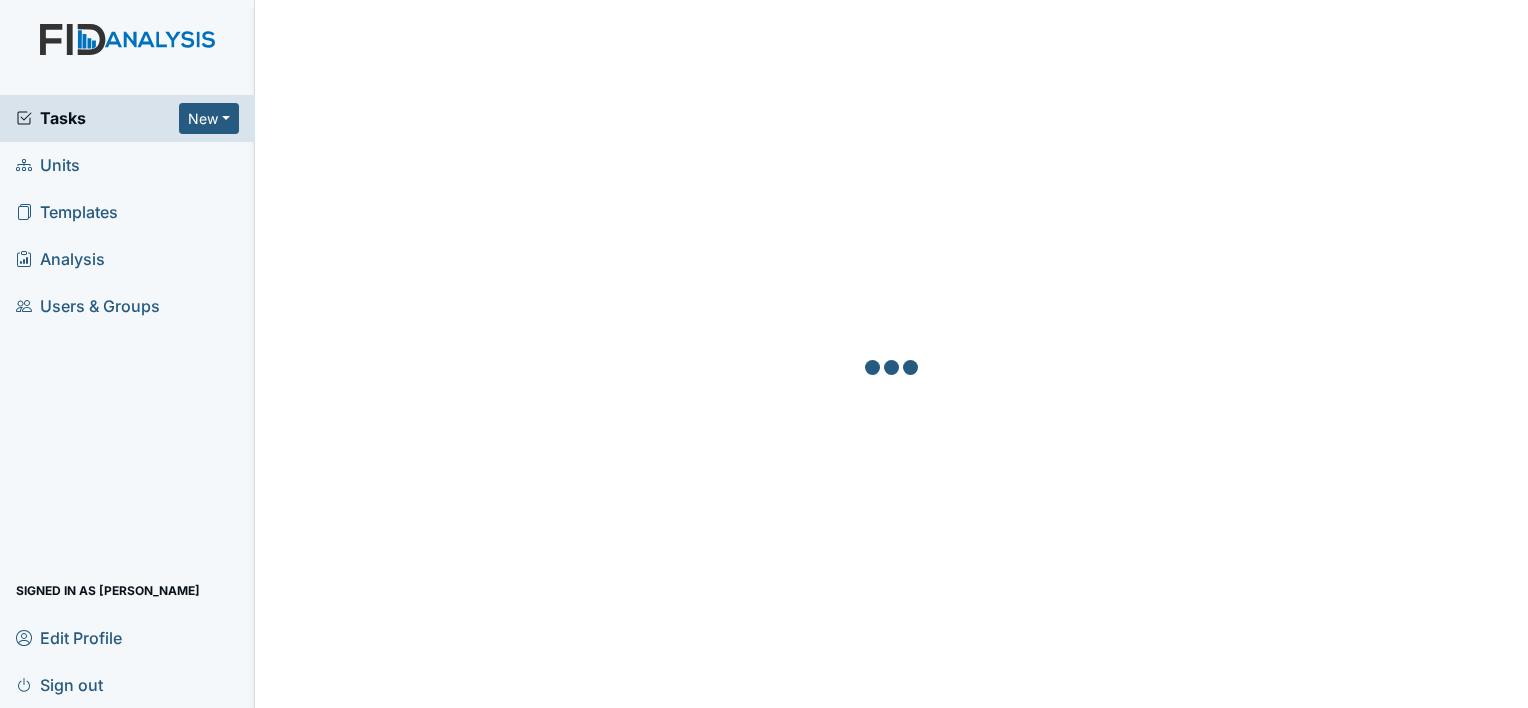 scroll, scrollTop: 0, scrollLeft: 0, axis: both 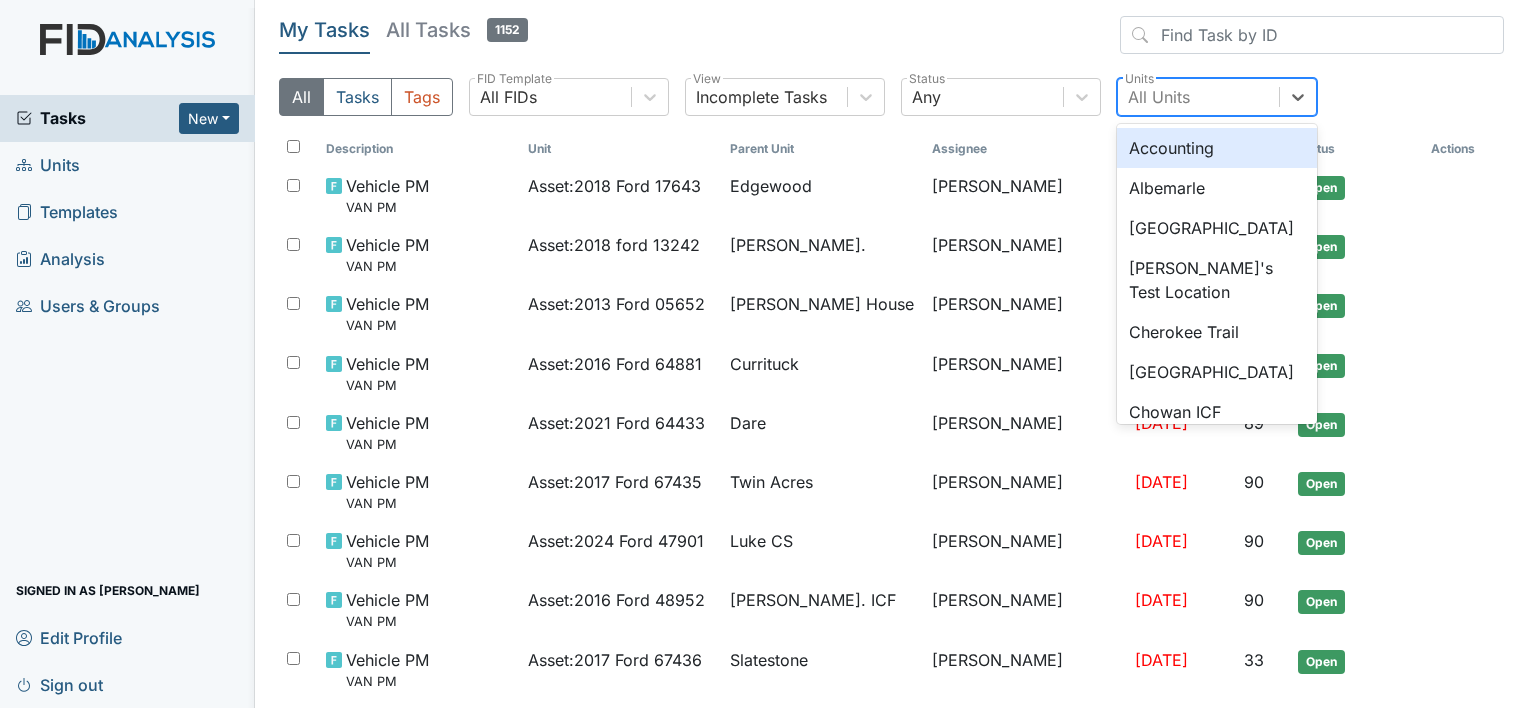 click on "All Units" at bounding box center (1159, 97) 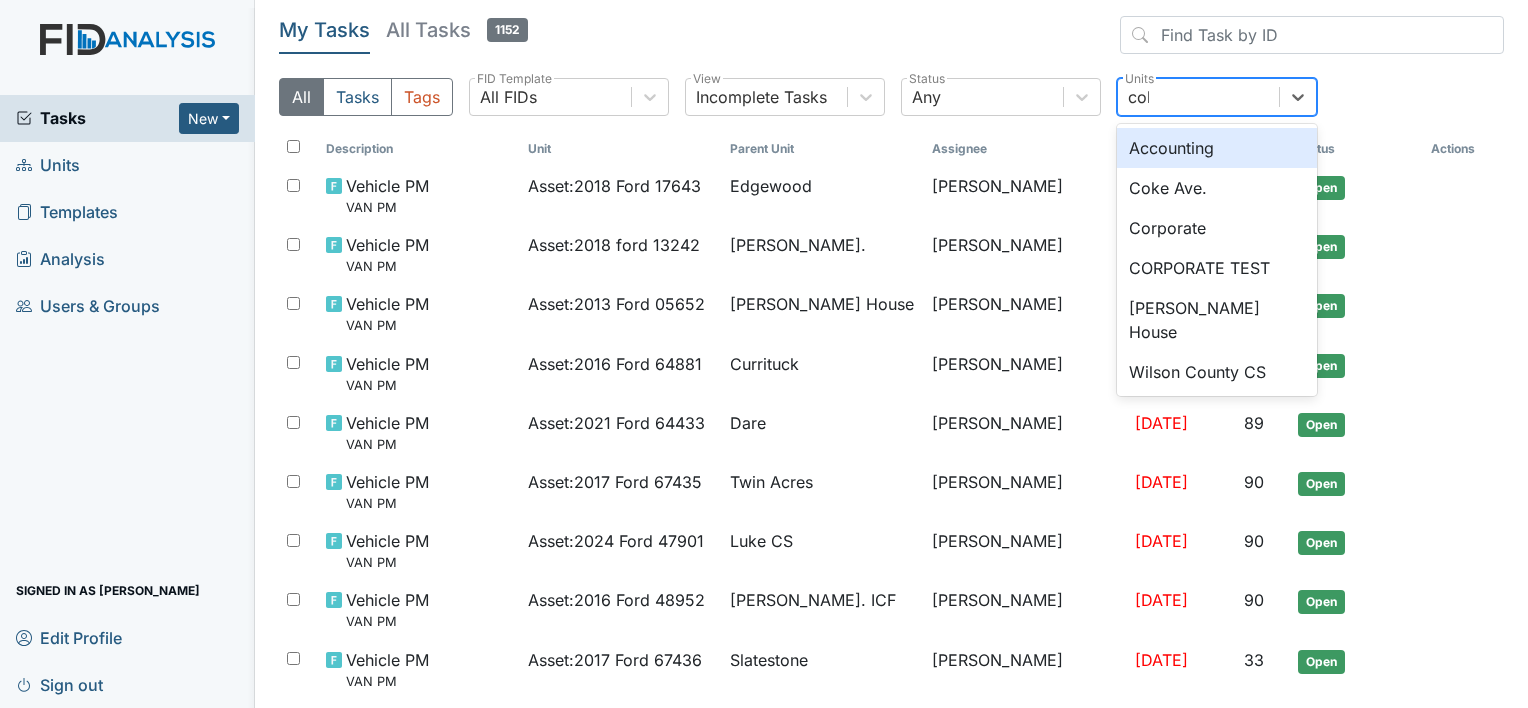 type on "coke" 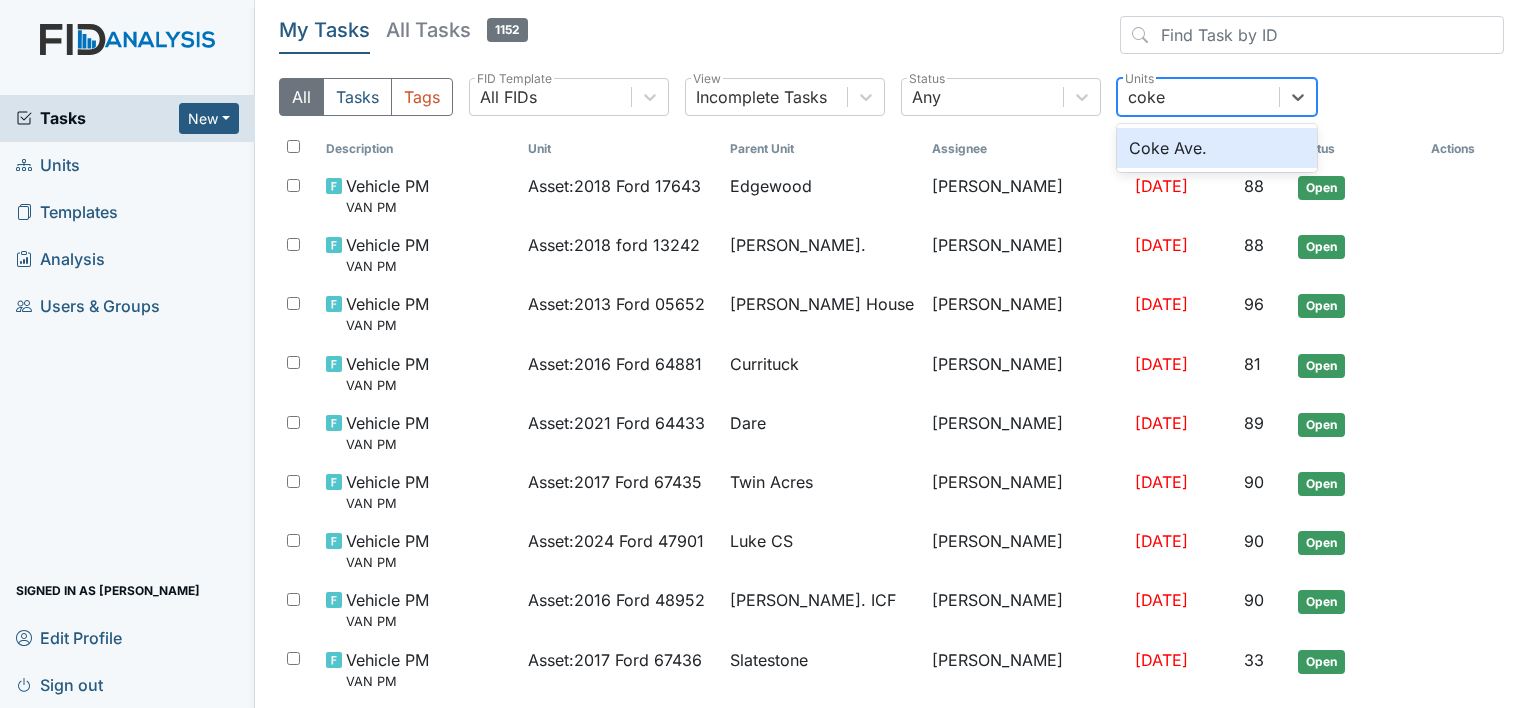 type 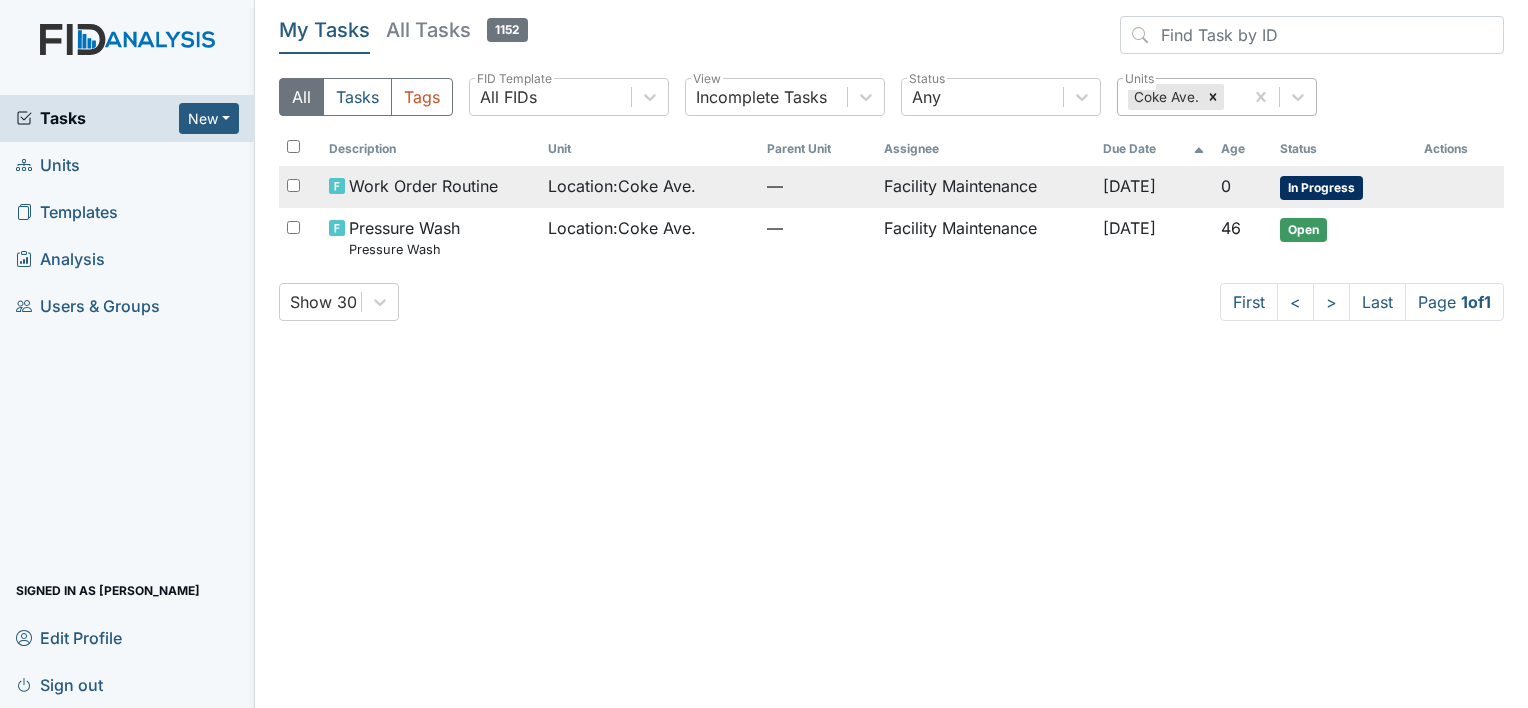 click on "Facility Maintenance" at bounding box center [985, 187] 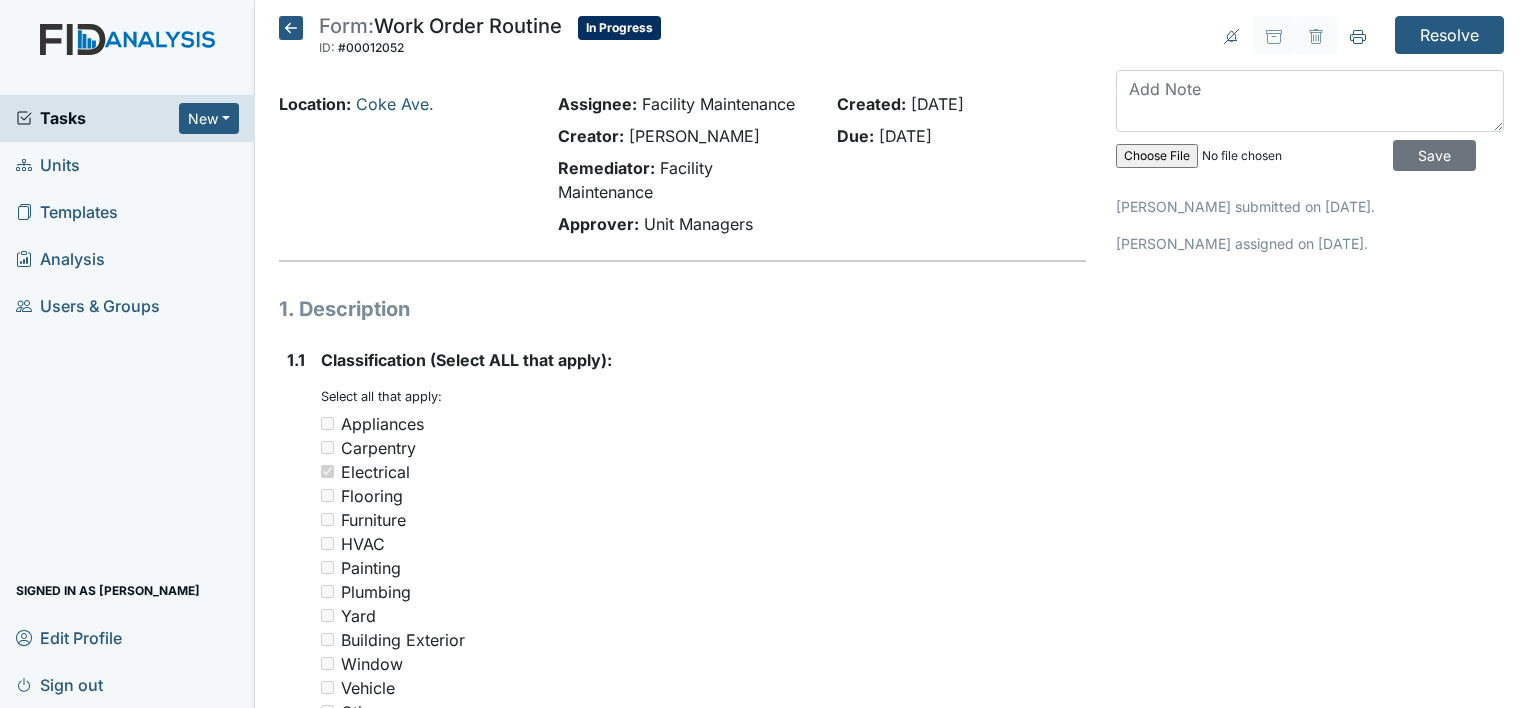 scroll, scrollTop: 0, scrollLeft: 0, axis: both 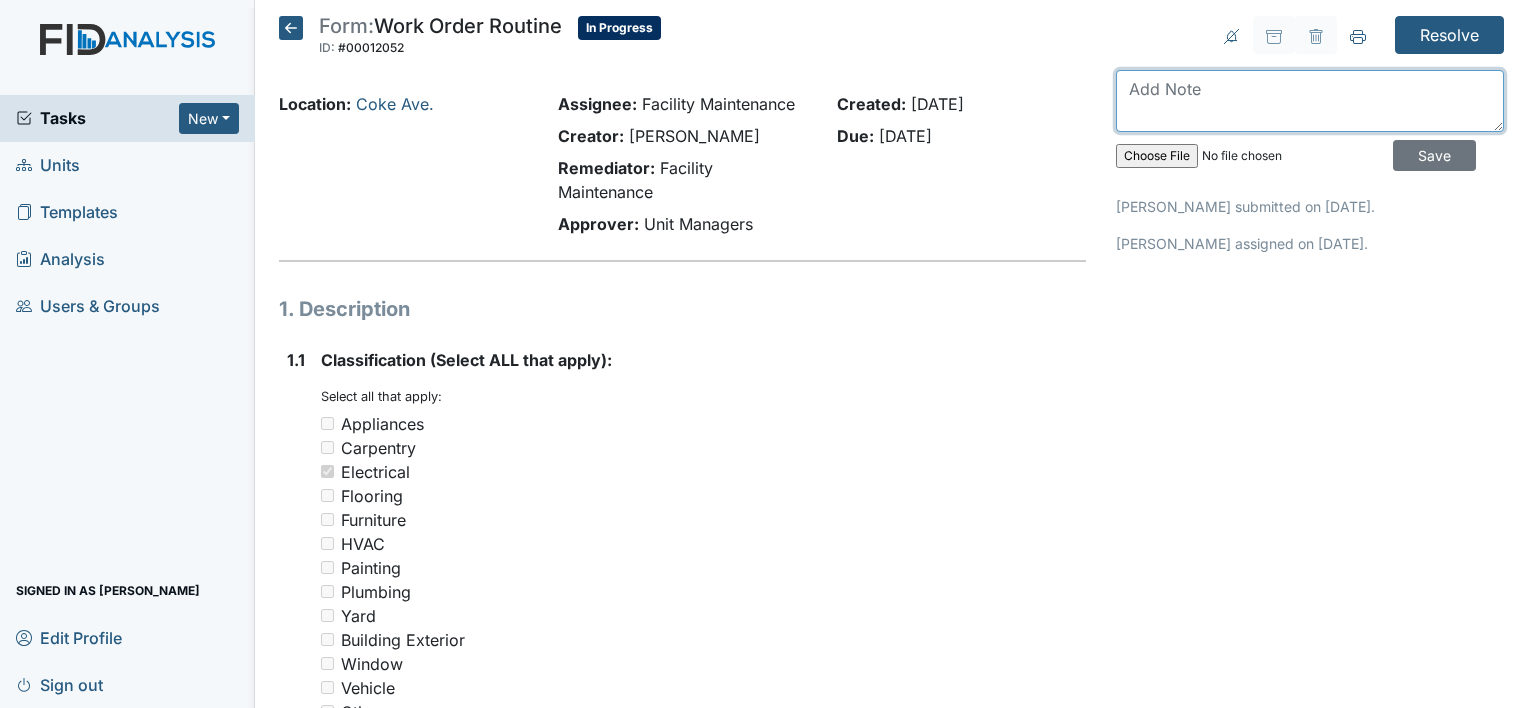 click at bounding box center [1310, 101] 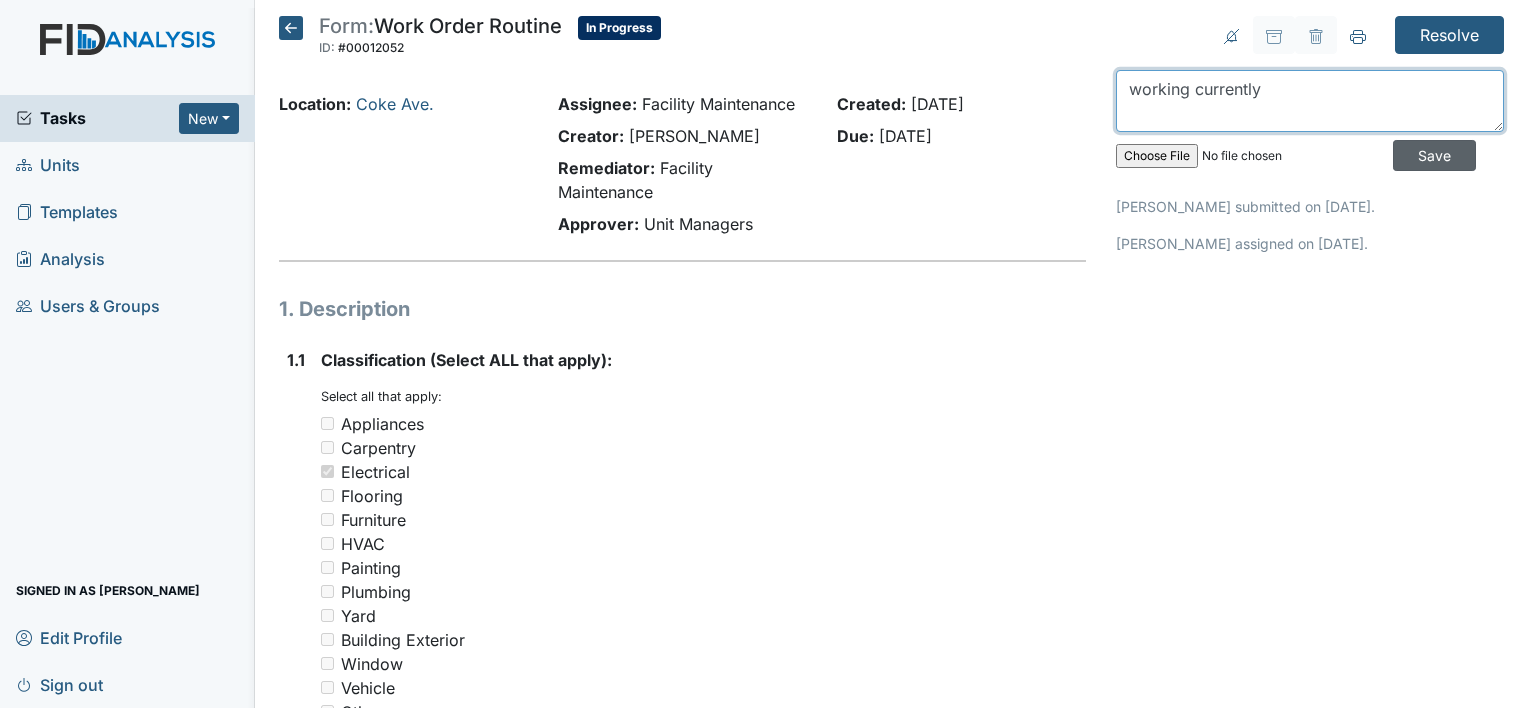 type on "working currently" 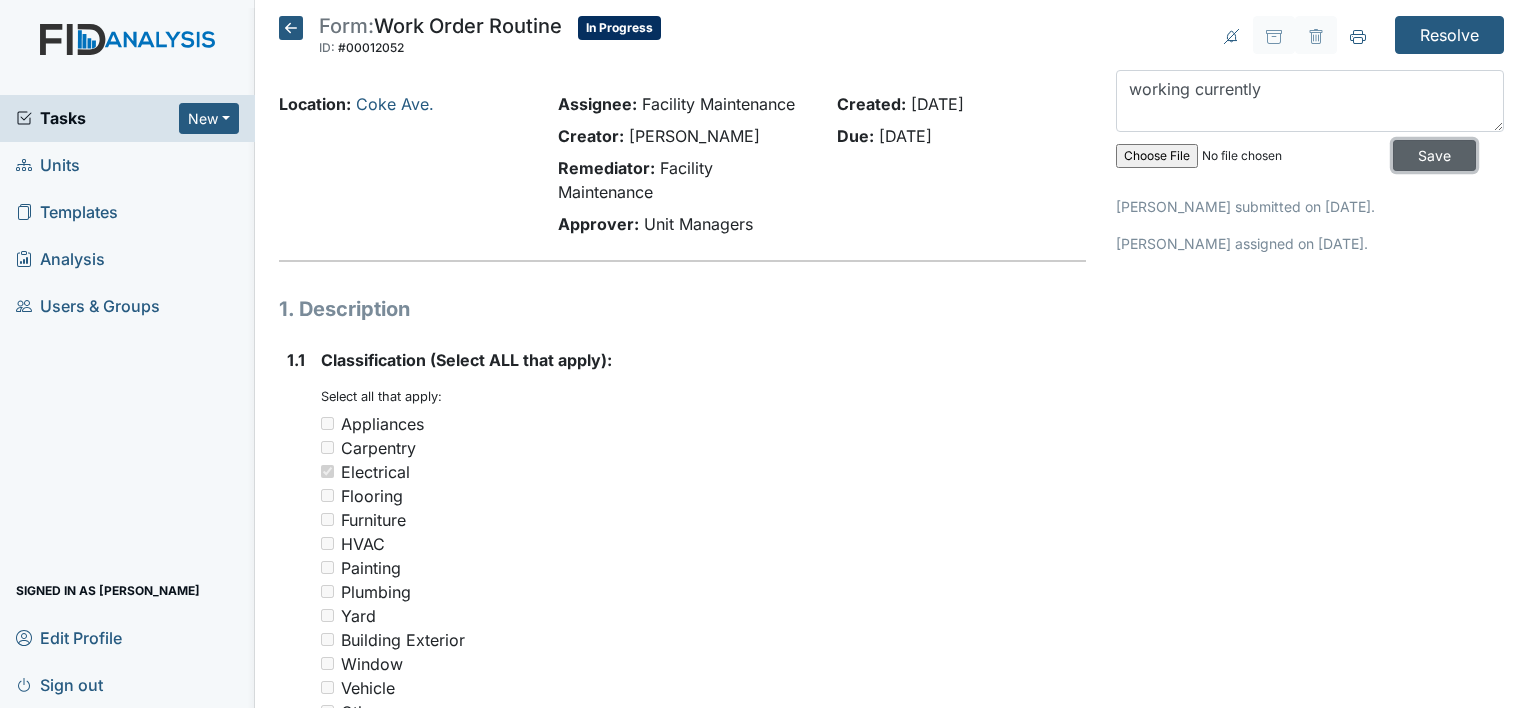 click on "Save" at bounding box center (1434, 155) 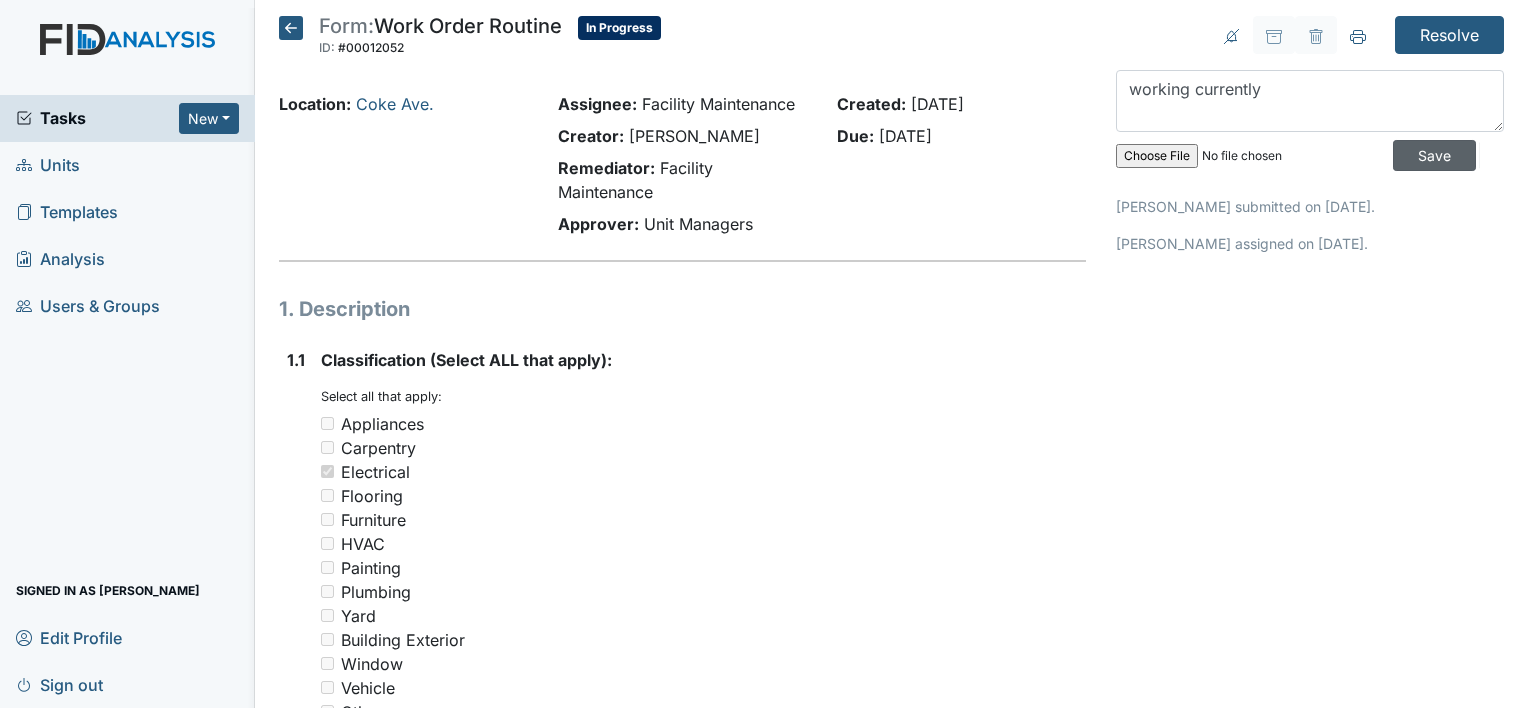 type 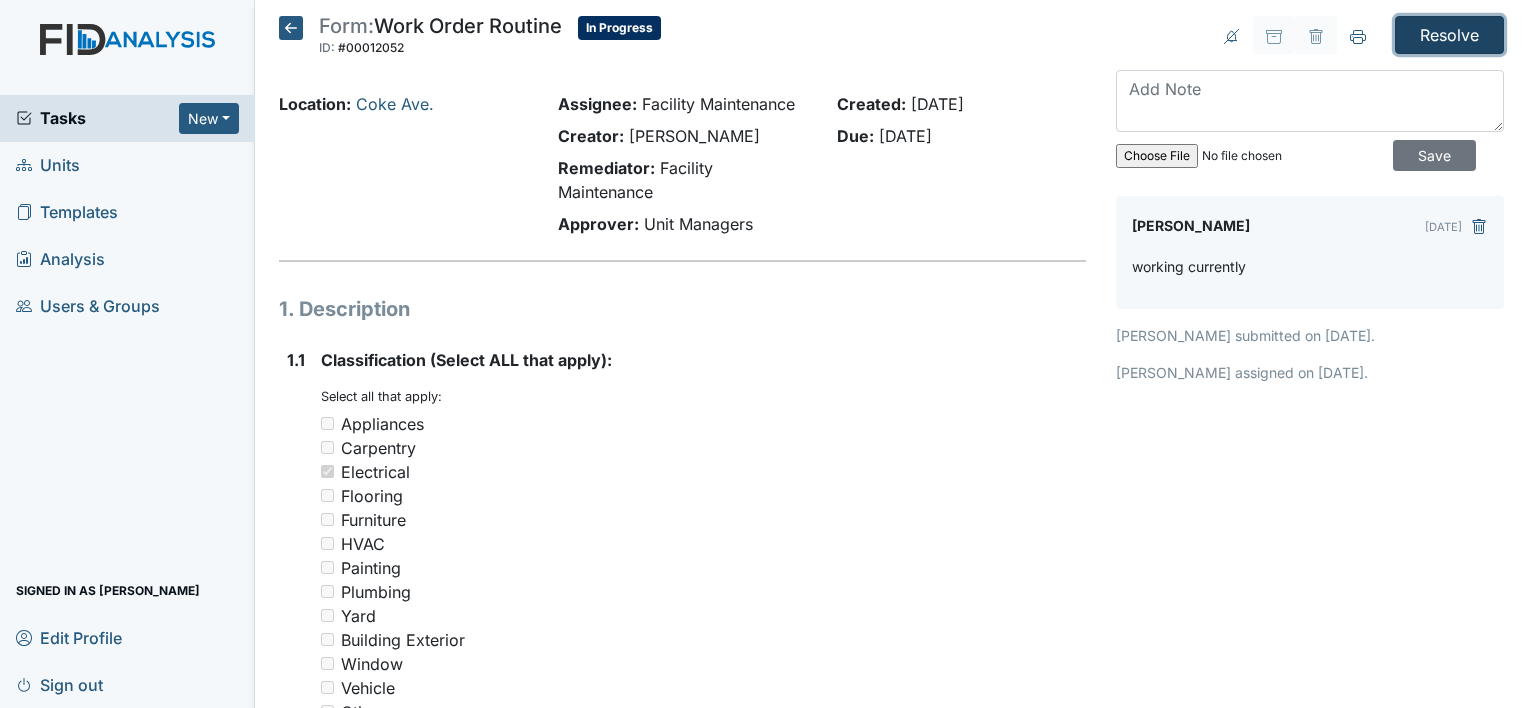 click on "Resolve" at bounding box center (1449, 35) 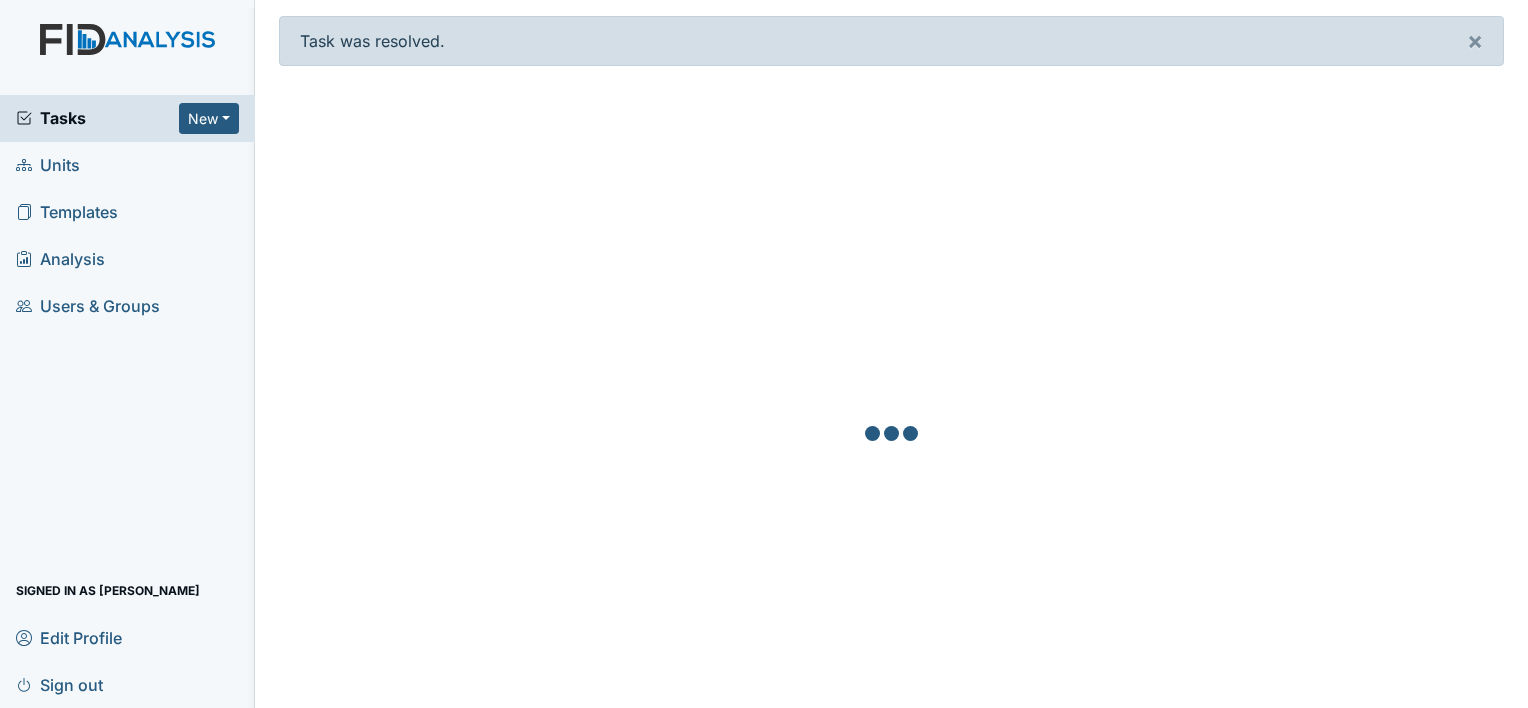 scroll, scrollTop: 0, scrollLeft: 0, axis: both 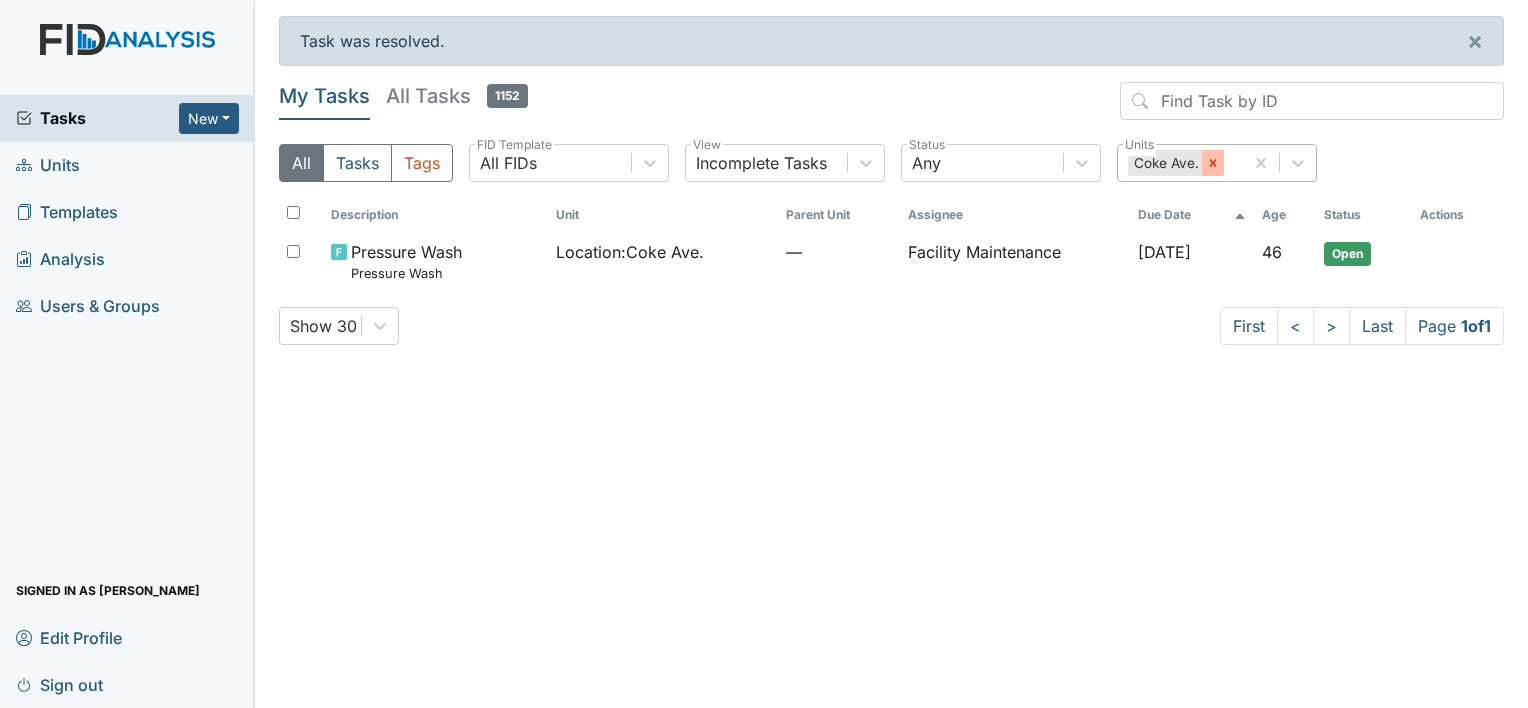 click 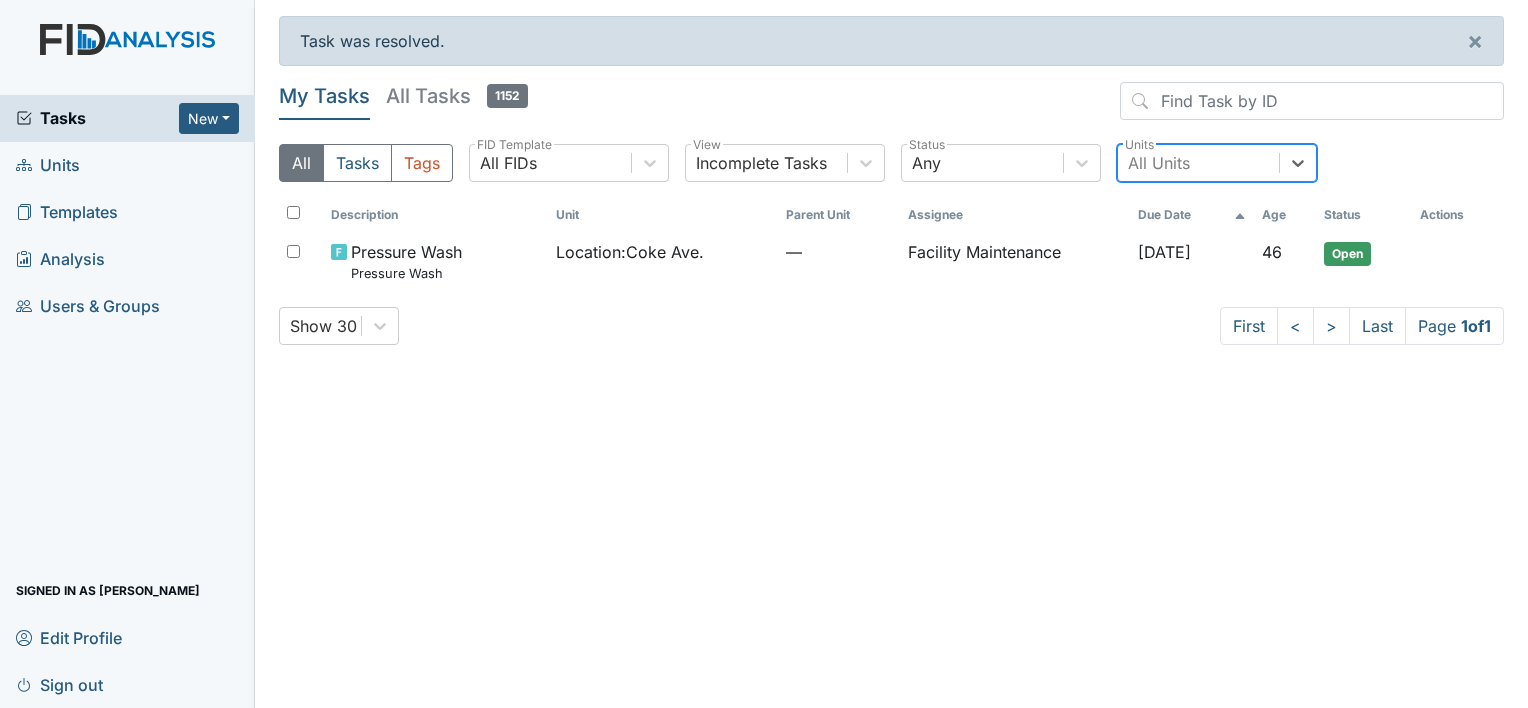 type on "a" 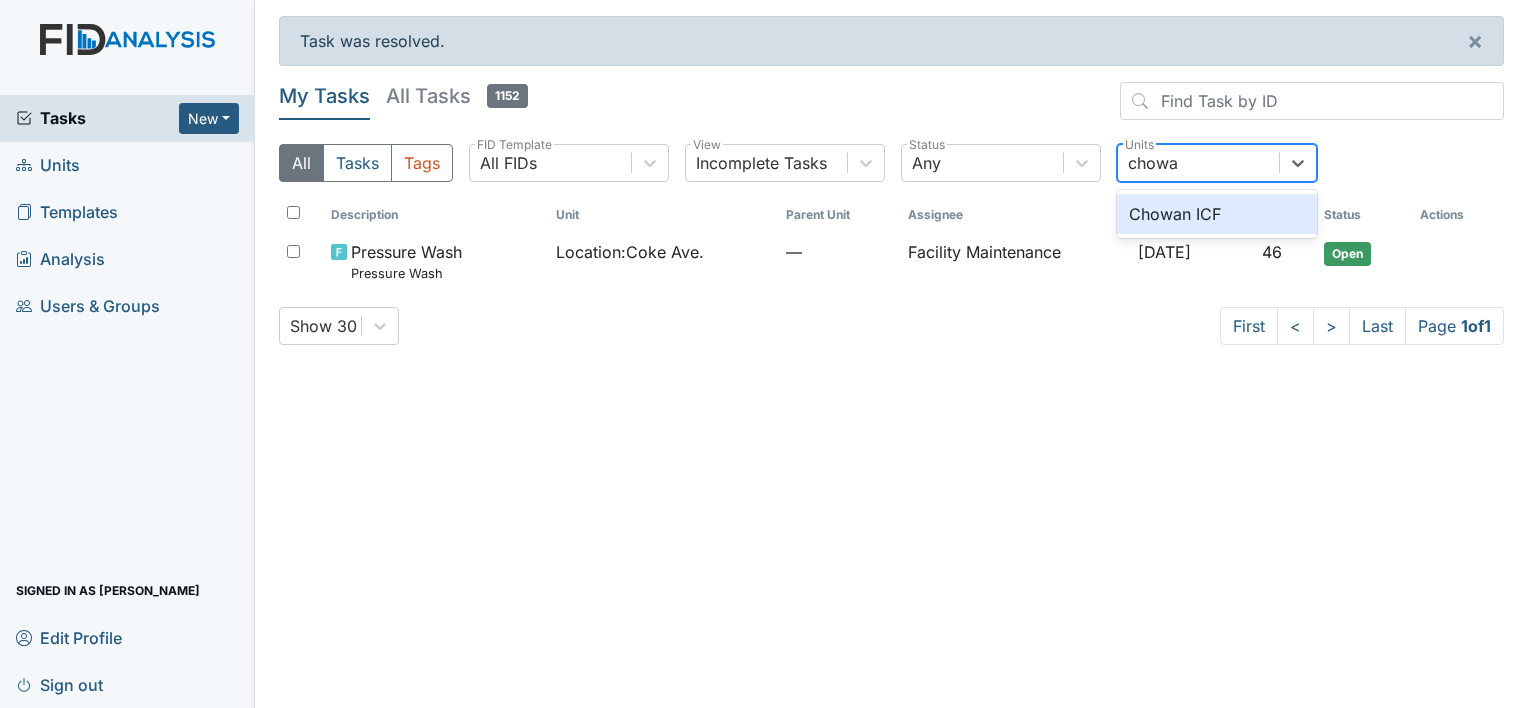 type on "chowan" 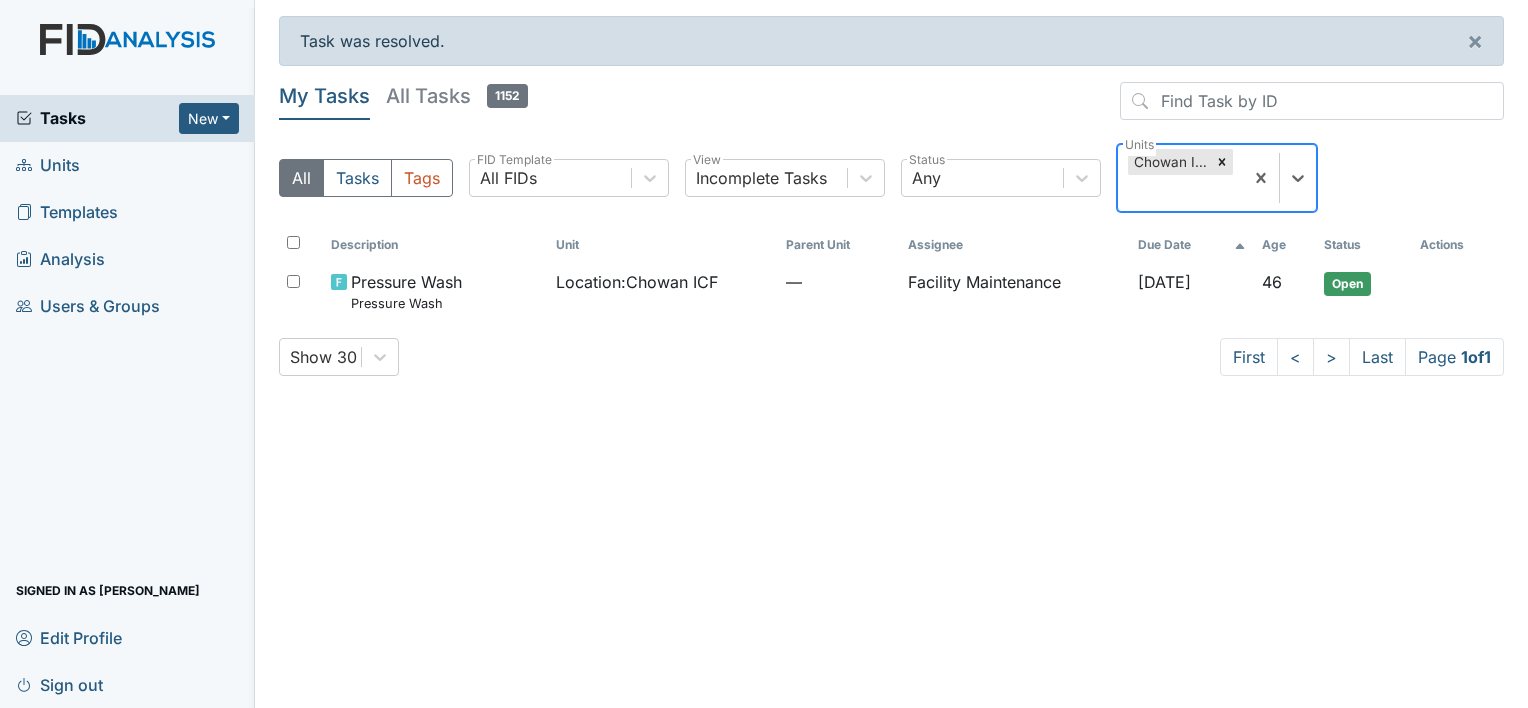 click at bounding box center (1222, 162) 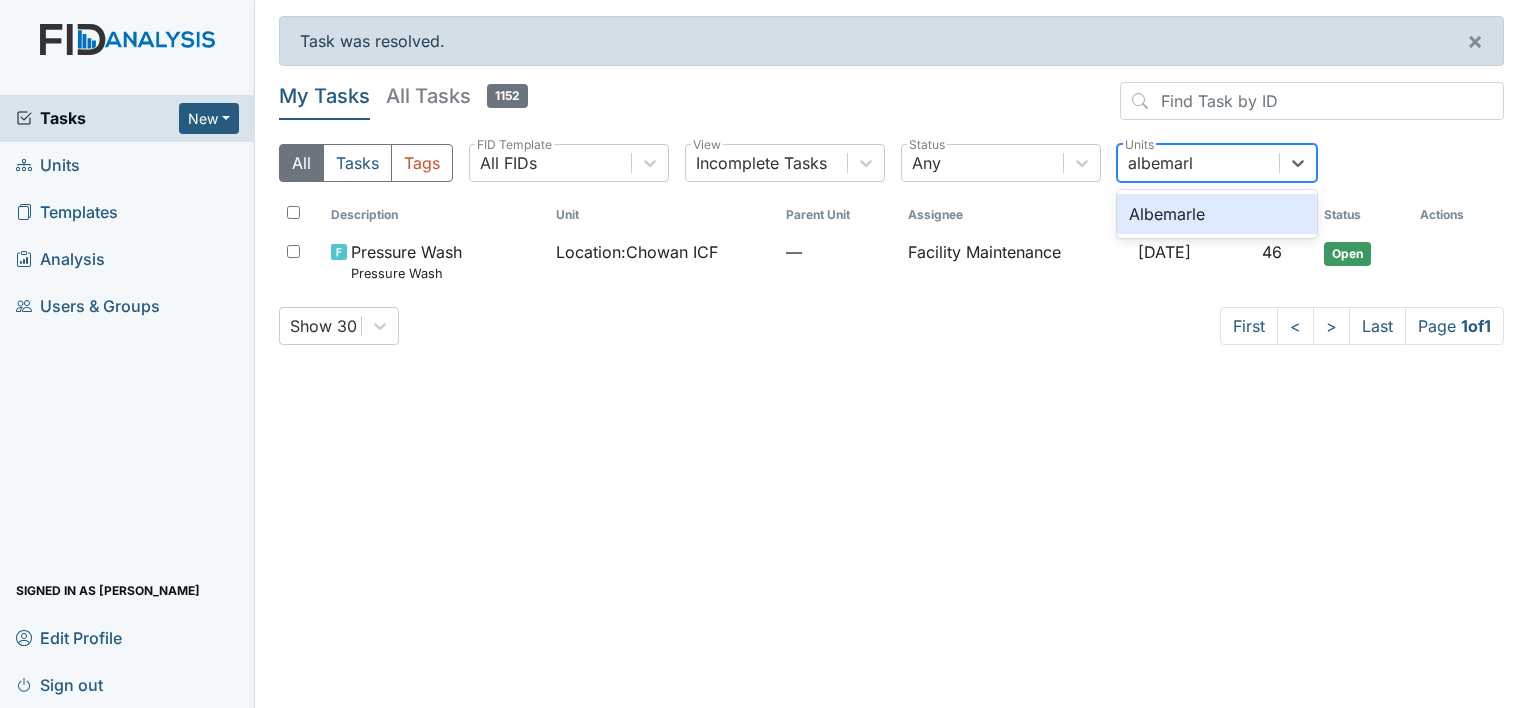 type on "albemarle" 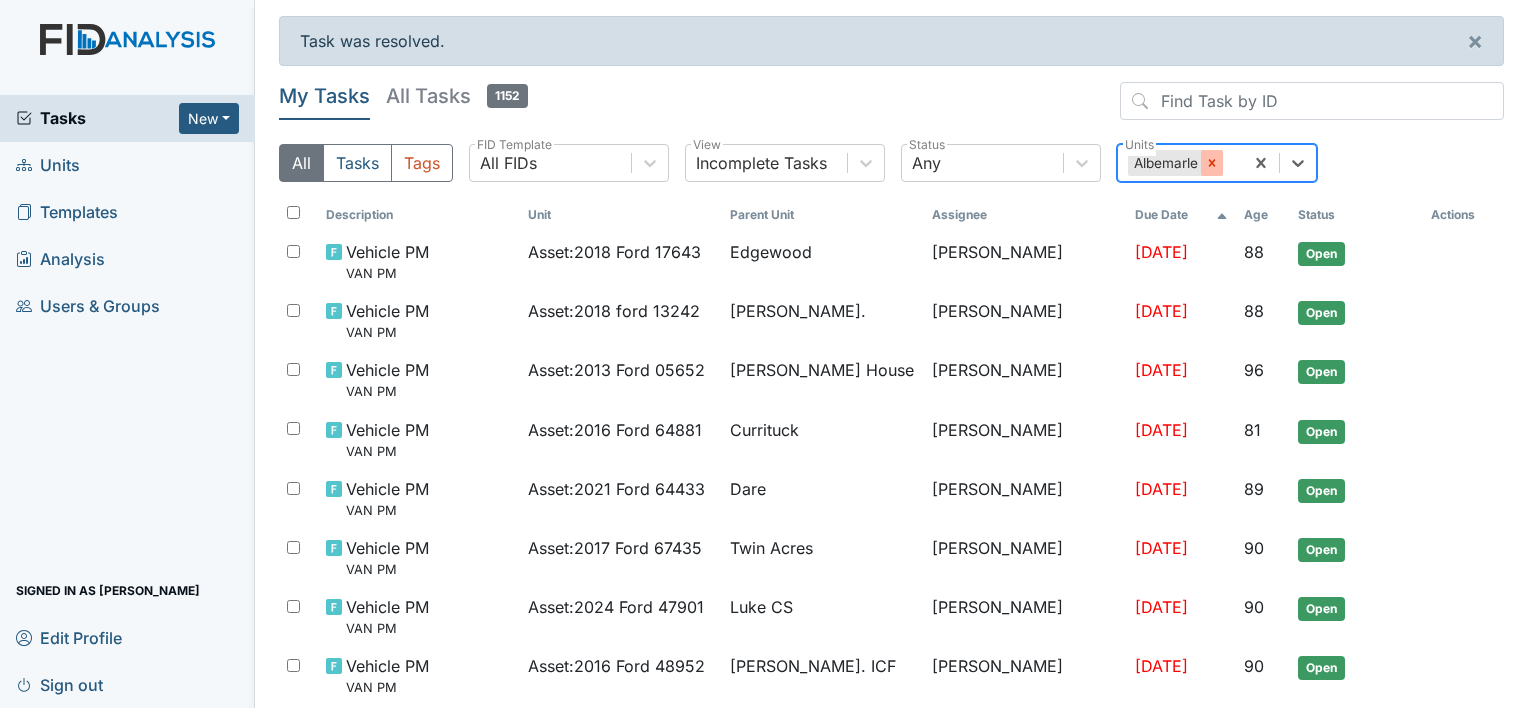 click 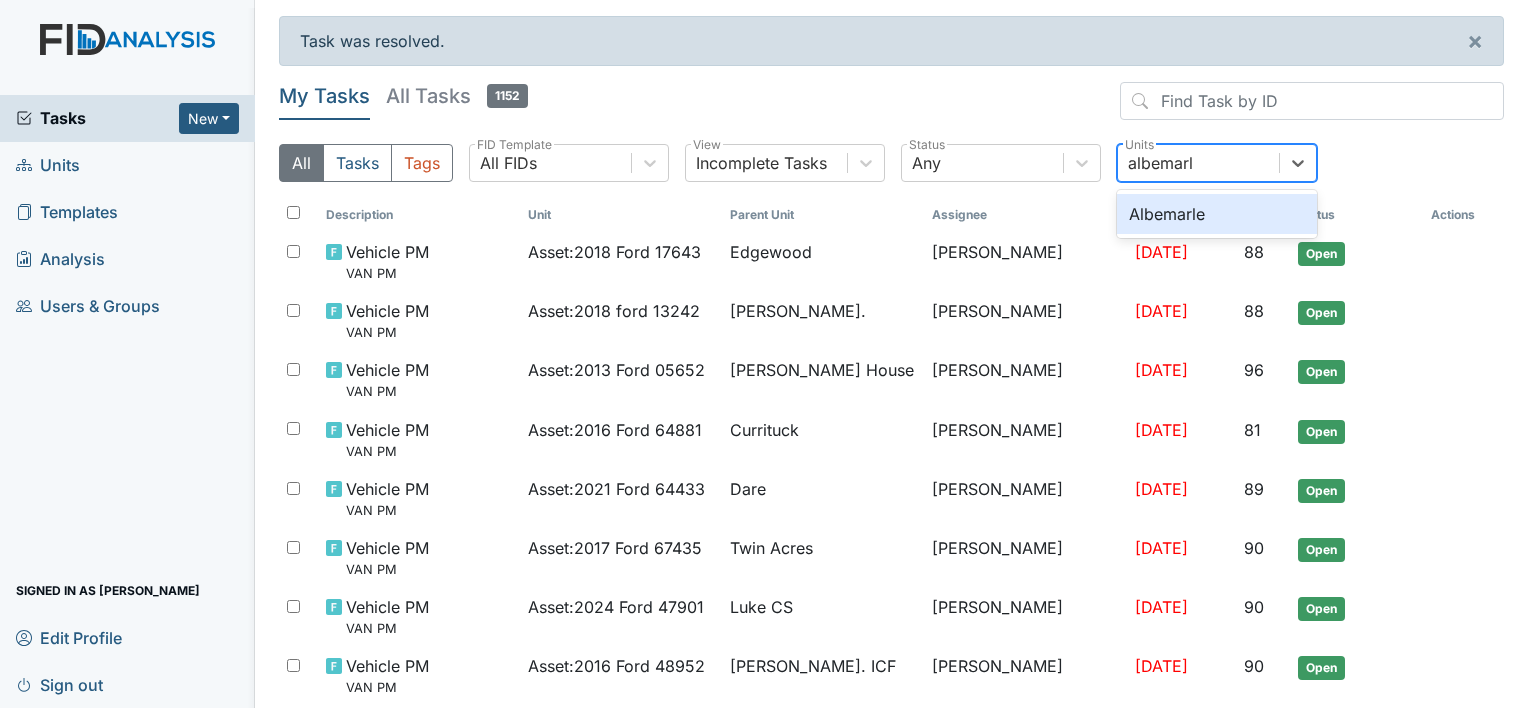 type on "albemarle" 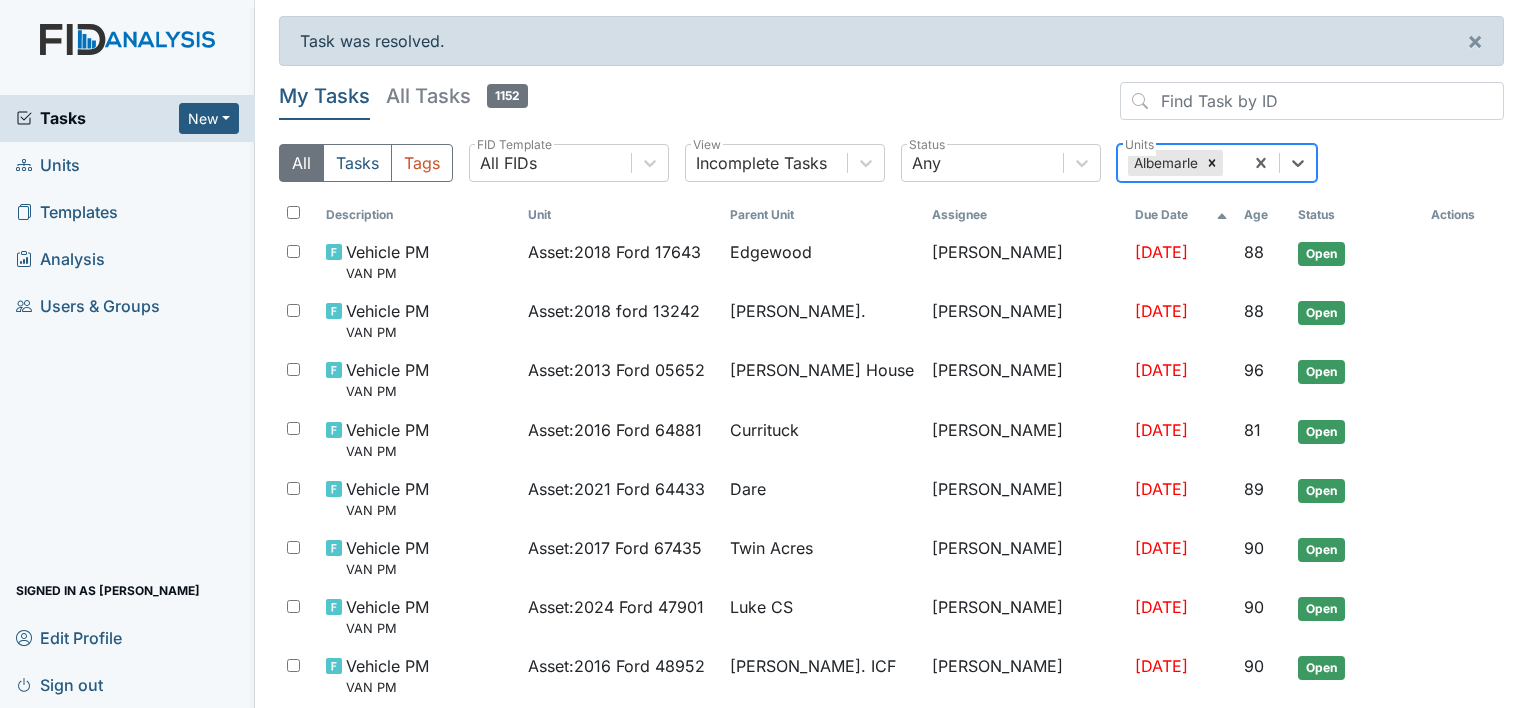 click 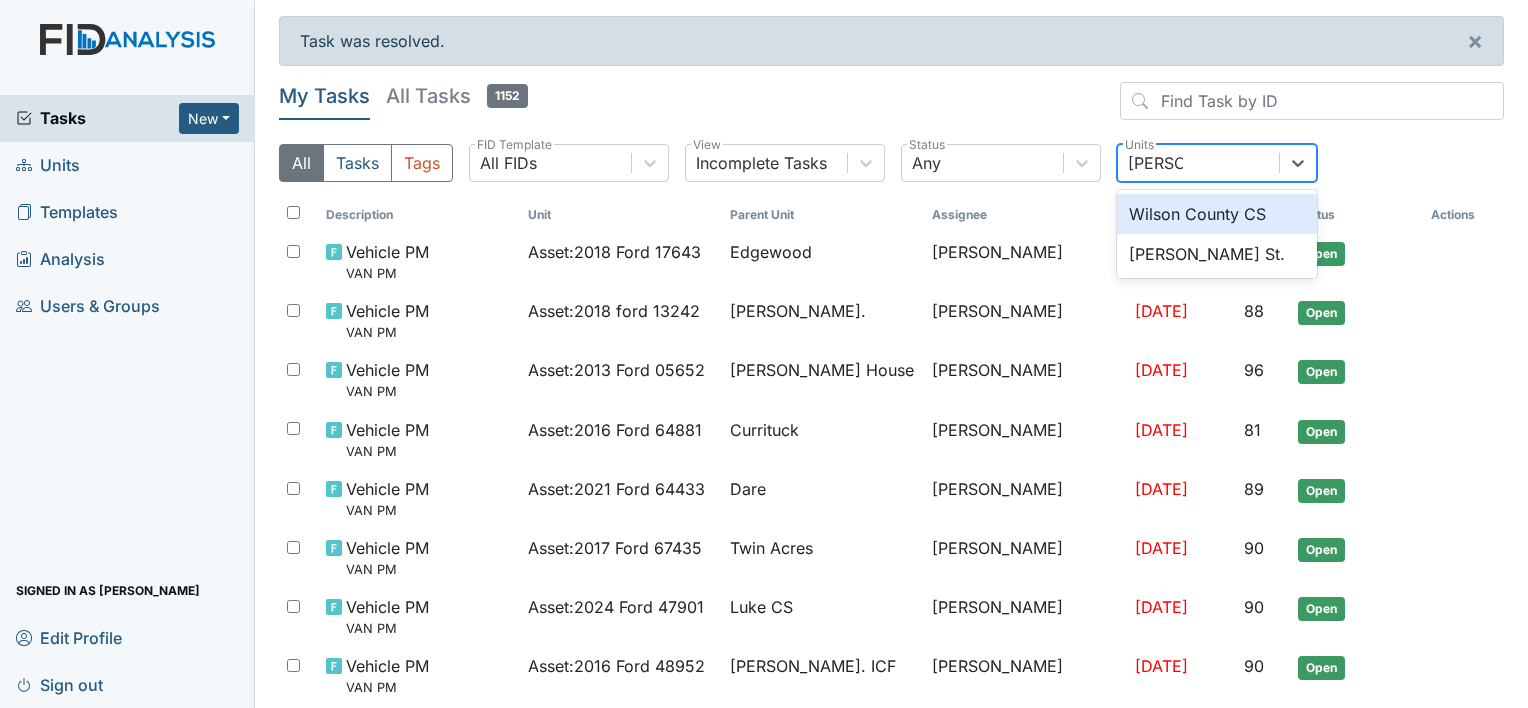 type on "wilson st" 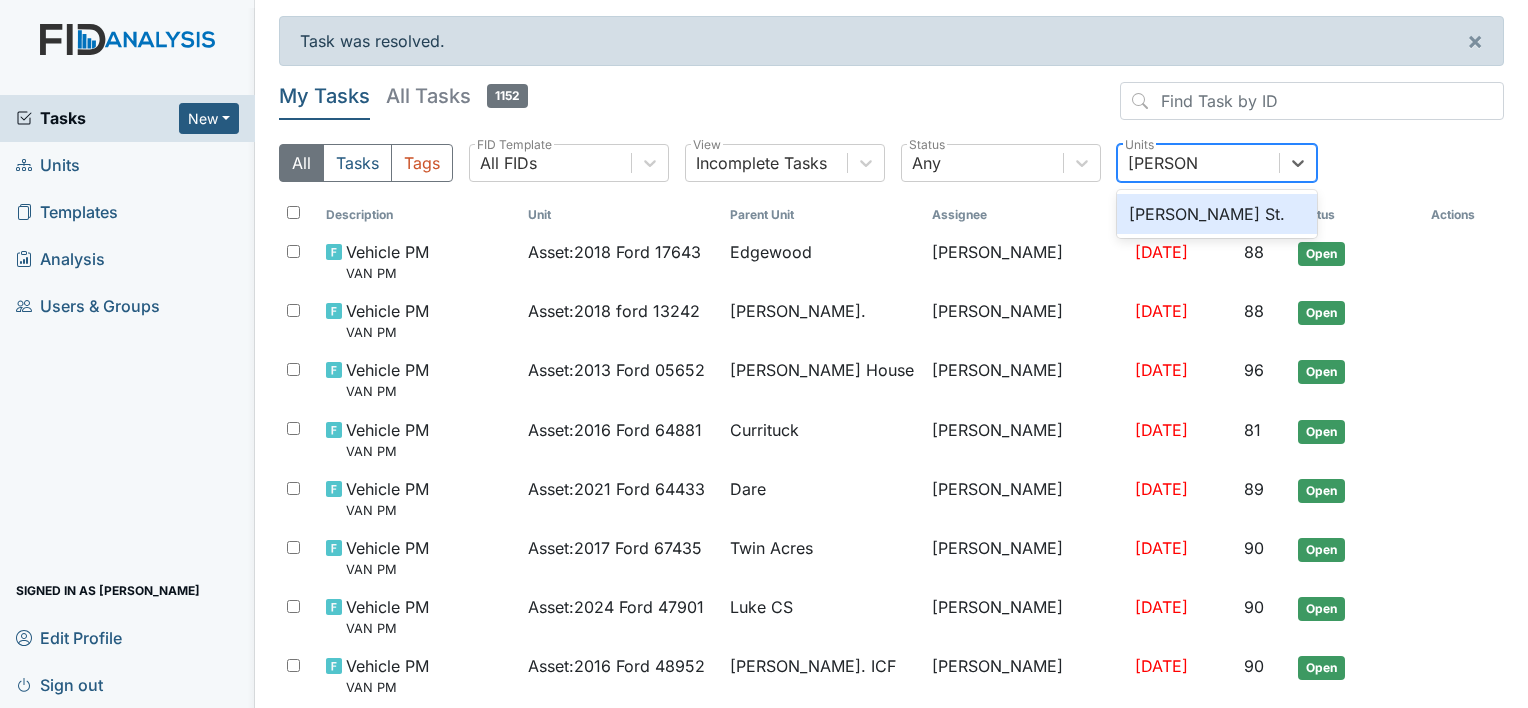 type 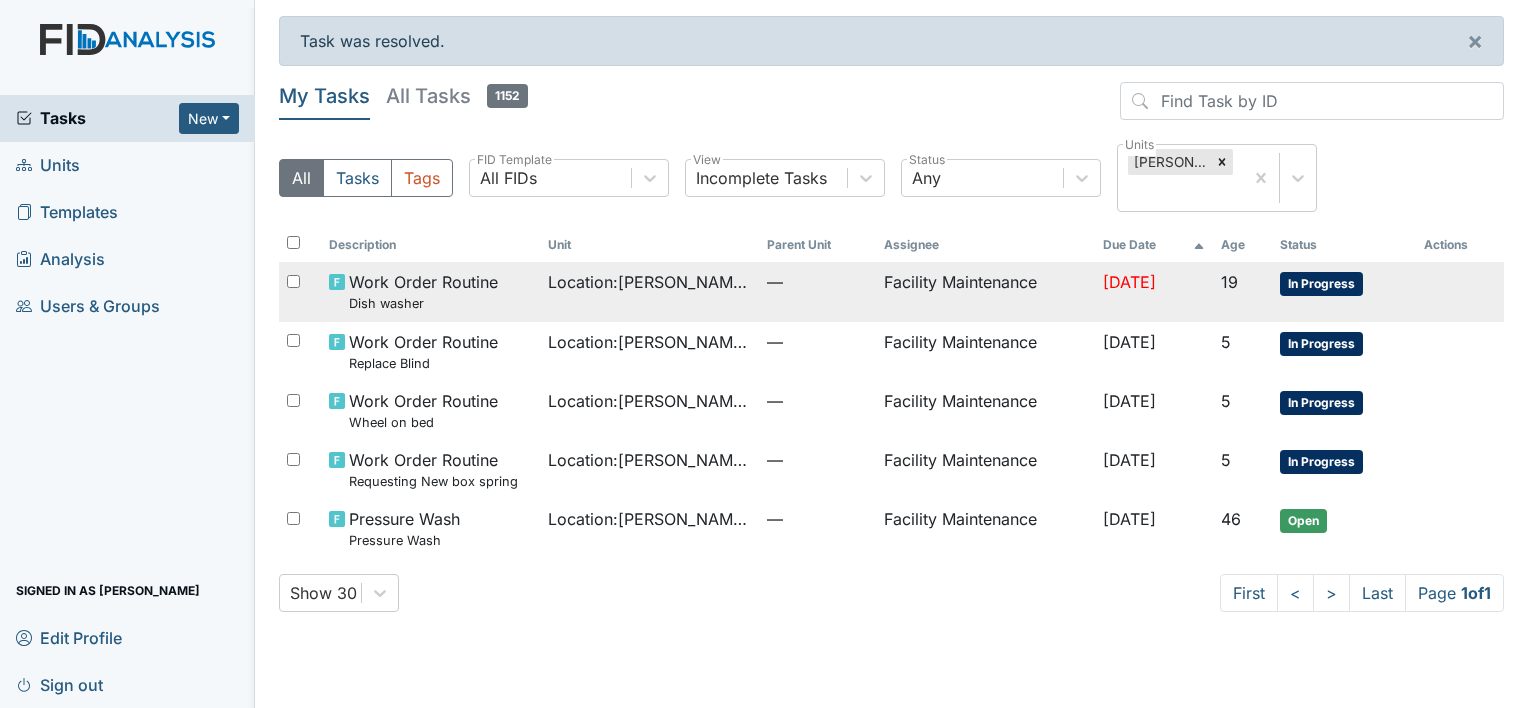 click on "Facility Maintenance" at bounding box center [985, 291] 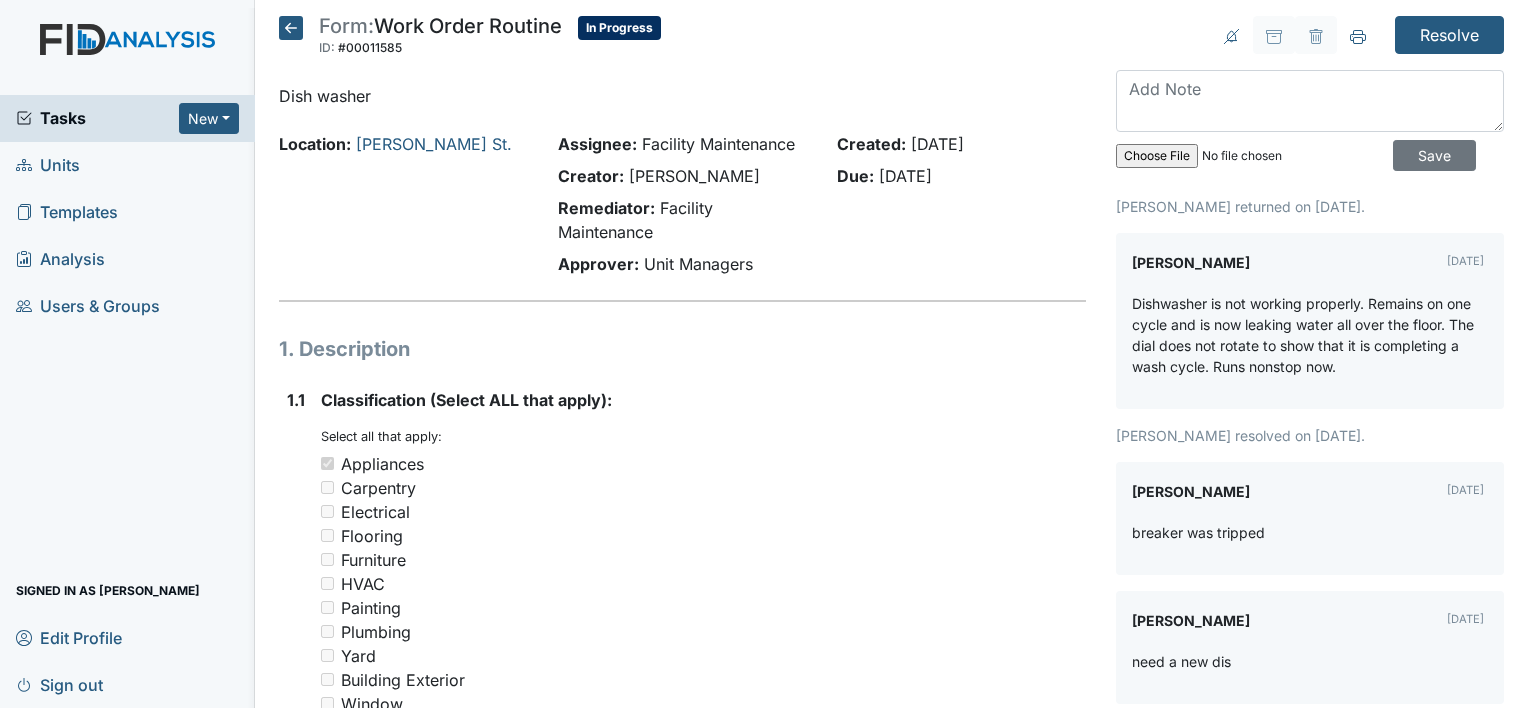 scroll, scrollTop: 0, scrollLeft: 0, axis: both 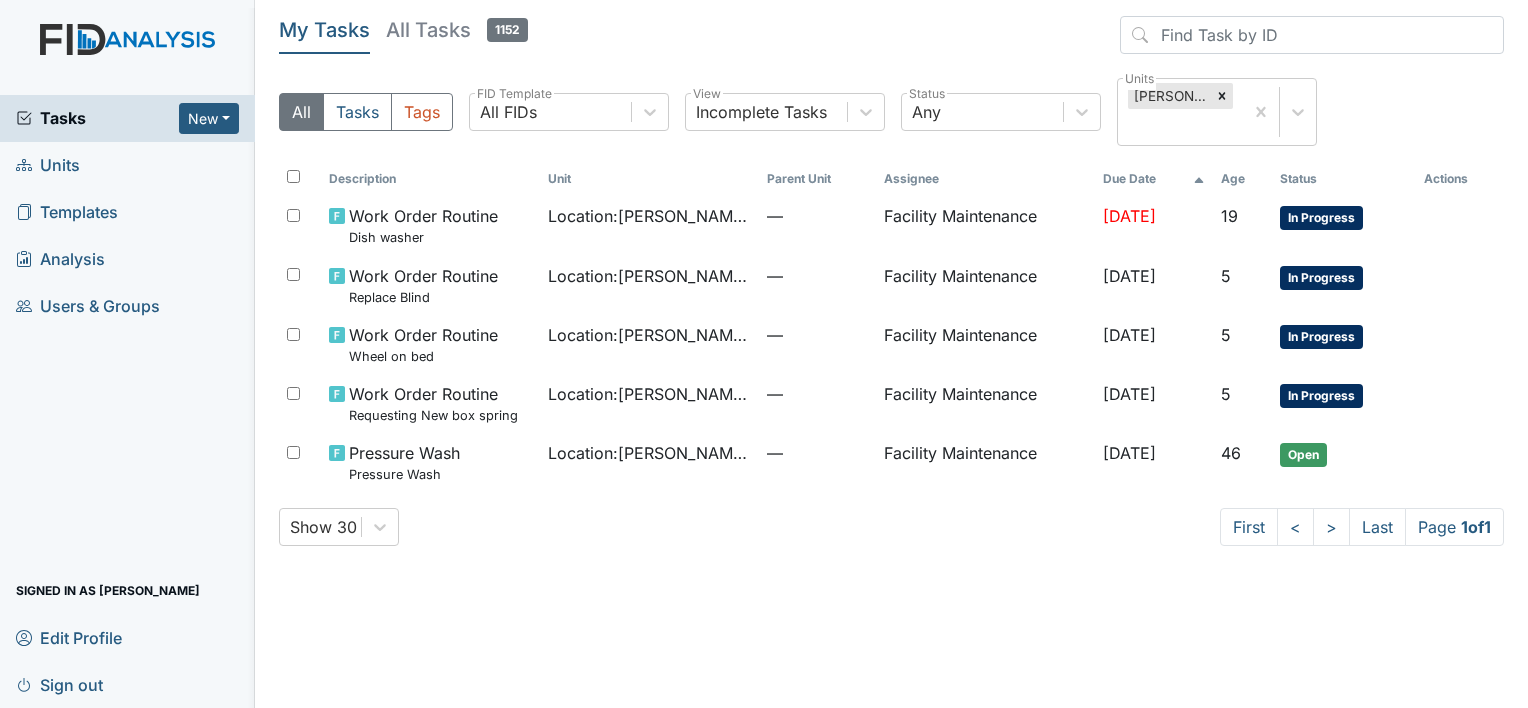 click on "Units" at bounding box center (127, 165) 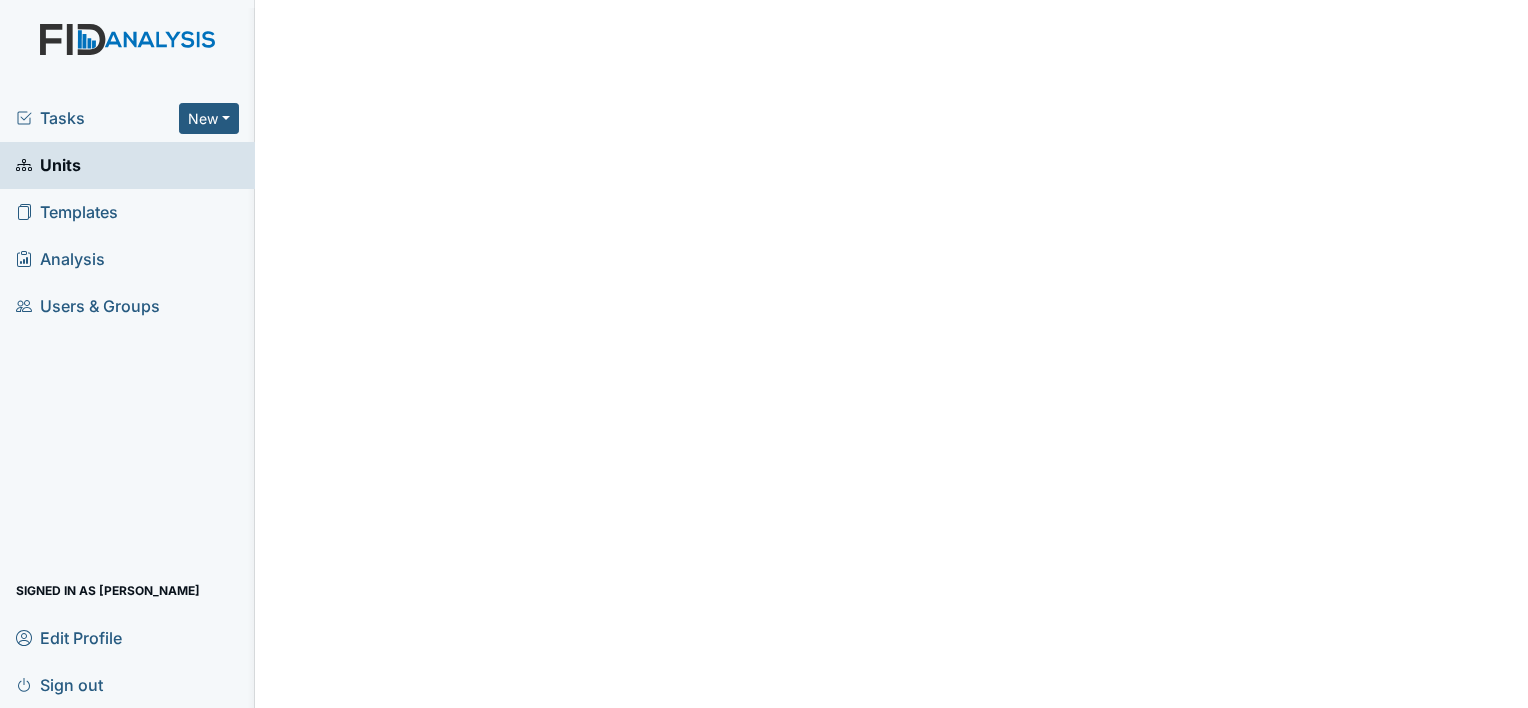 scroll, scrollTop: 0, scrollLeft: 0, axis: both 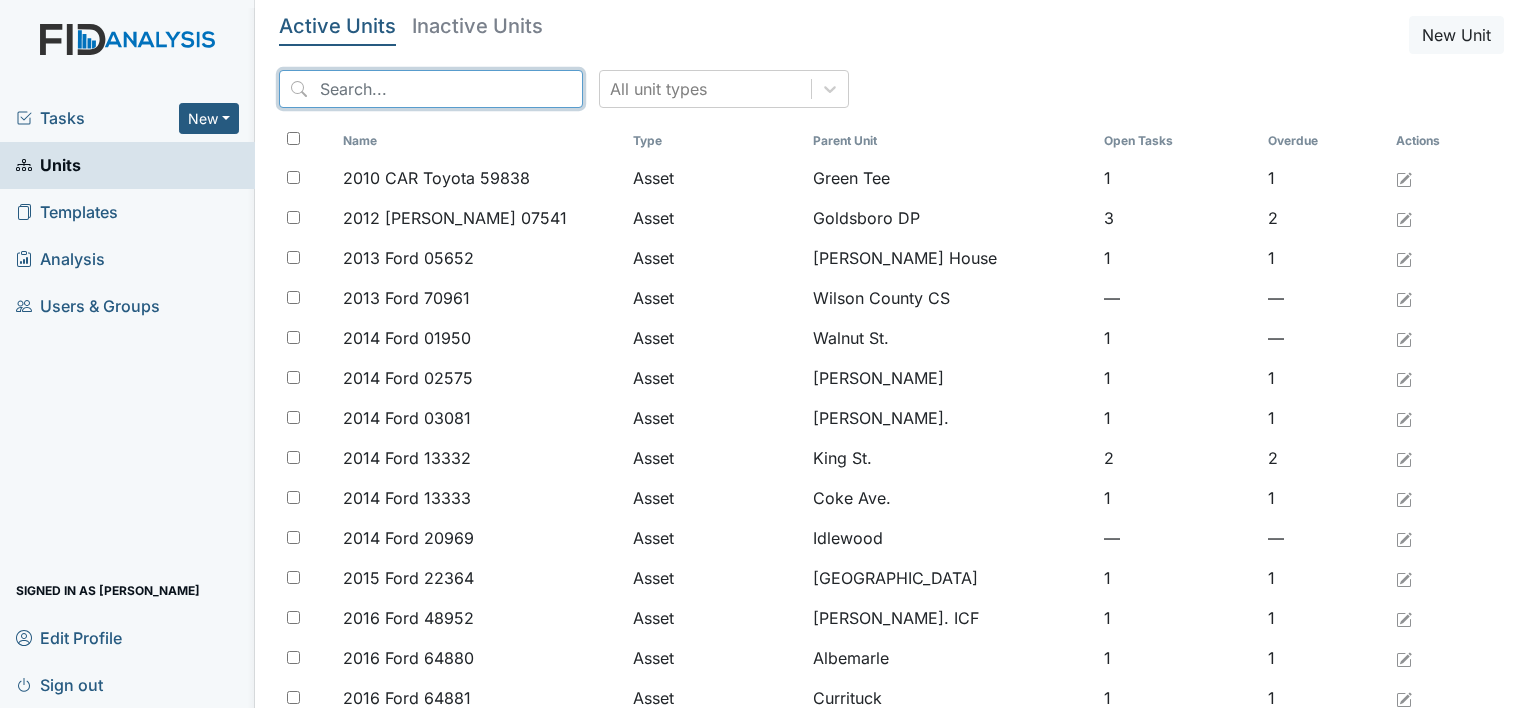 click at bounding box center [431, 89] 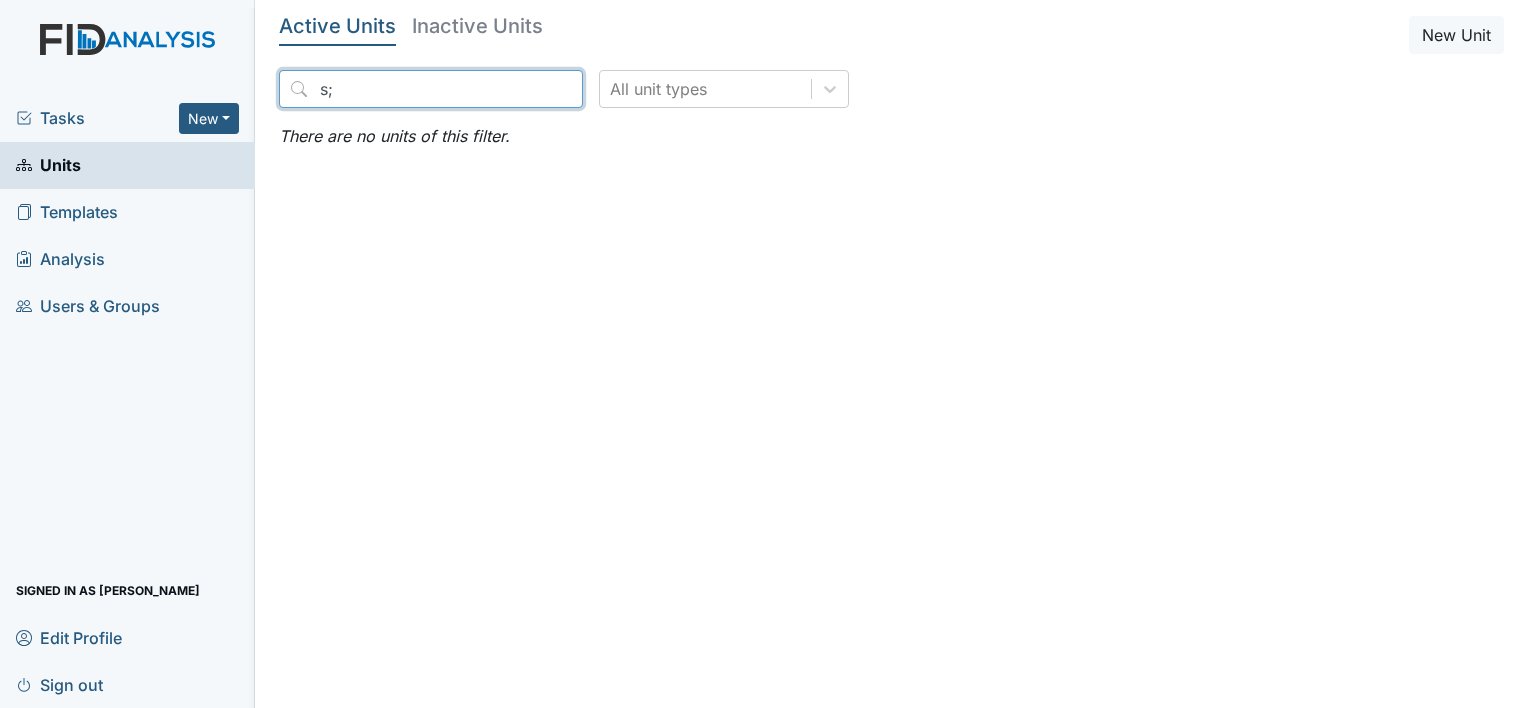 type on "s" 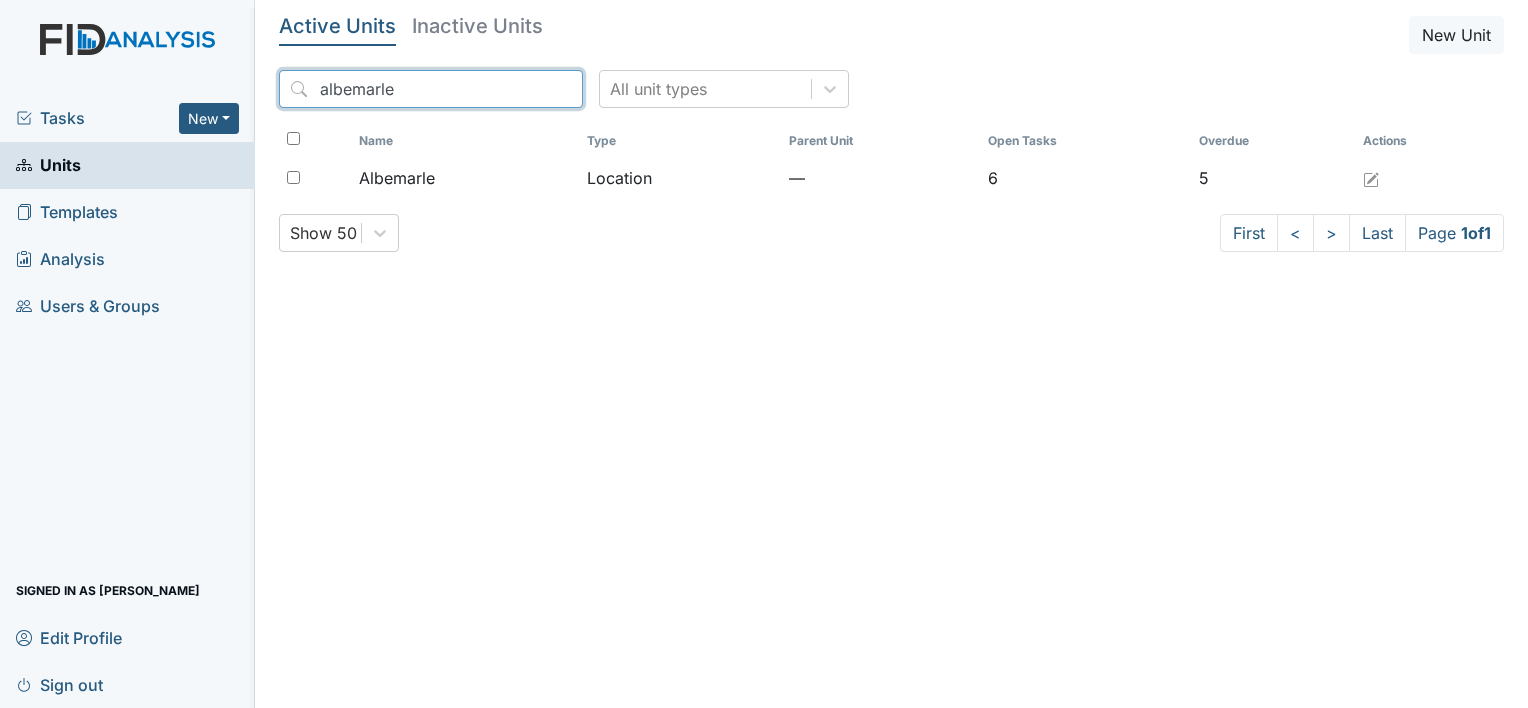 type on "albemarle" 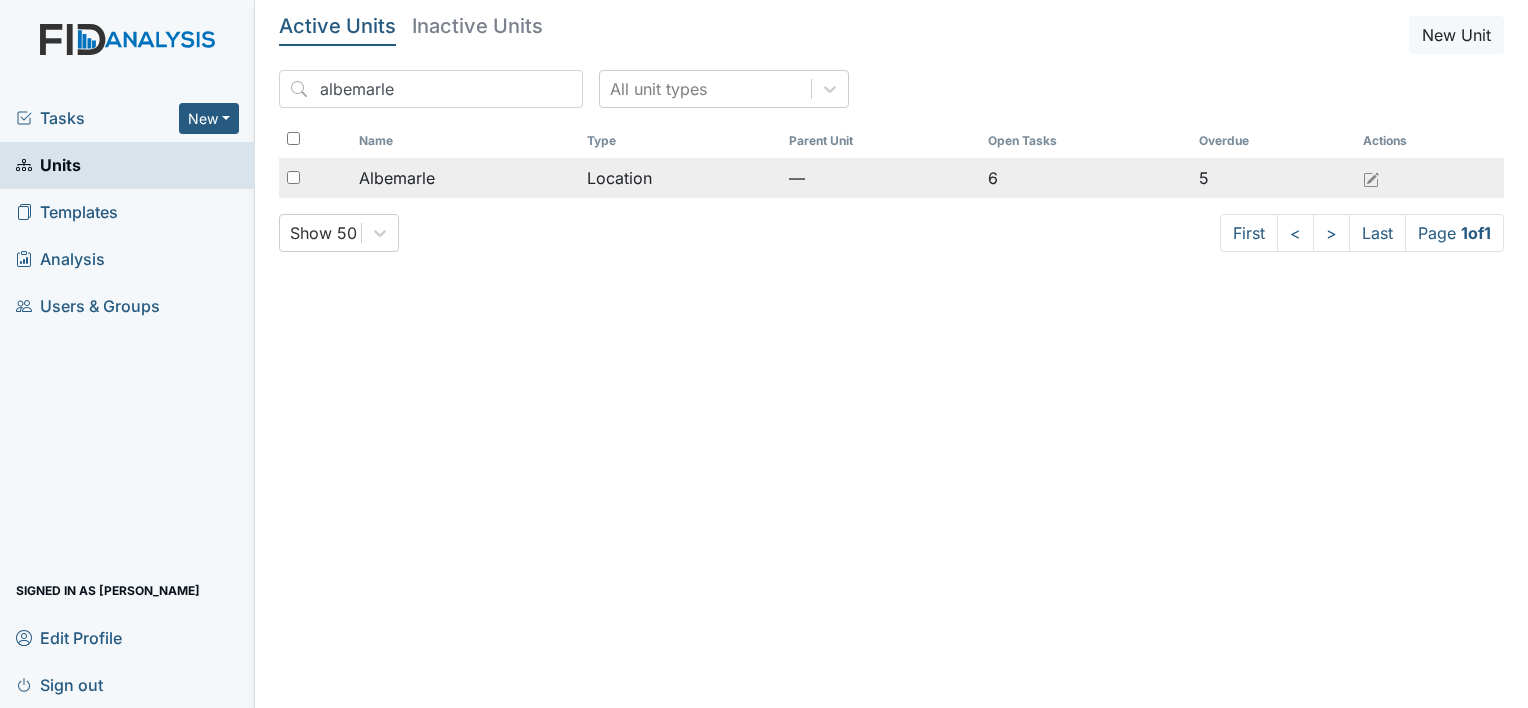 click on "Location" at bounding box center [679, 178] 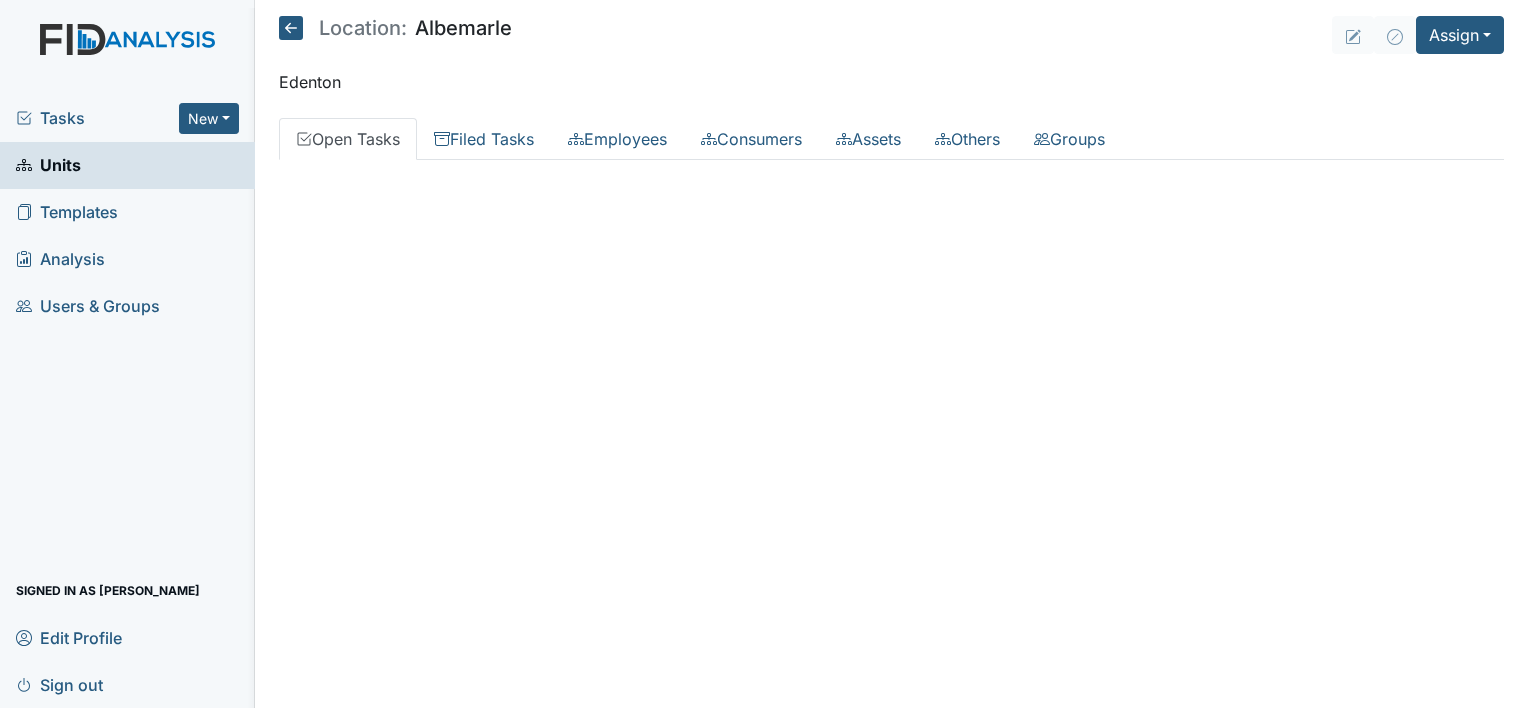 scroll, scrollTop: 0, scrollLeft: 0, axis: both 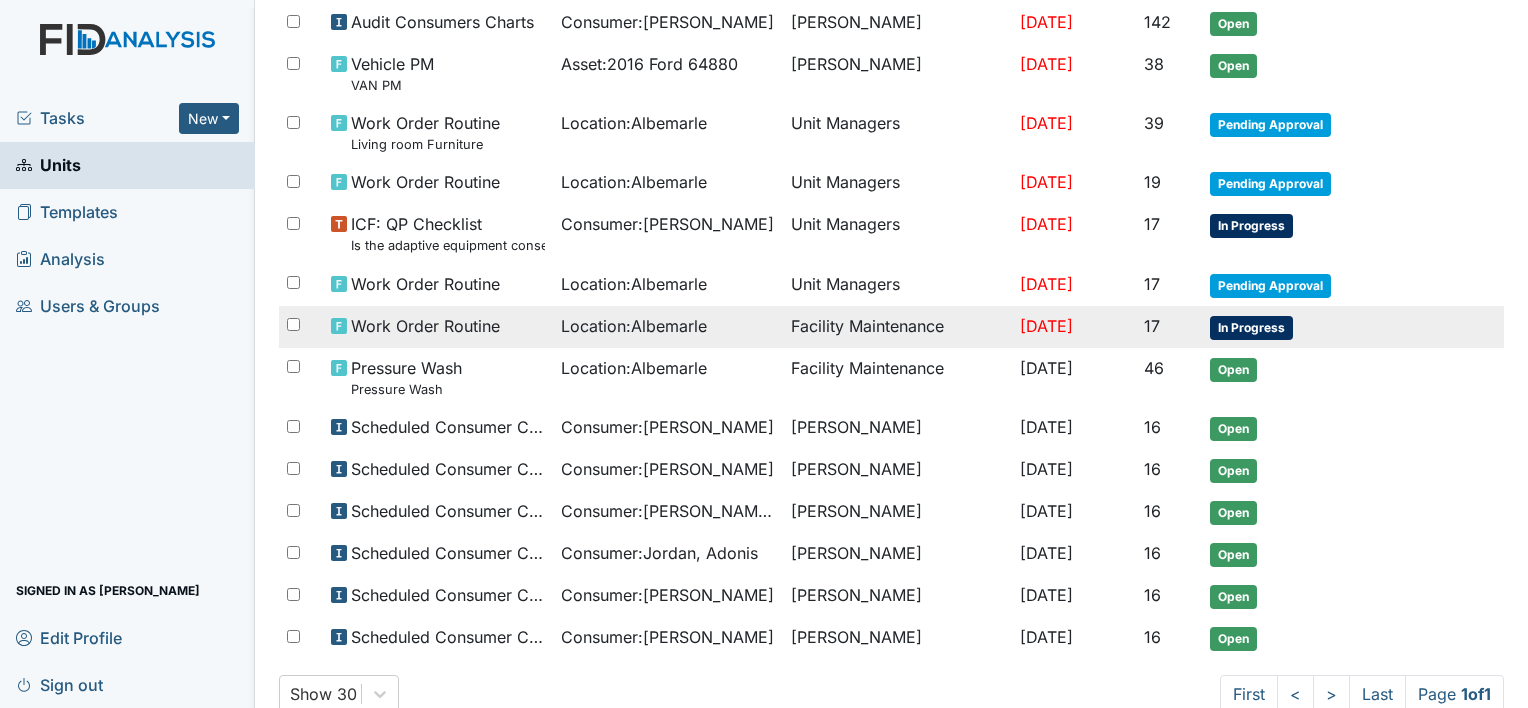 click on "Location :  Albemarle" at bounding box center [668, 326] 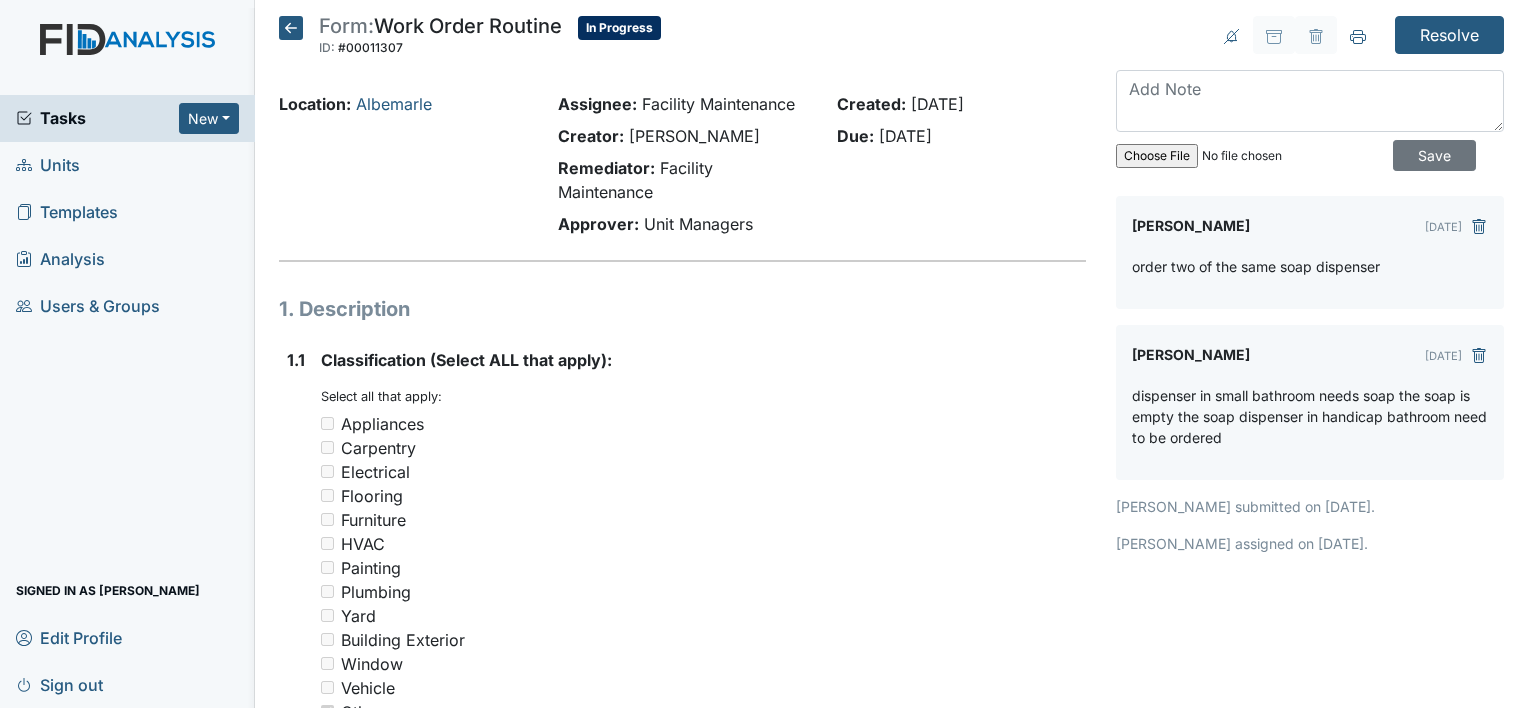 scroll, scrollTop: 0, scrollLeft: 0, axis: both 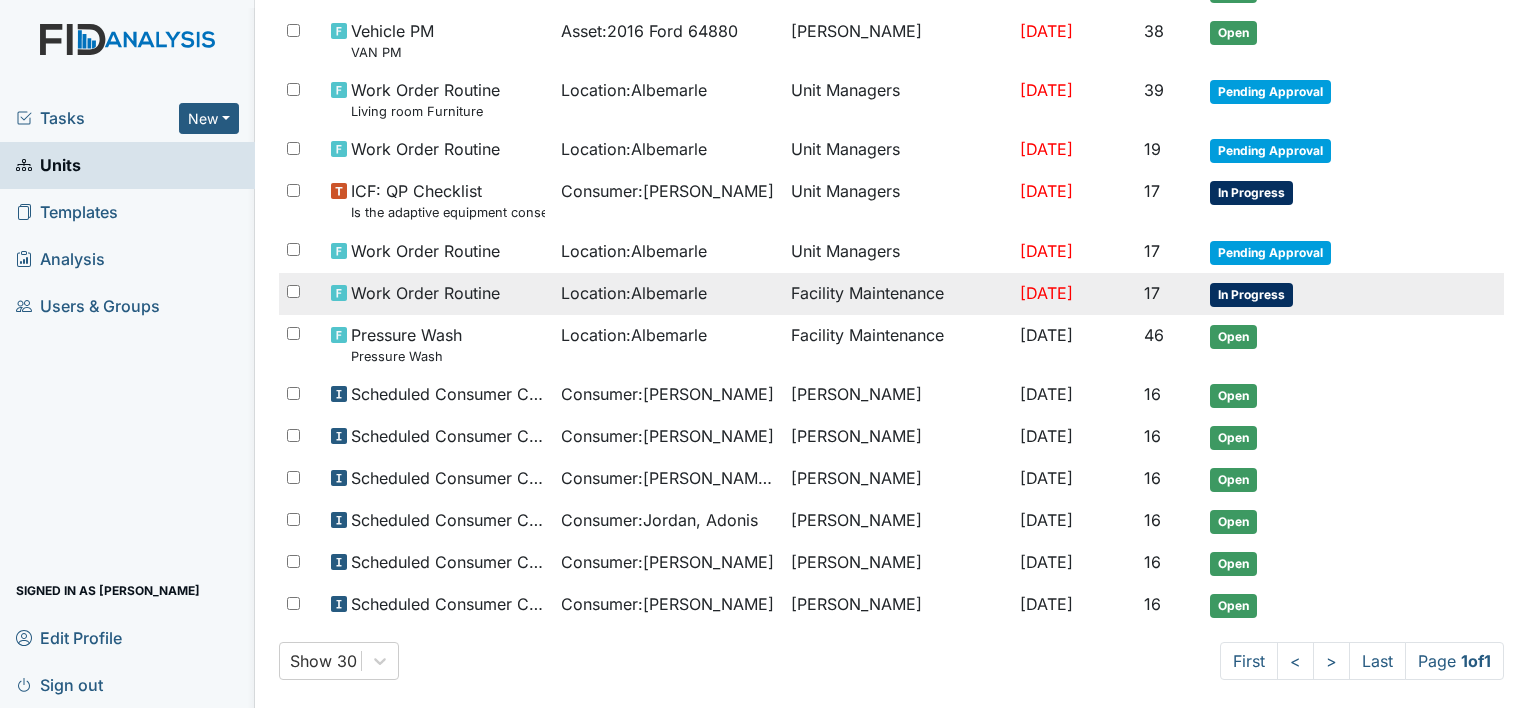 click on "Facility Maintenance" at bounding box center (898, 294) 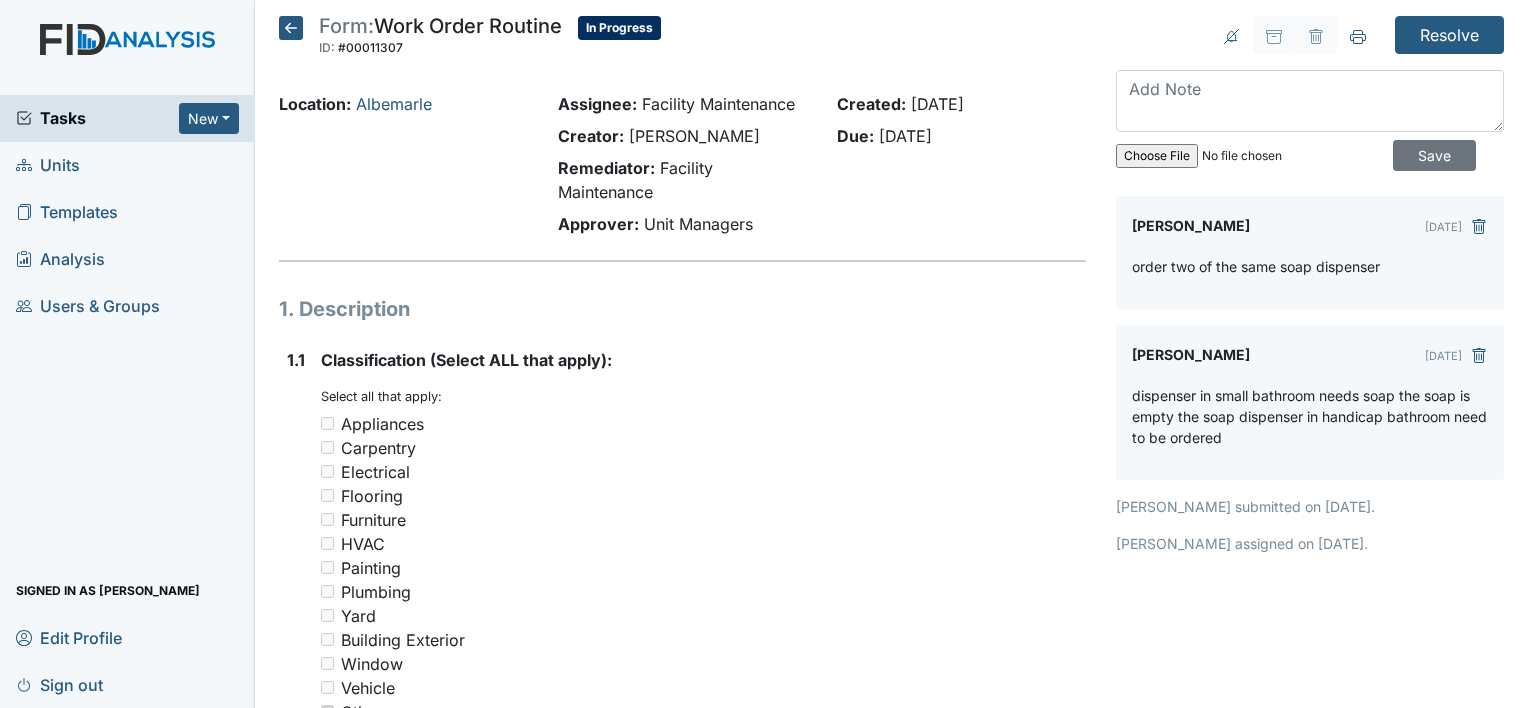 scroll, scrollTop: 0, scrollLeft: 0, axis: both 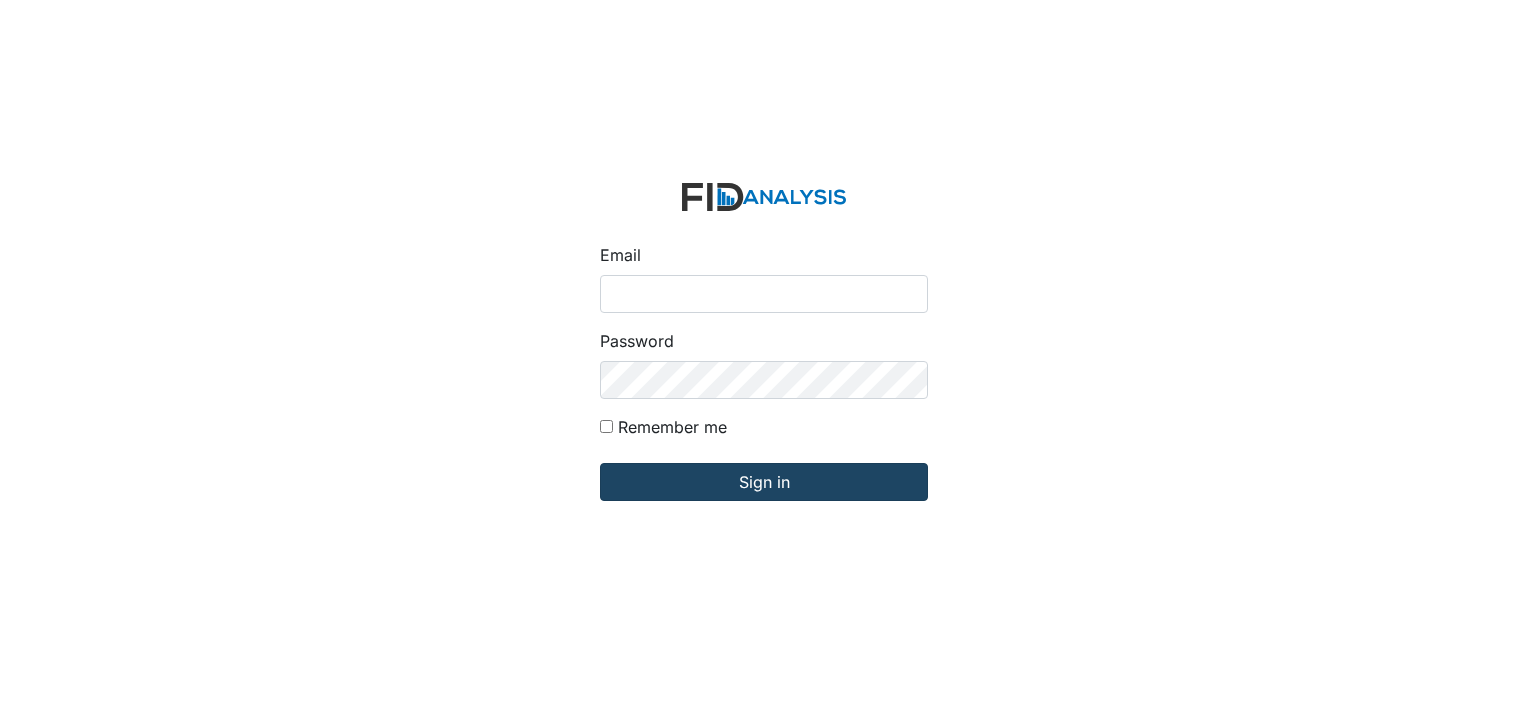type on "[EMAIL_ADDRESS][DOMAIN_NAME]" 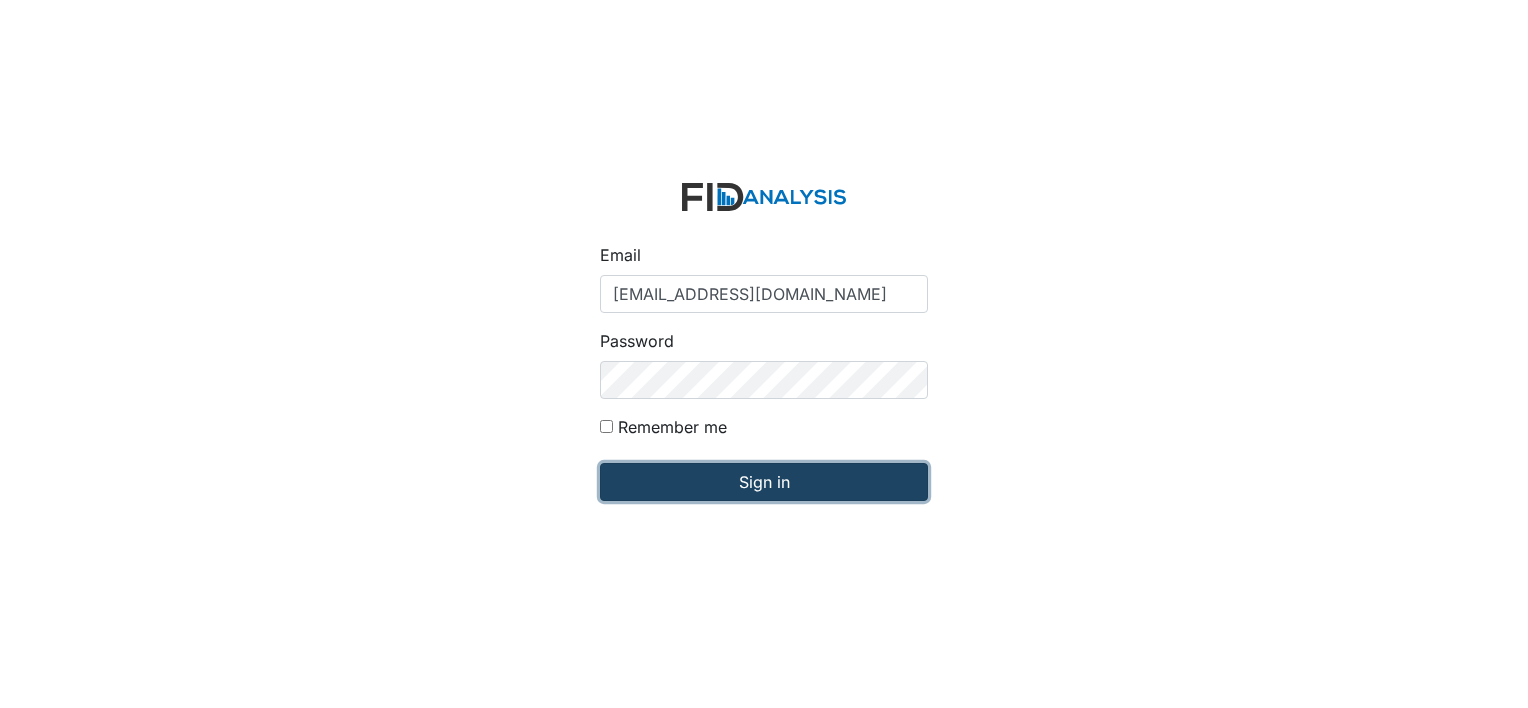 click on "Sign in" at bounding box center (764, 482) 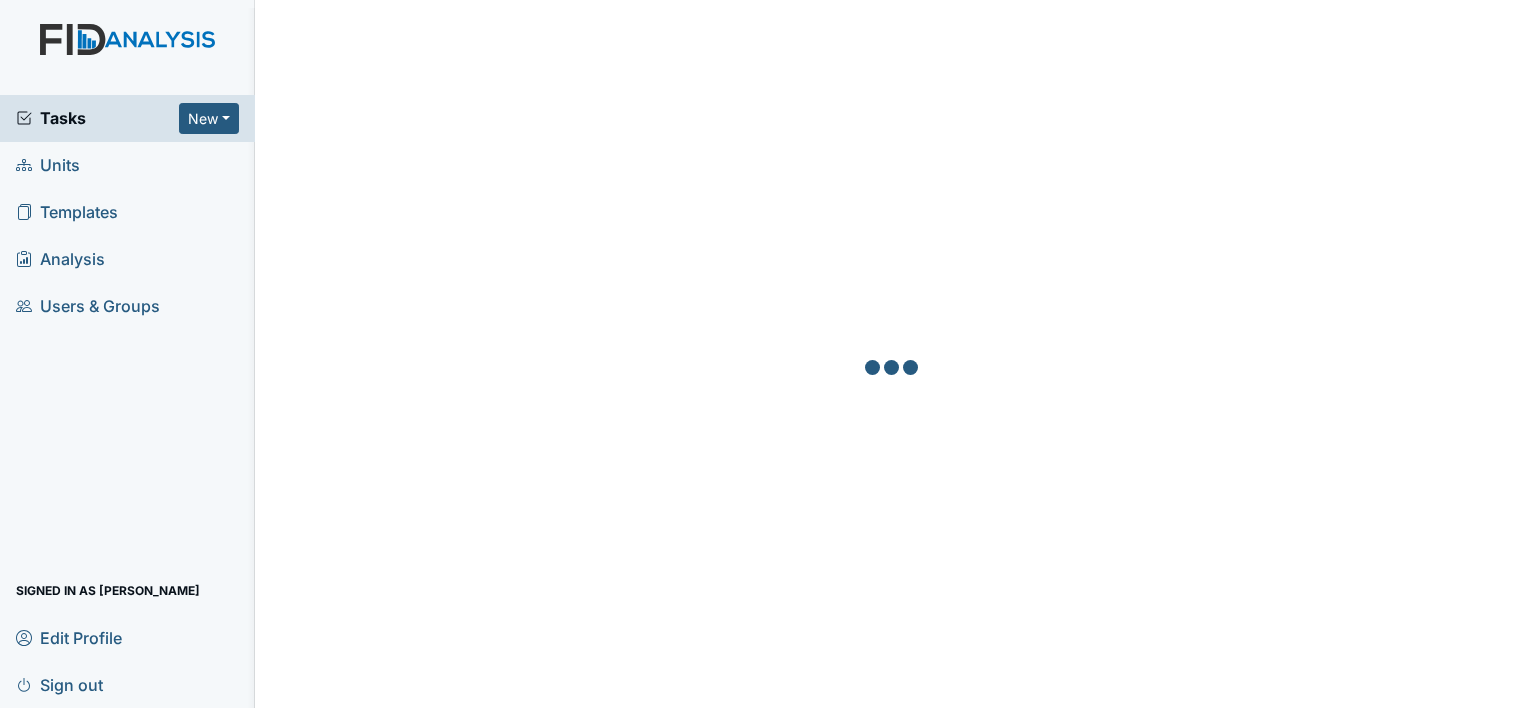 scroll, scrollTop: 0, scrollLeft: 0, axis: both 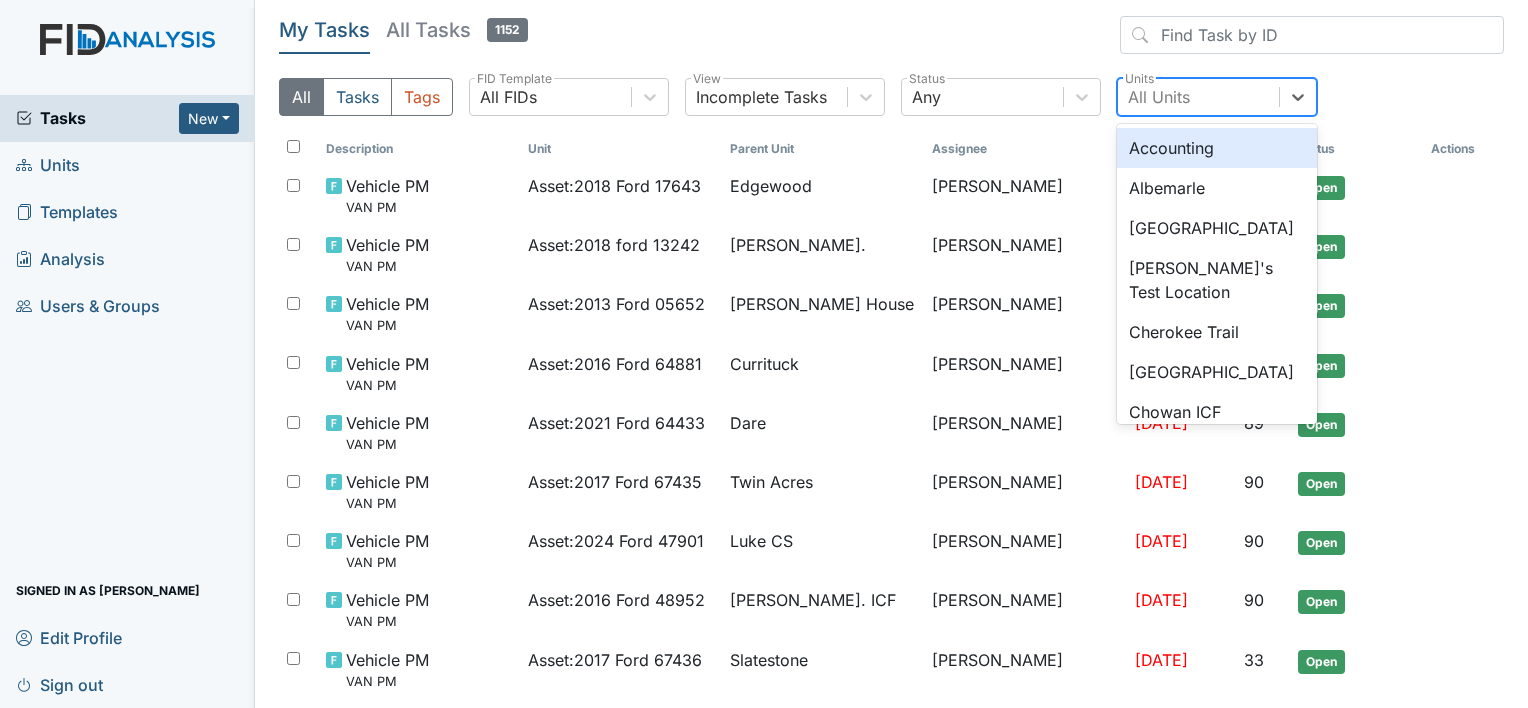 click on "All Units" at bounding box center (1159, 97) 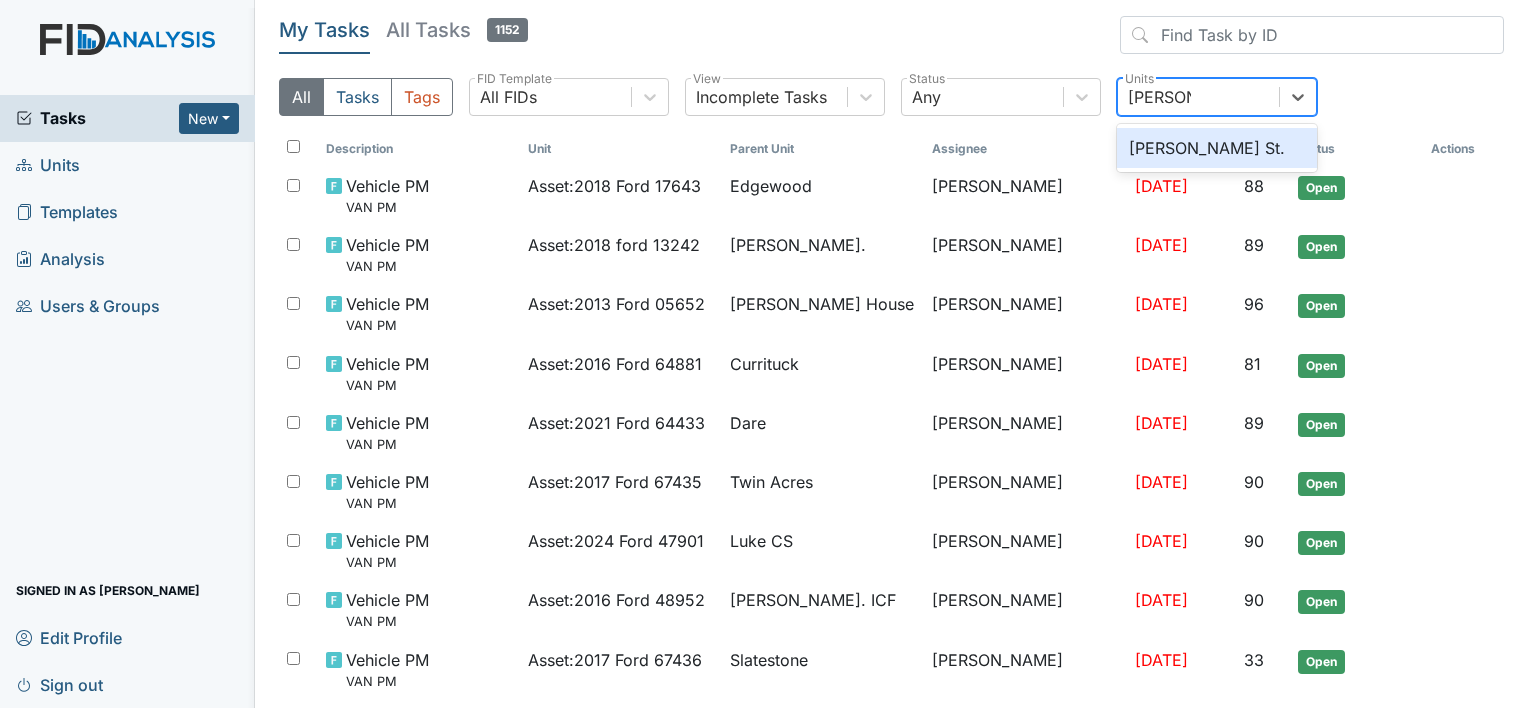 type on "wilson st" 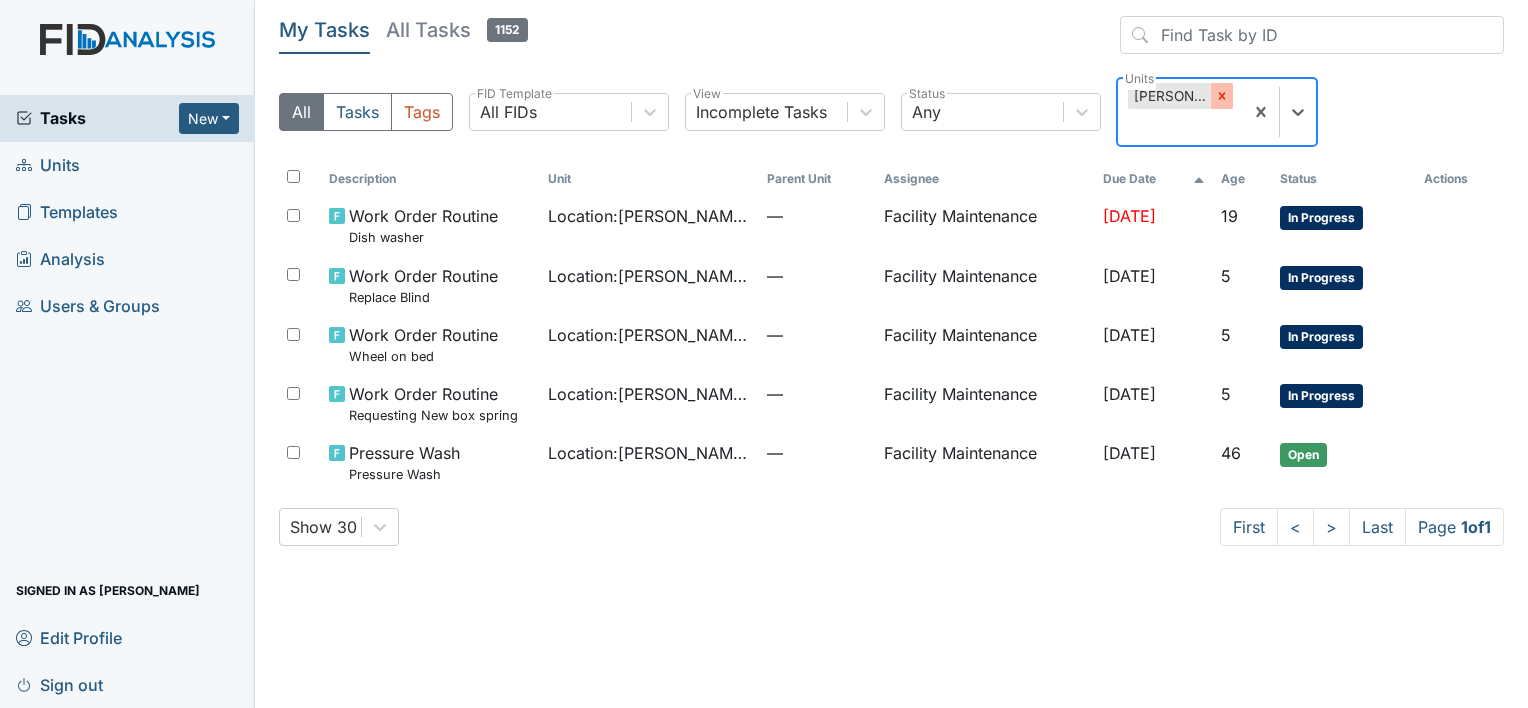 click 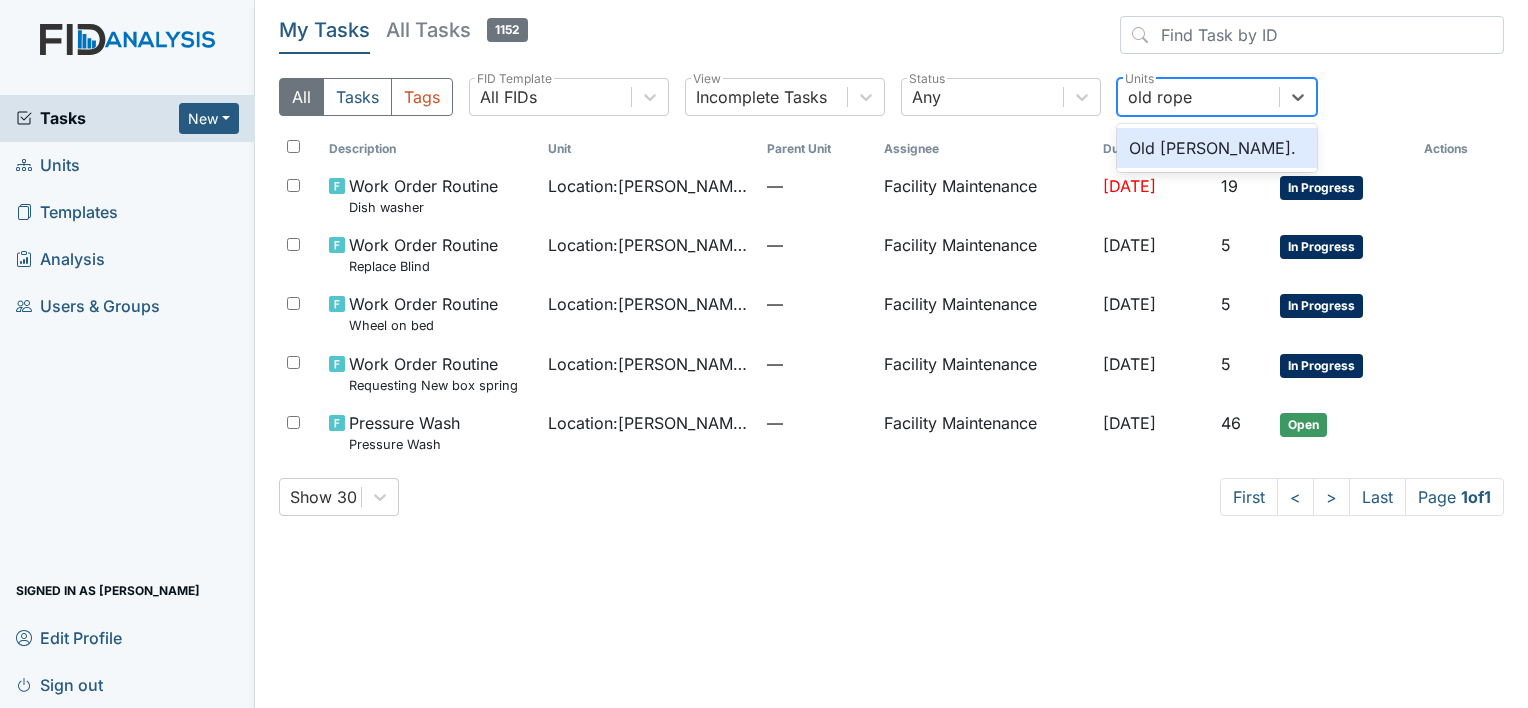 type on "old roper" 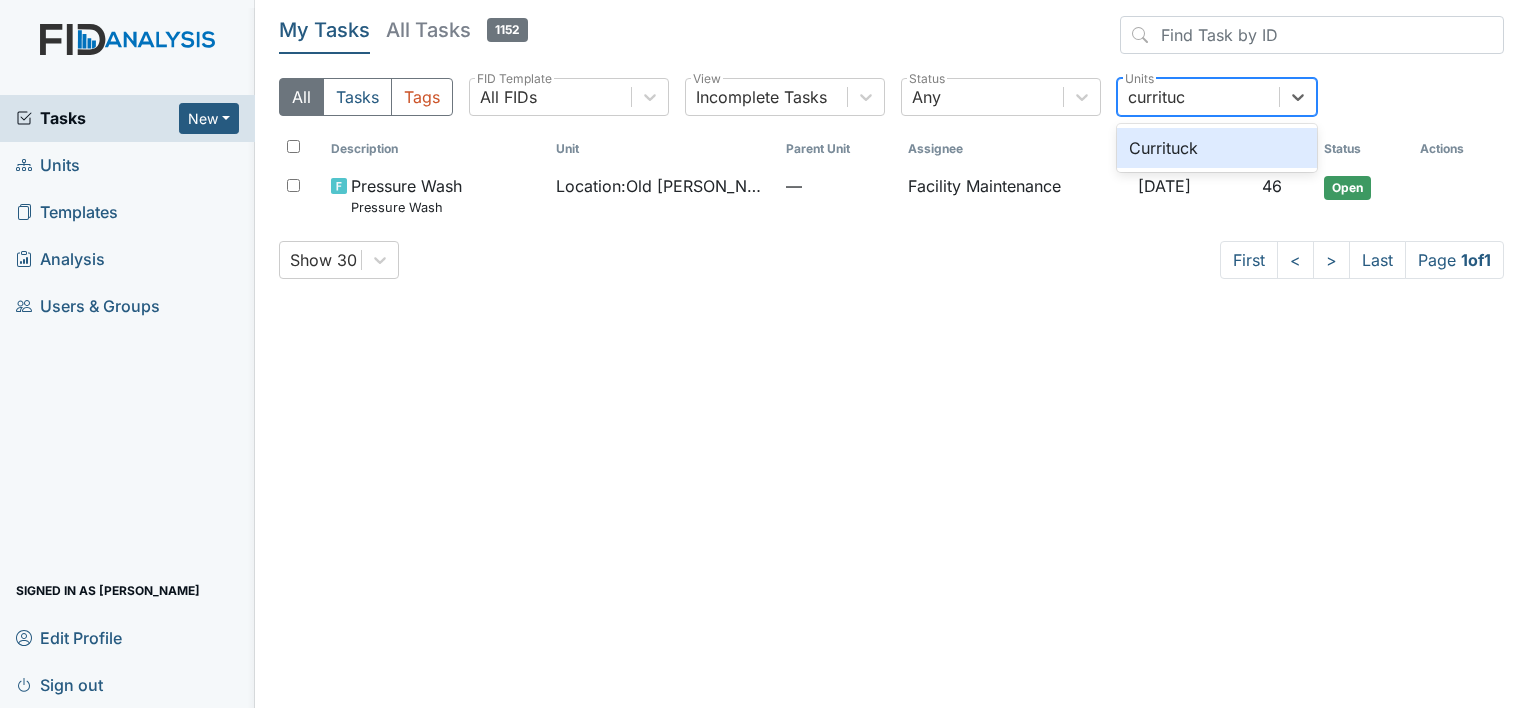 type on "currituck" 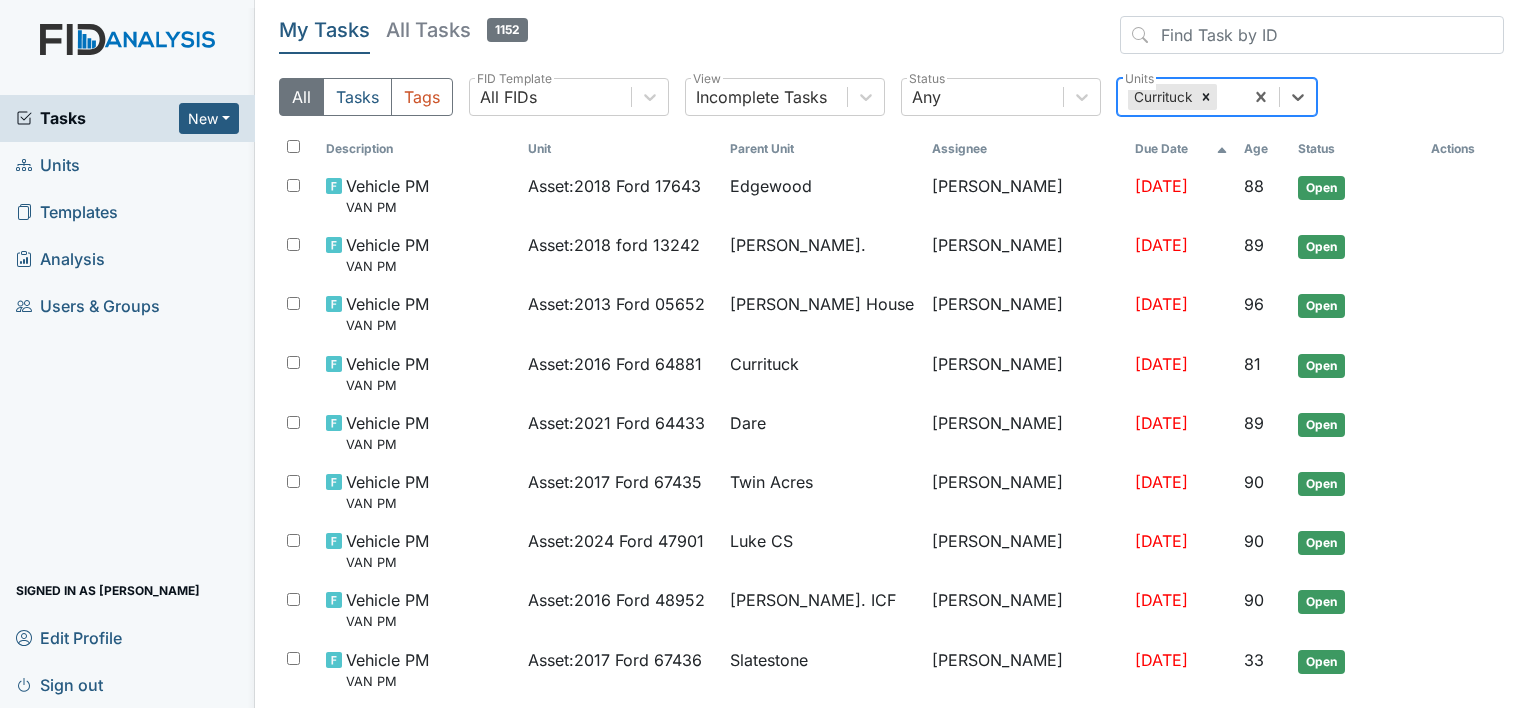 click 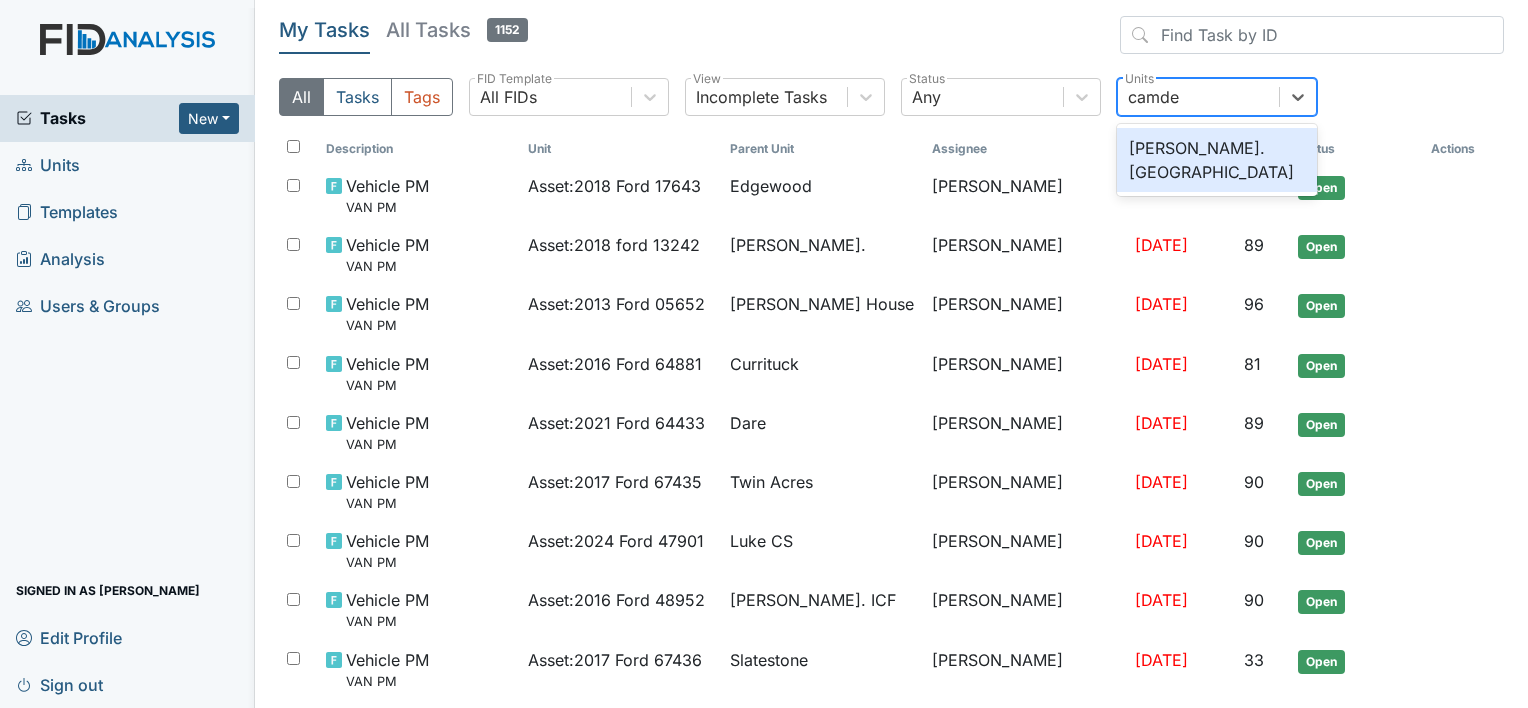 type on "camden" 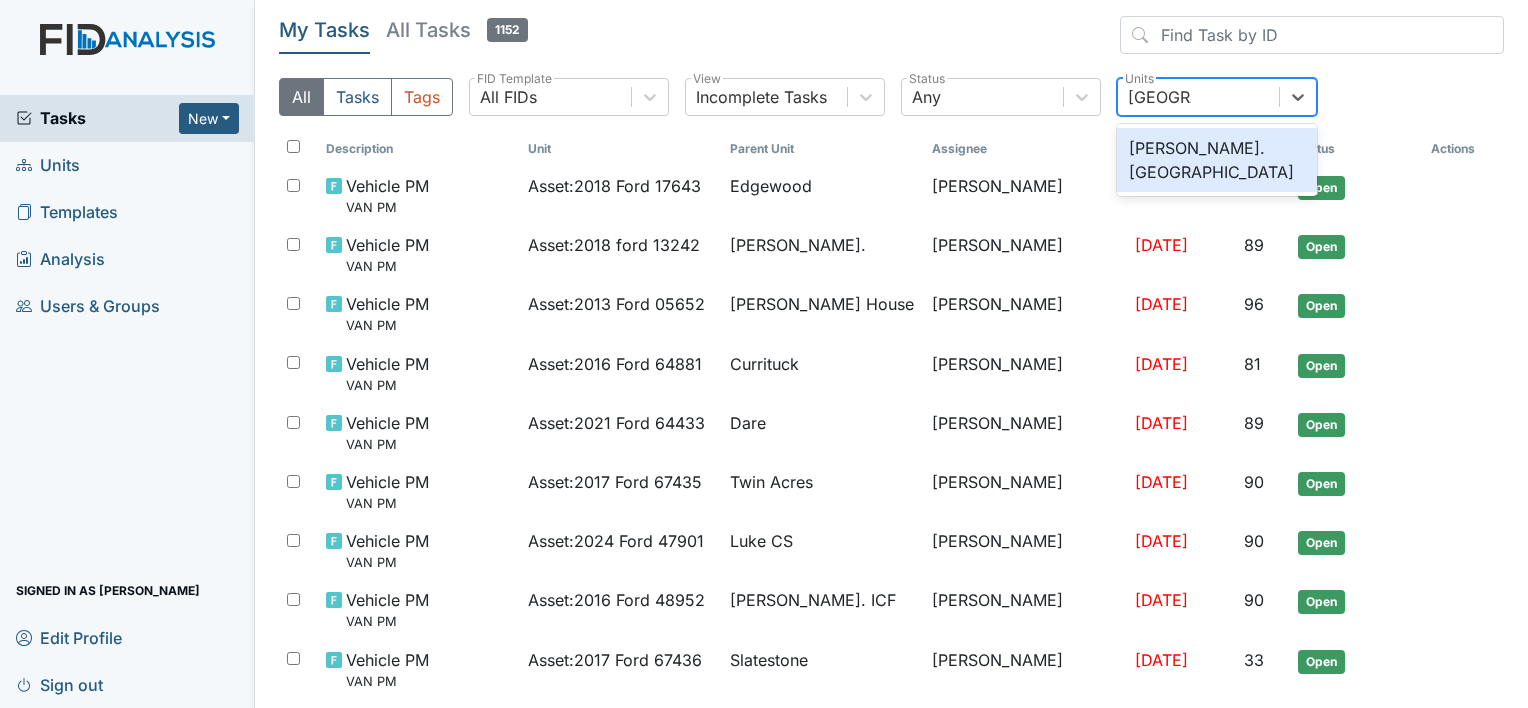 type 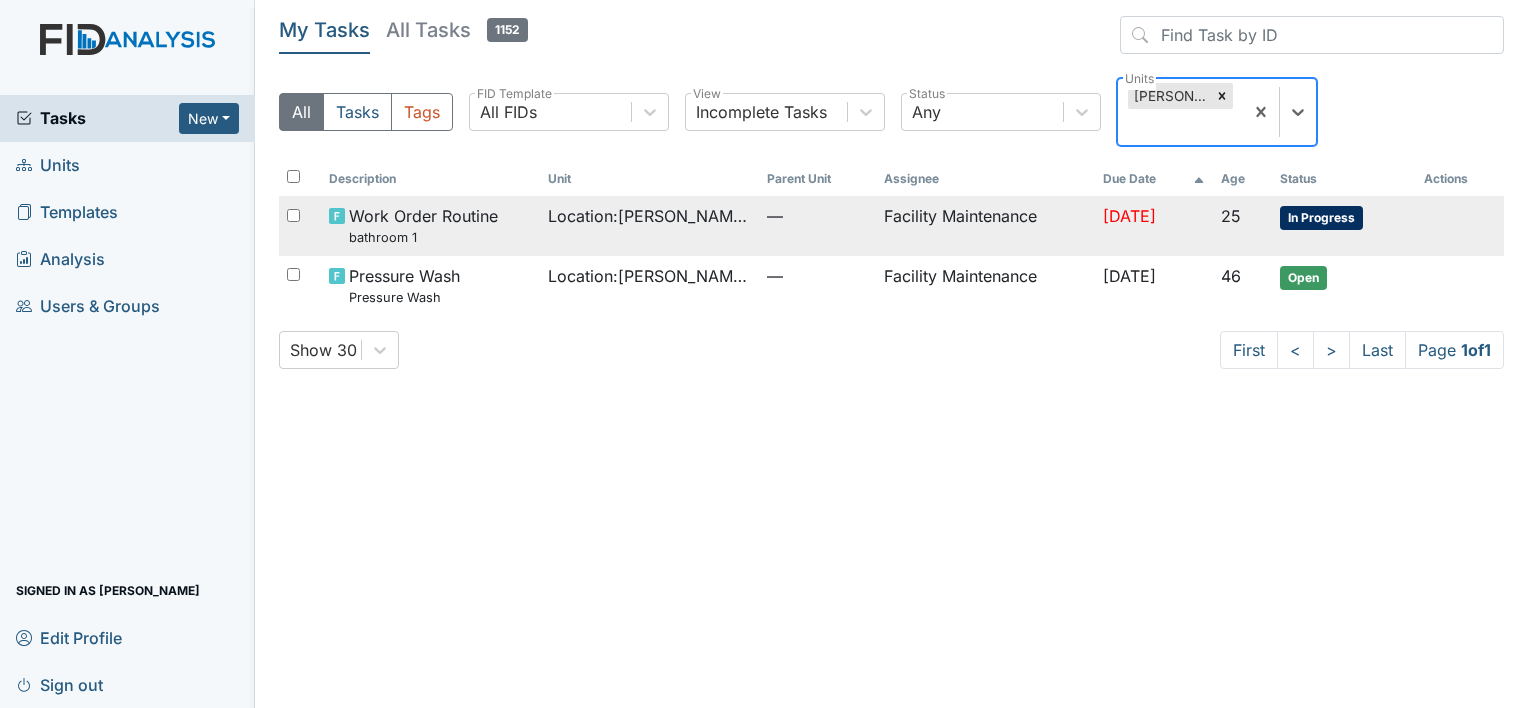 click on "Facility Maintenance" at bounding box center (985, 225) 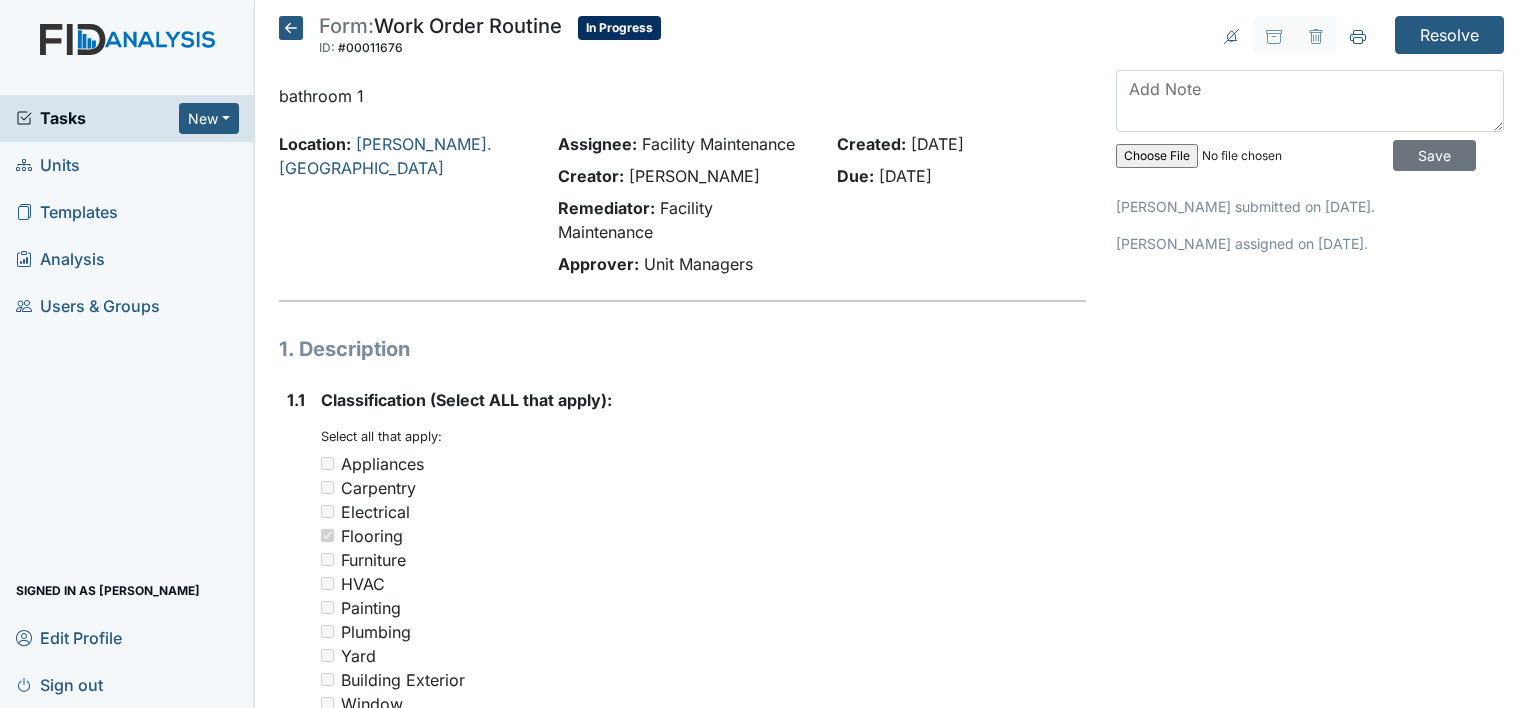 scroll, scrollTop: 0, scrollLeft: 0, axis: both 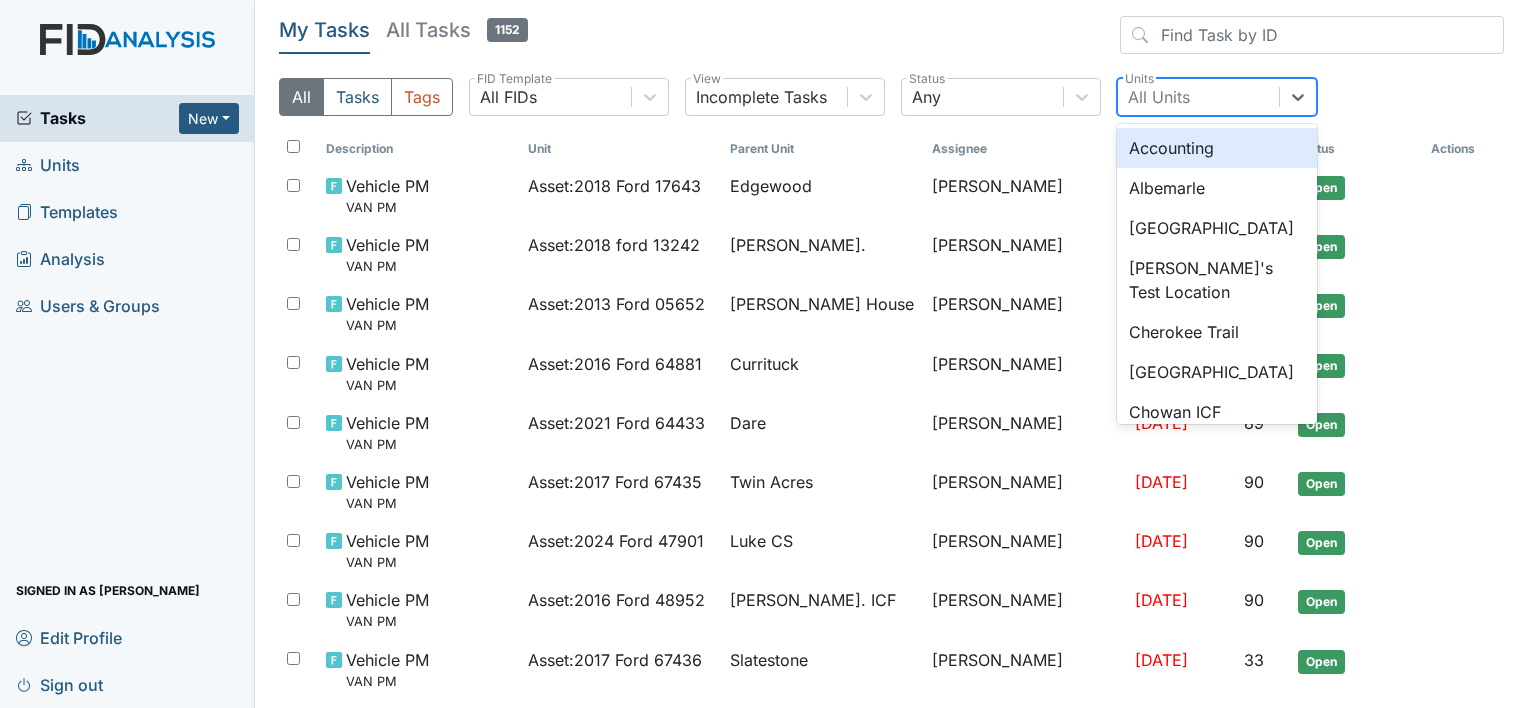 click on "All Units" at bounding box center [1159, 97] 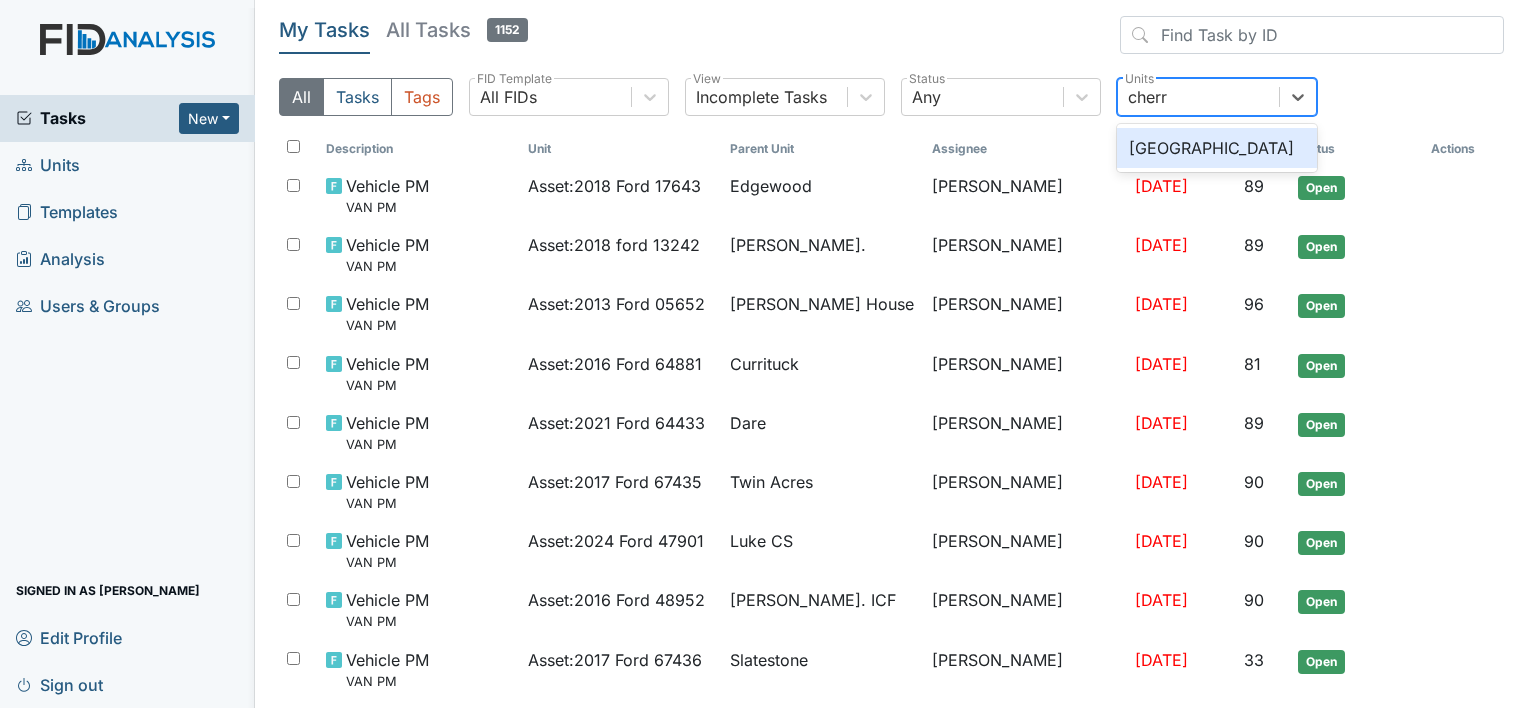 type on "cherry" 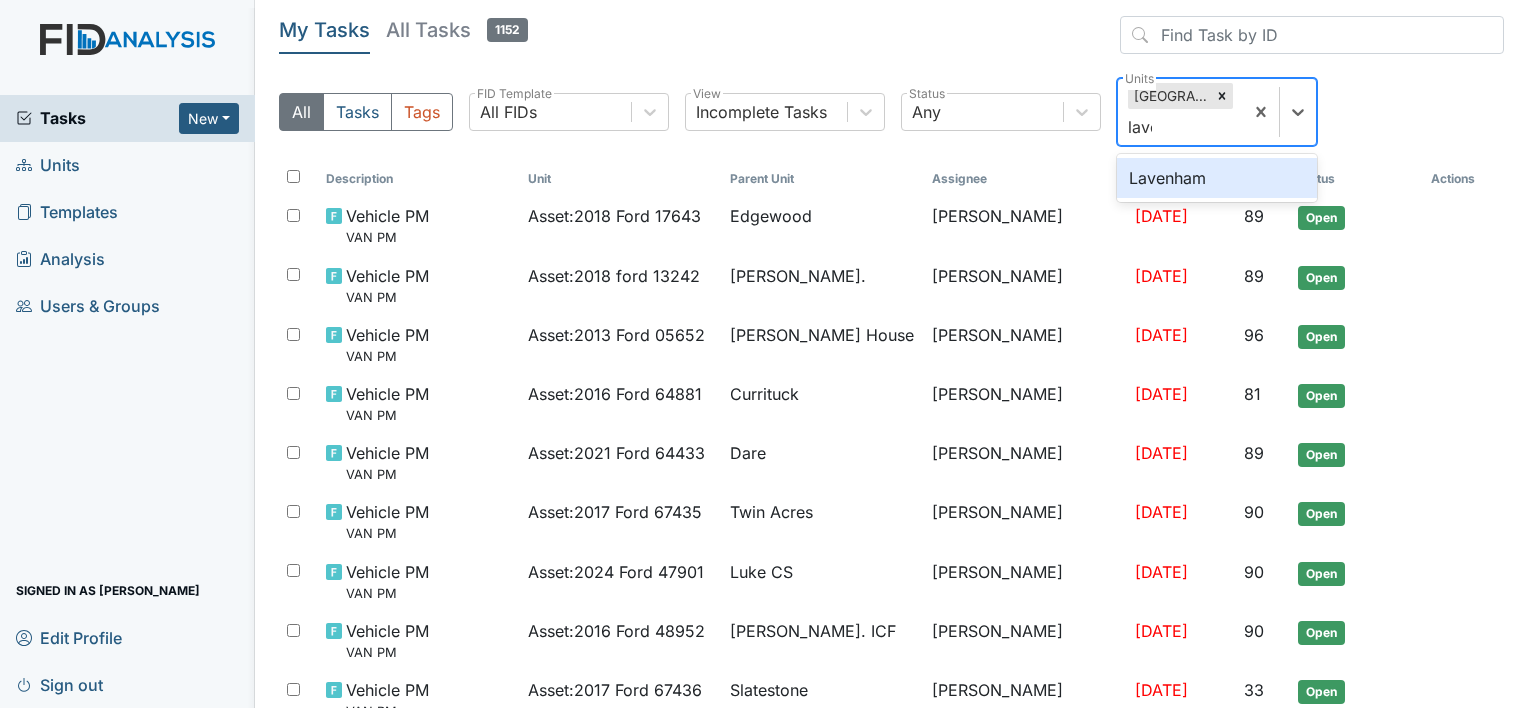type on "laven" 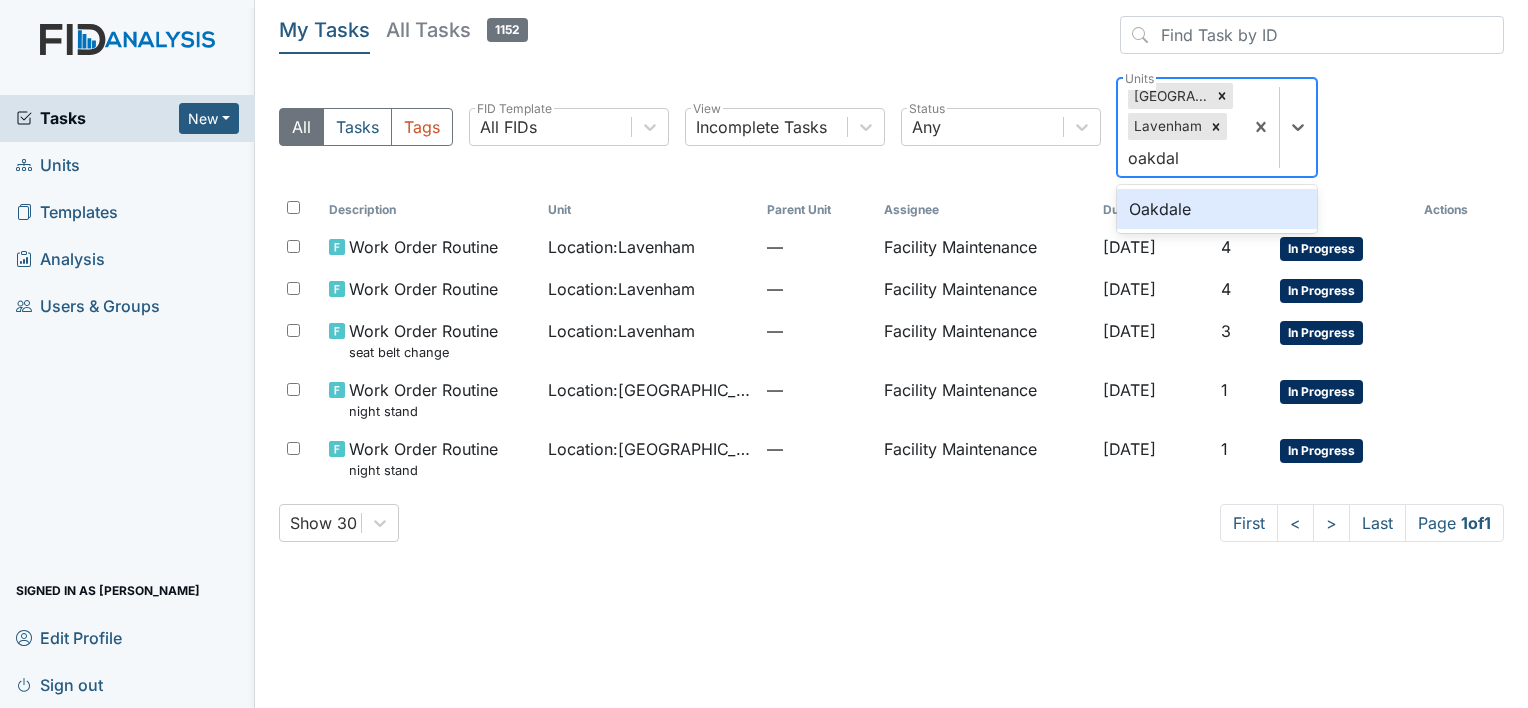 type on "oakdale" 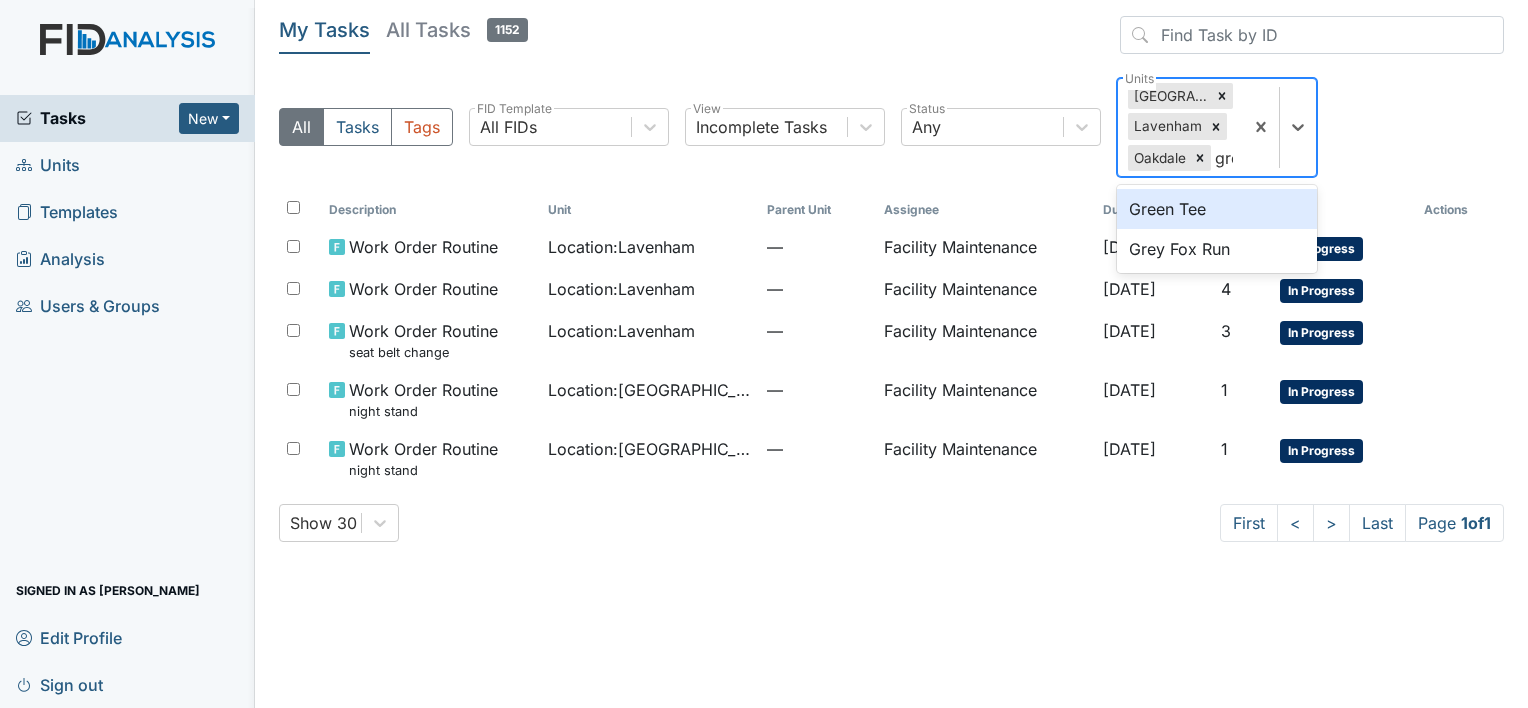 type on "grey" 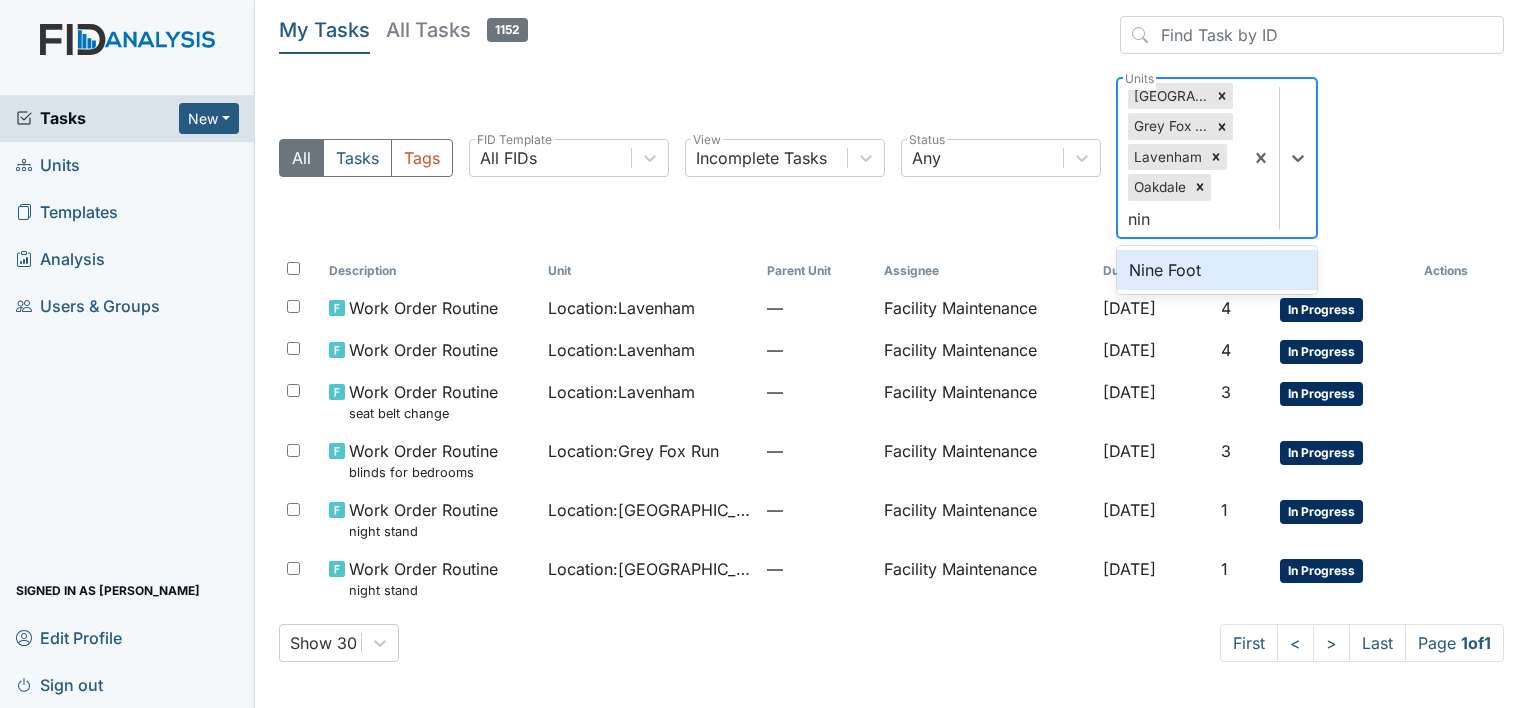 type on "nine" 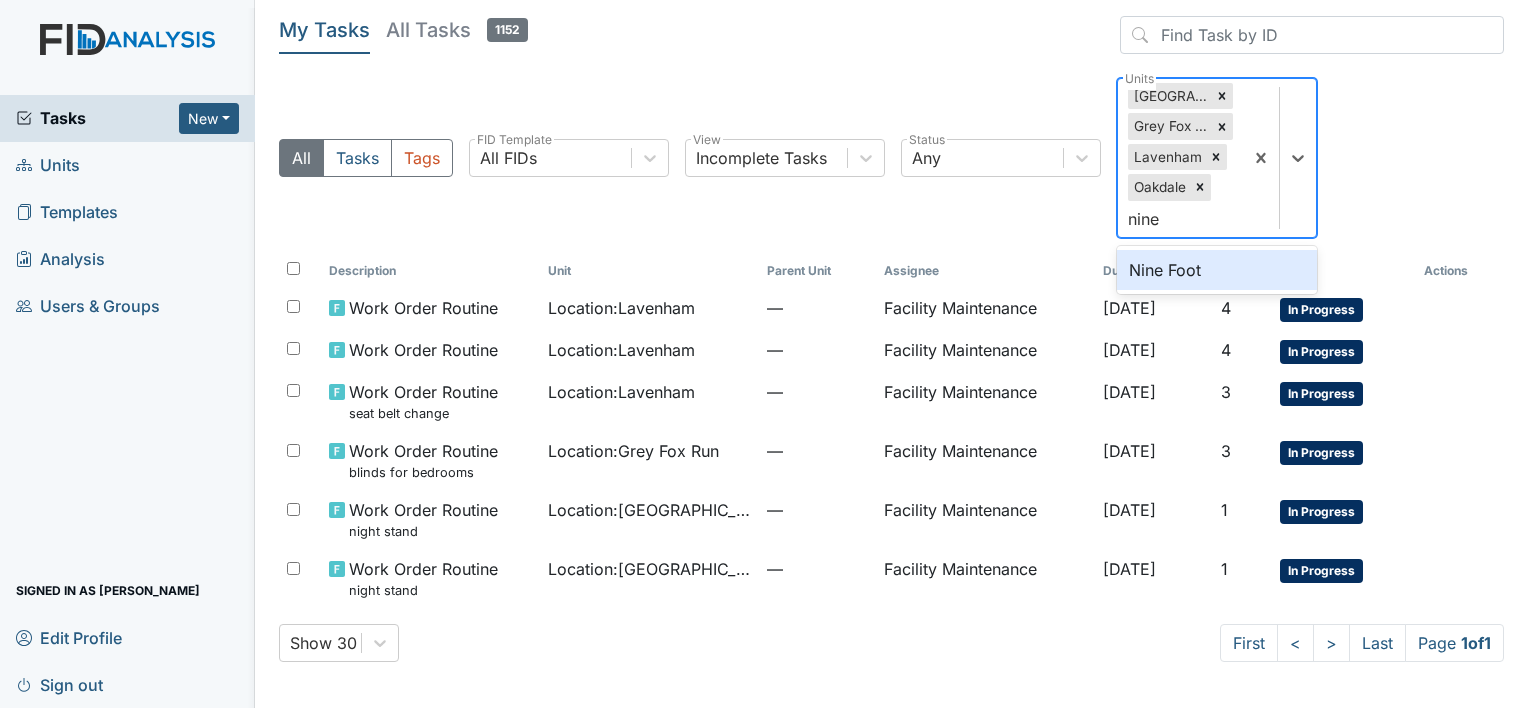 type 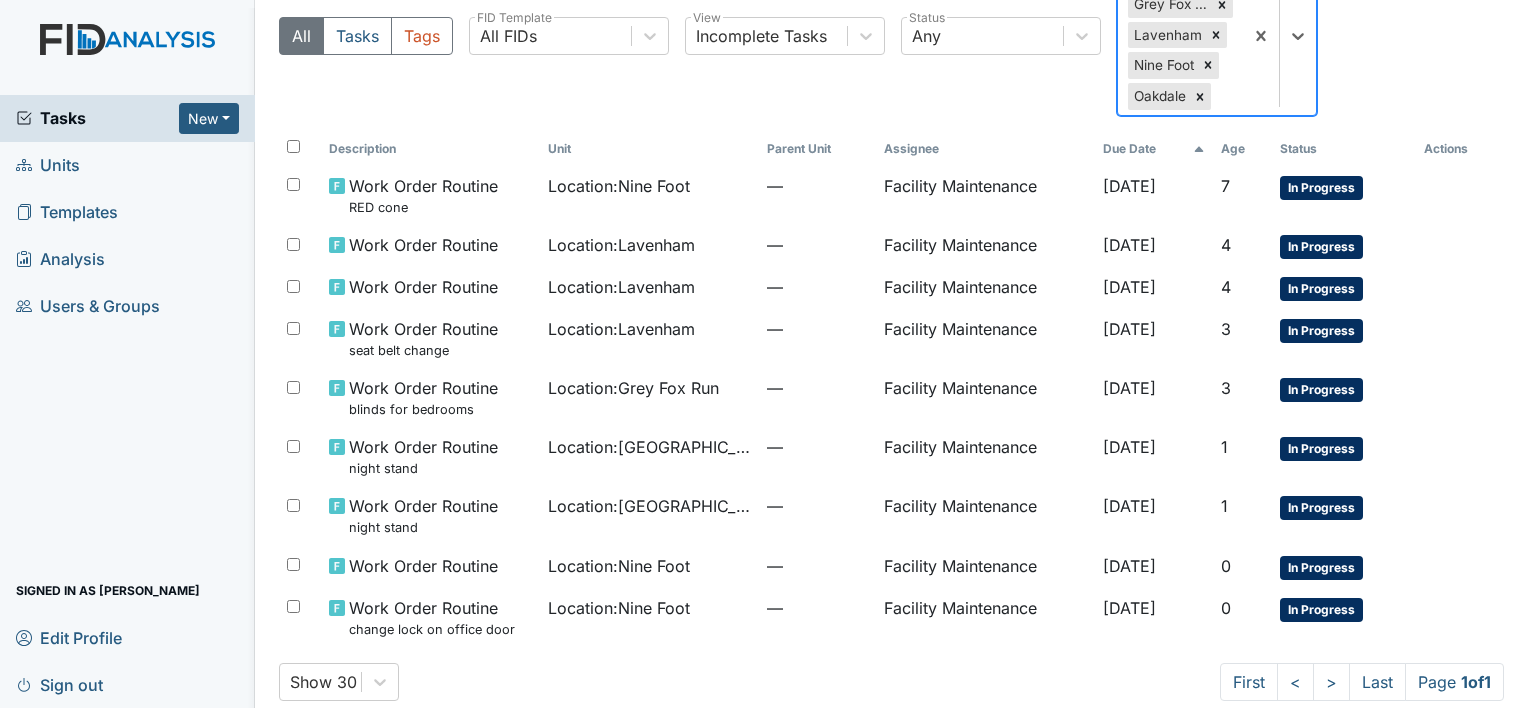 scroll, scrollTop: 144, scrollLeft: 0, axis: vertical 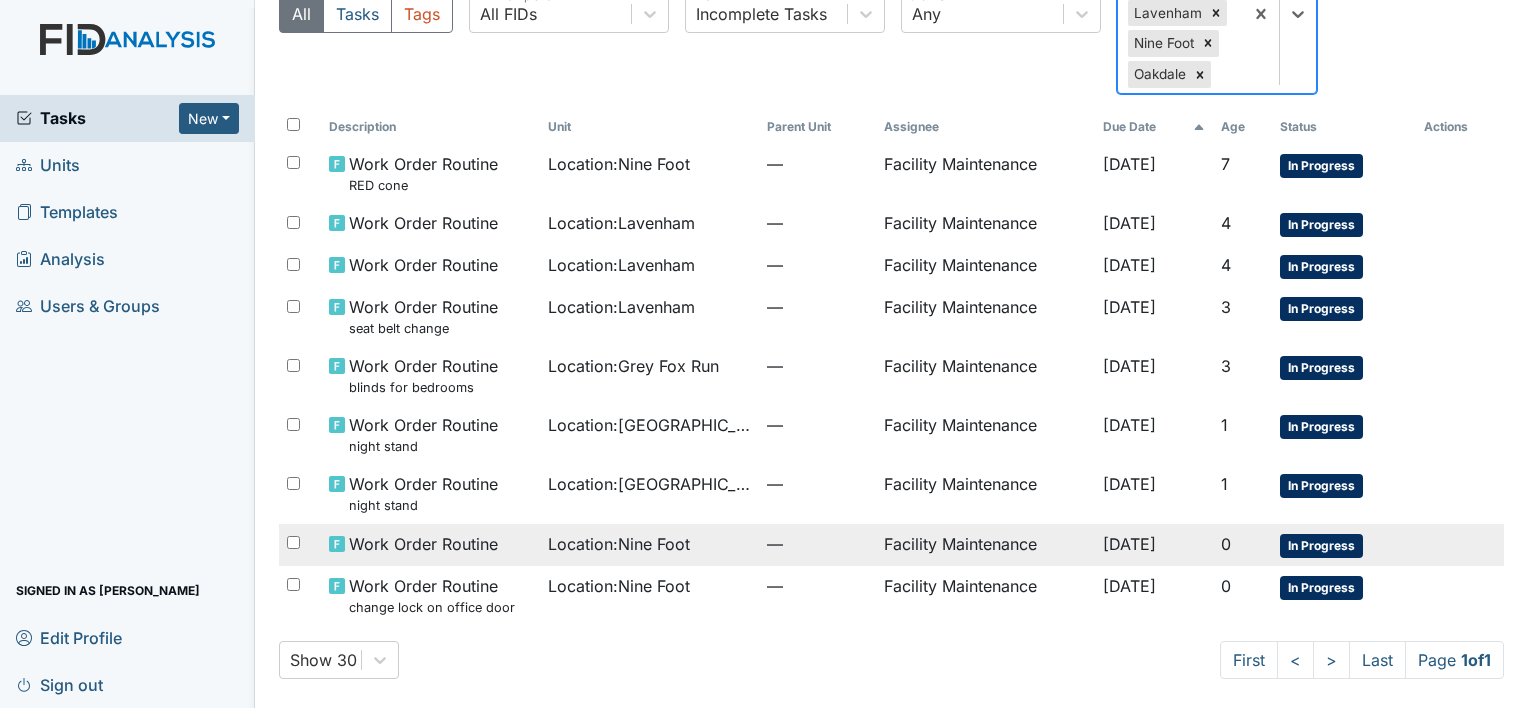 click on "Location :  Nine Foot" at bounding box center (649, 545) 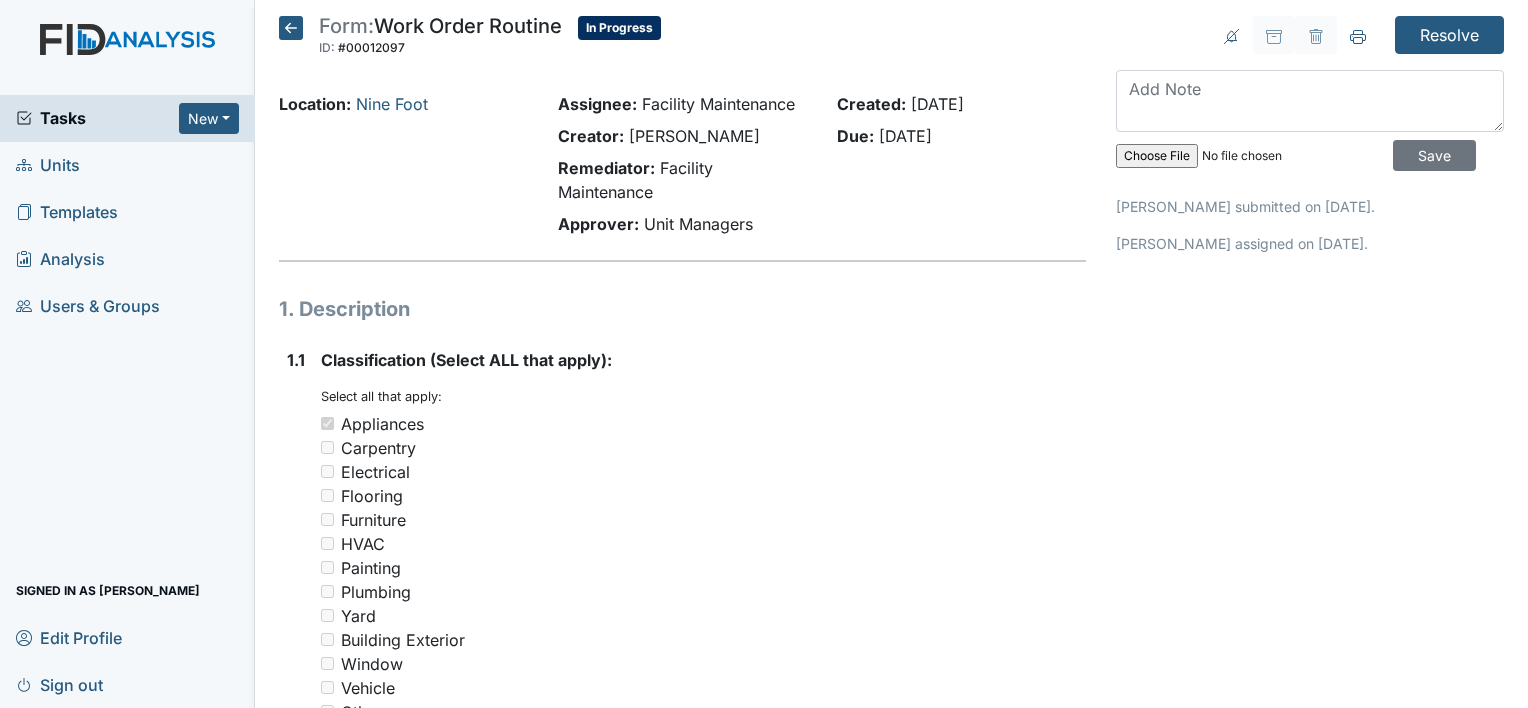 scroll, scrollTop: 0, scrollLeft: 0, axis: both 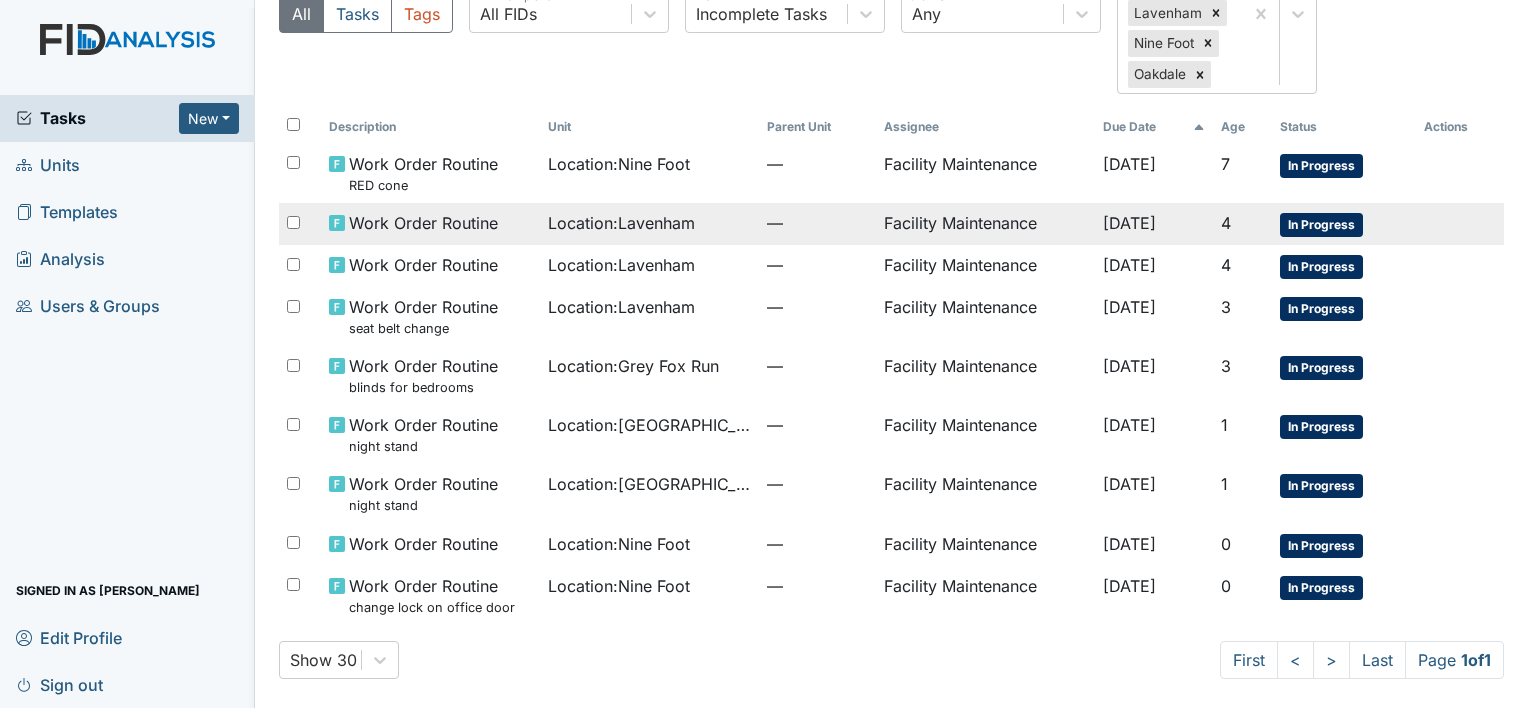 click on "—" at bounding box center (817, 224) 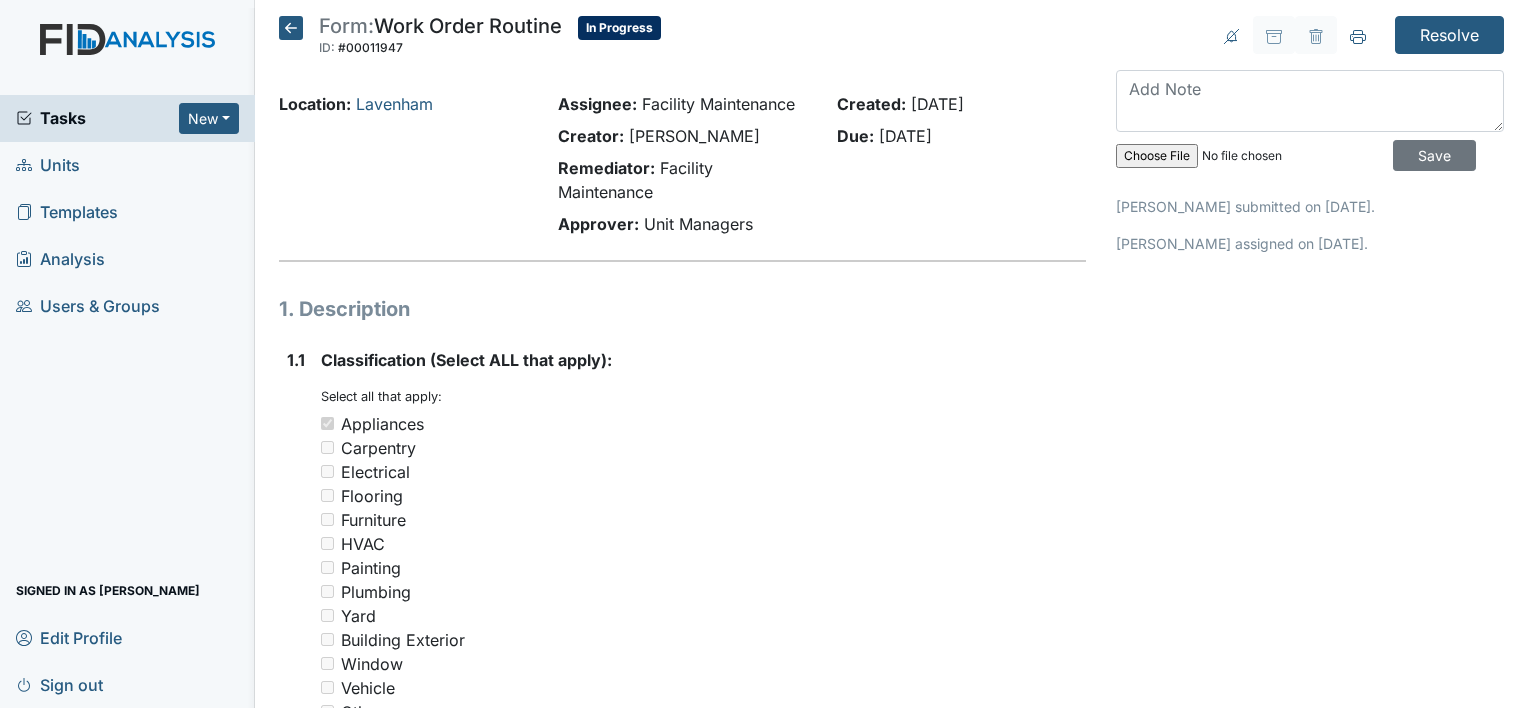 scroll, scrollTop: 0, scrollLeft: 0, axis: both 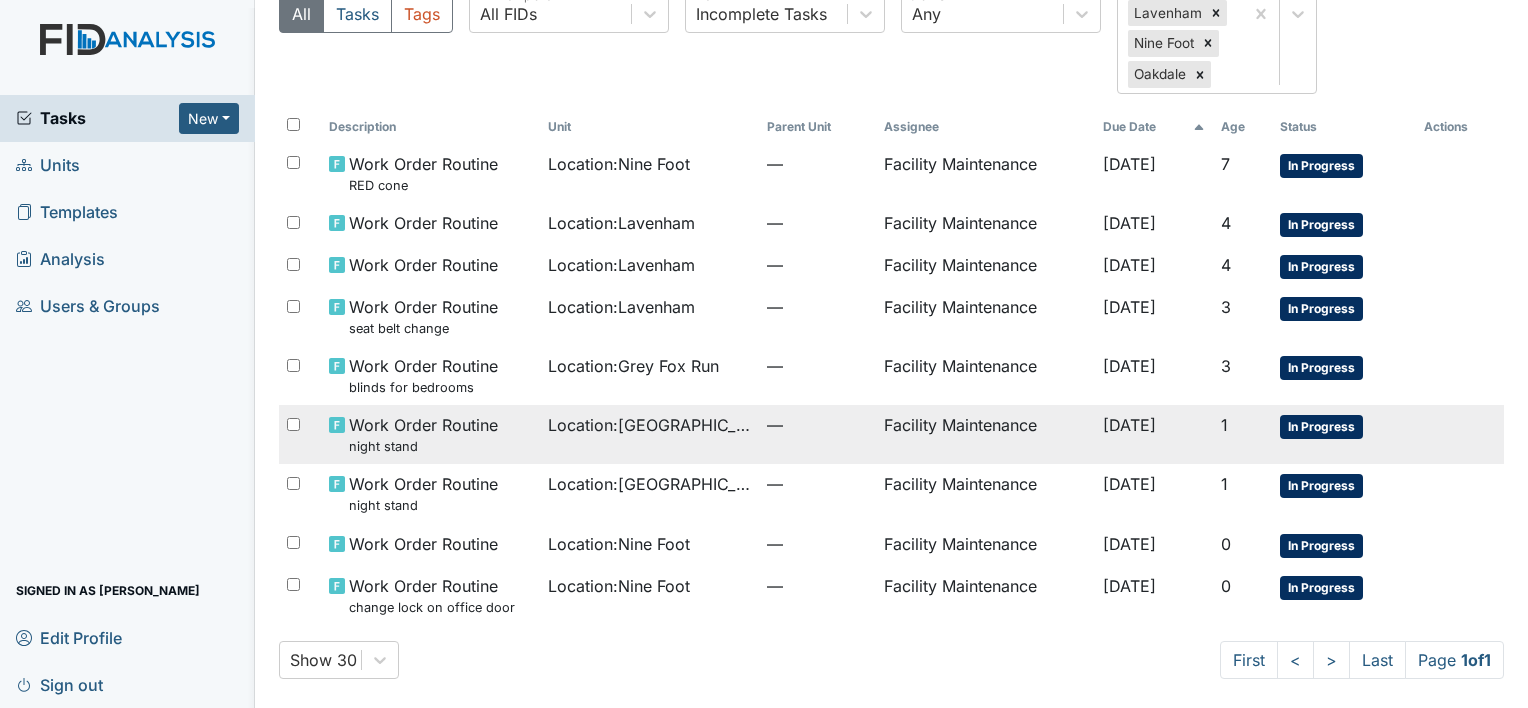click on "—" at bounding box center [817, 434] 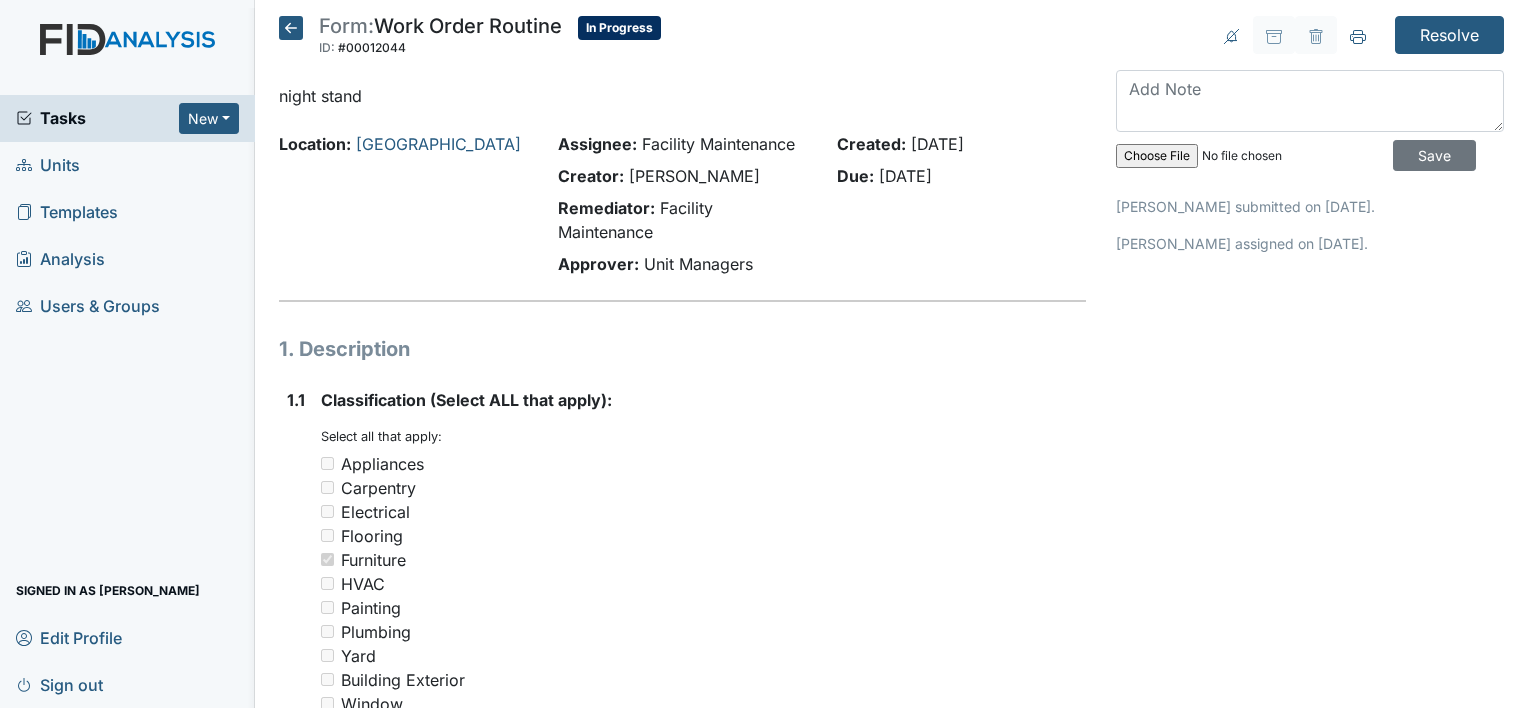 scroll, scrollTop: 0, scrollLeft: 0, axis: both 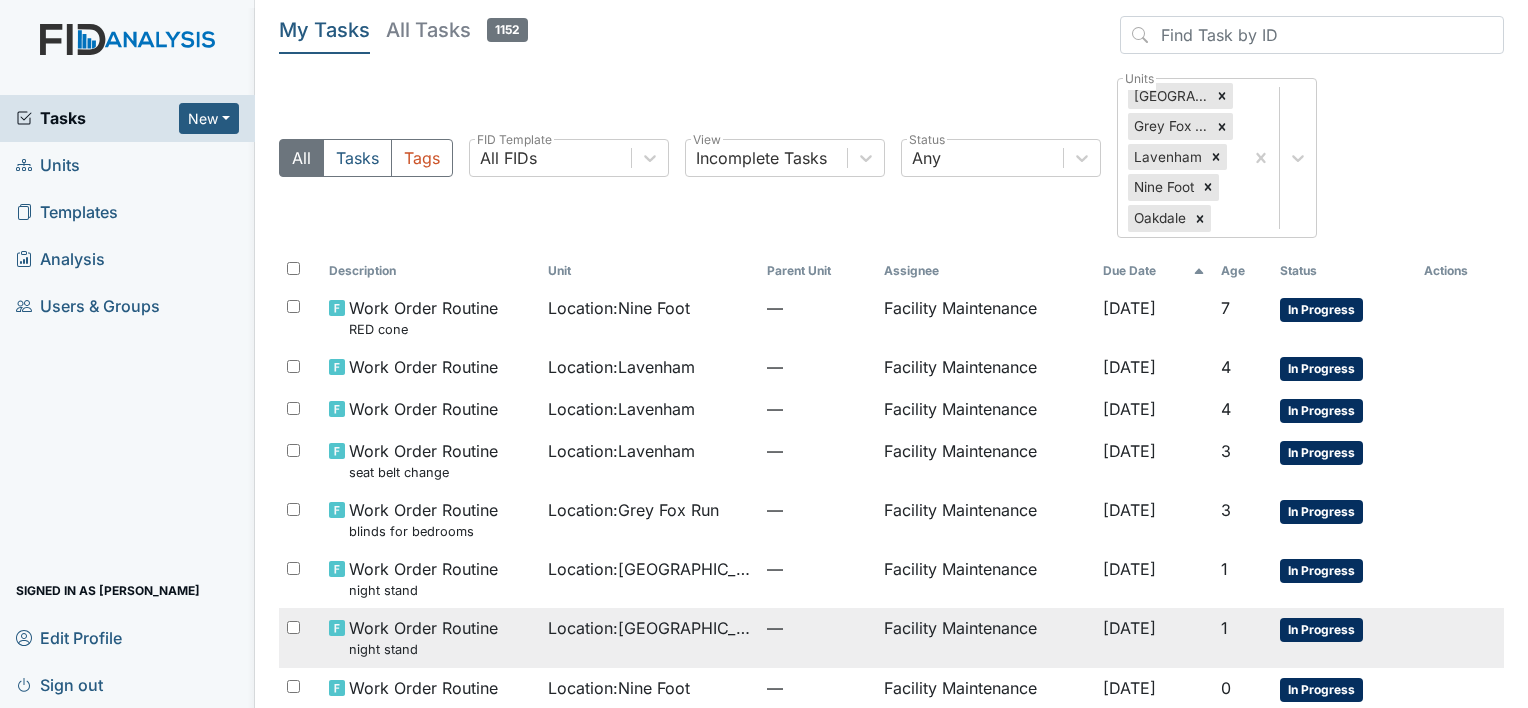 click on "Location :  Cherry Lane" at bounding box center (649, 637) 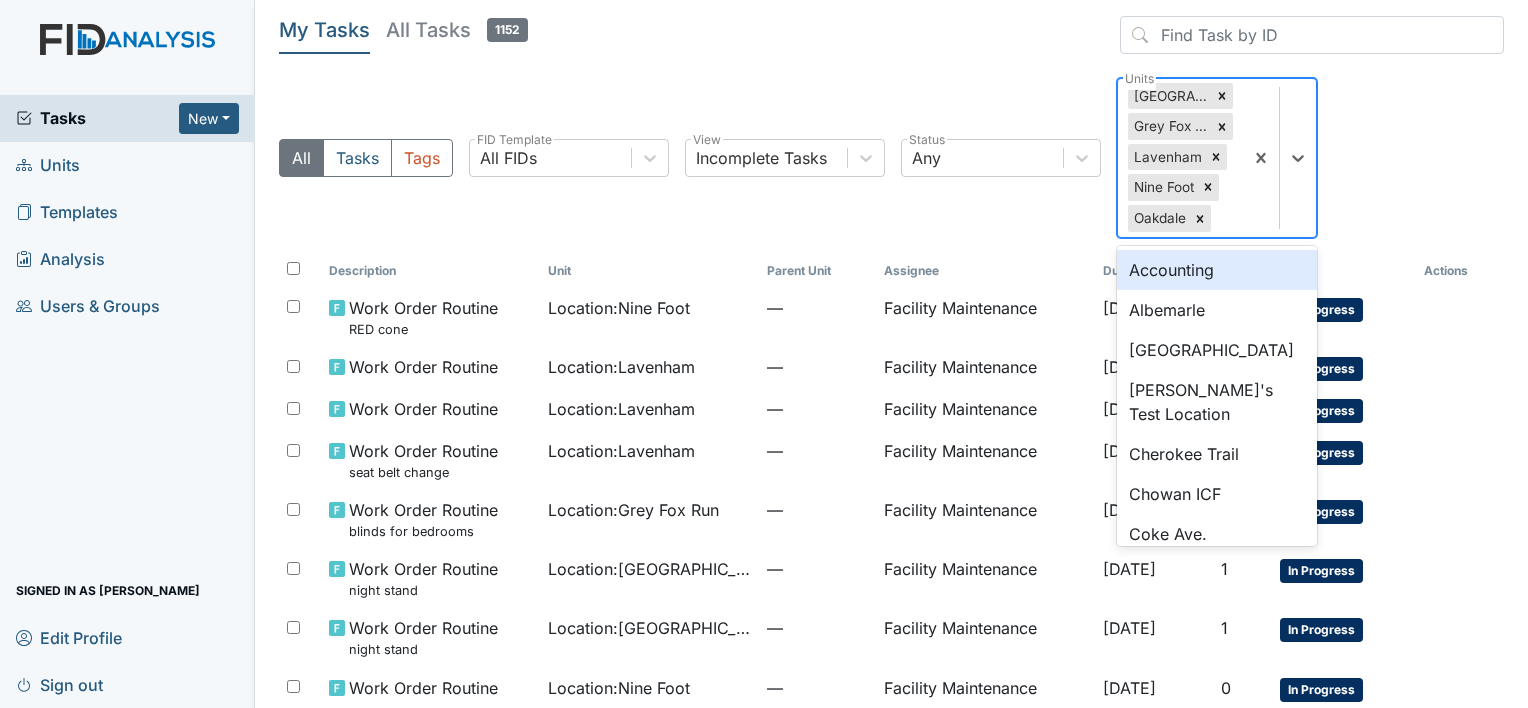 click at bounding box center [1279, 158] 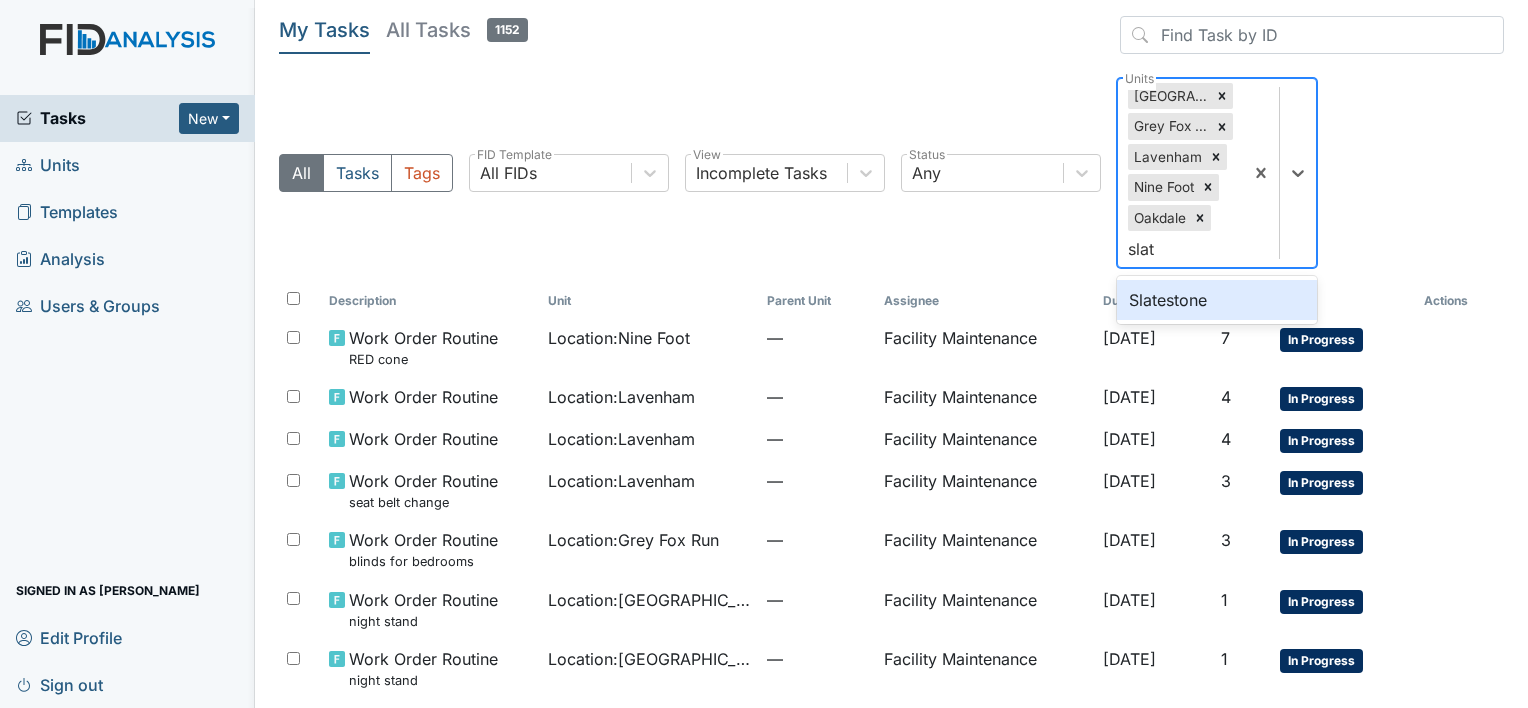 type on "slate" 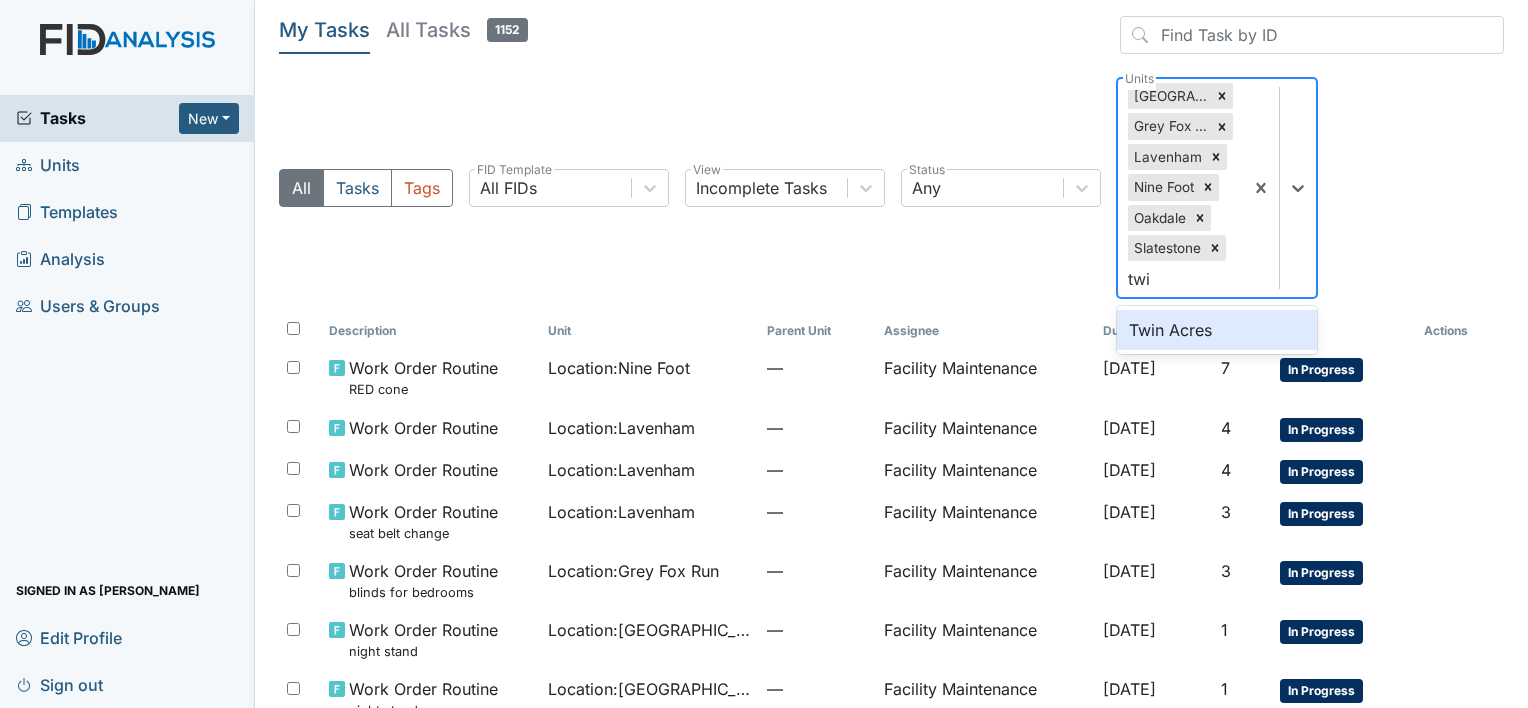type on "twin" 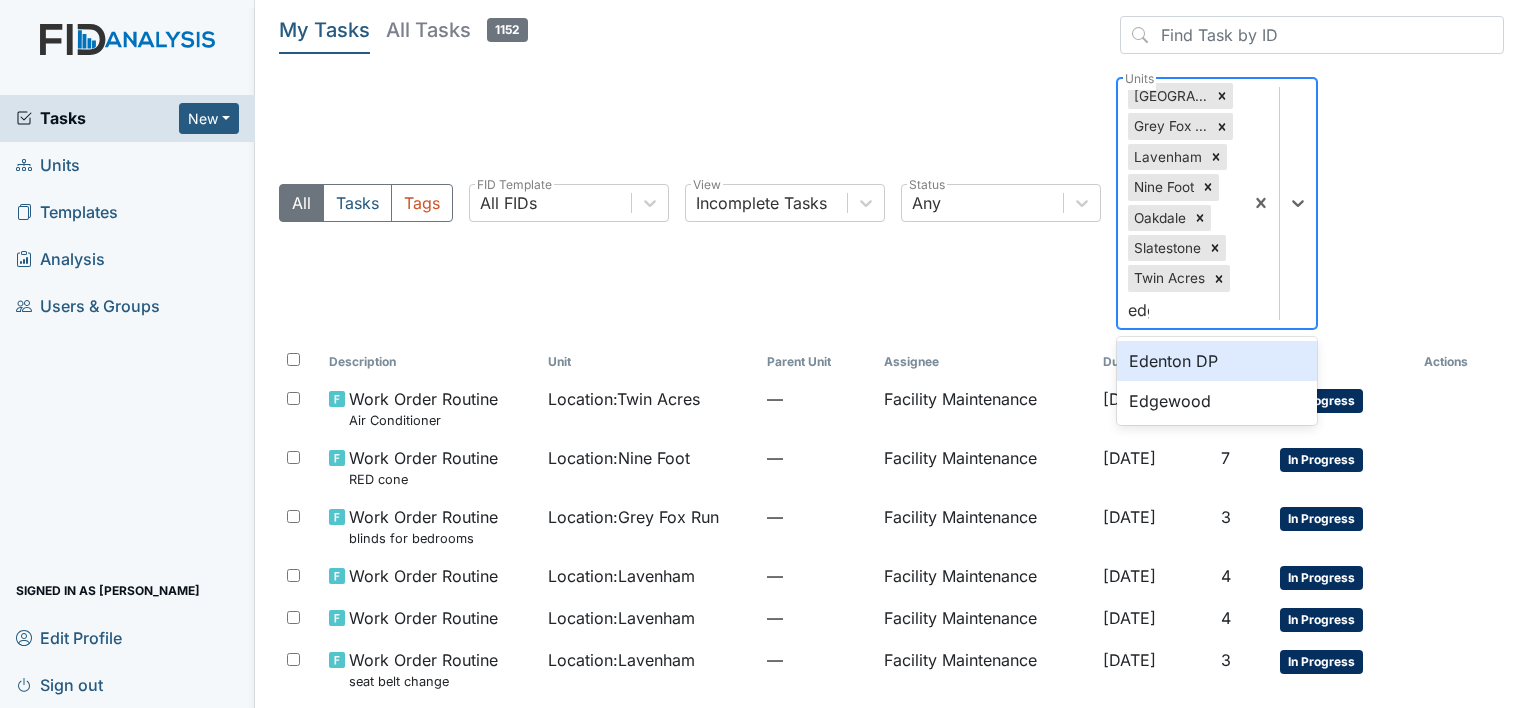 type on "edge" 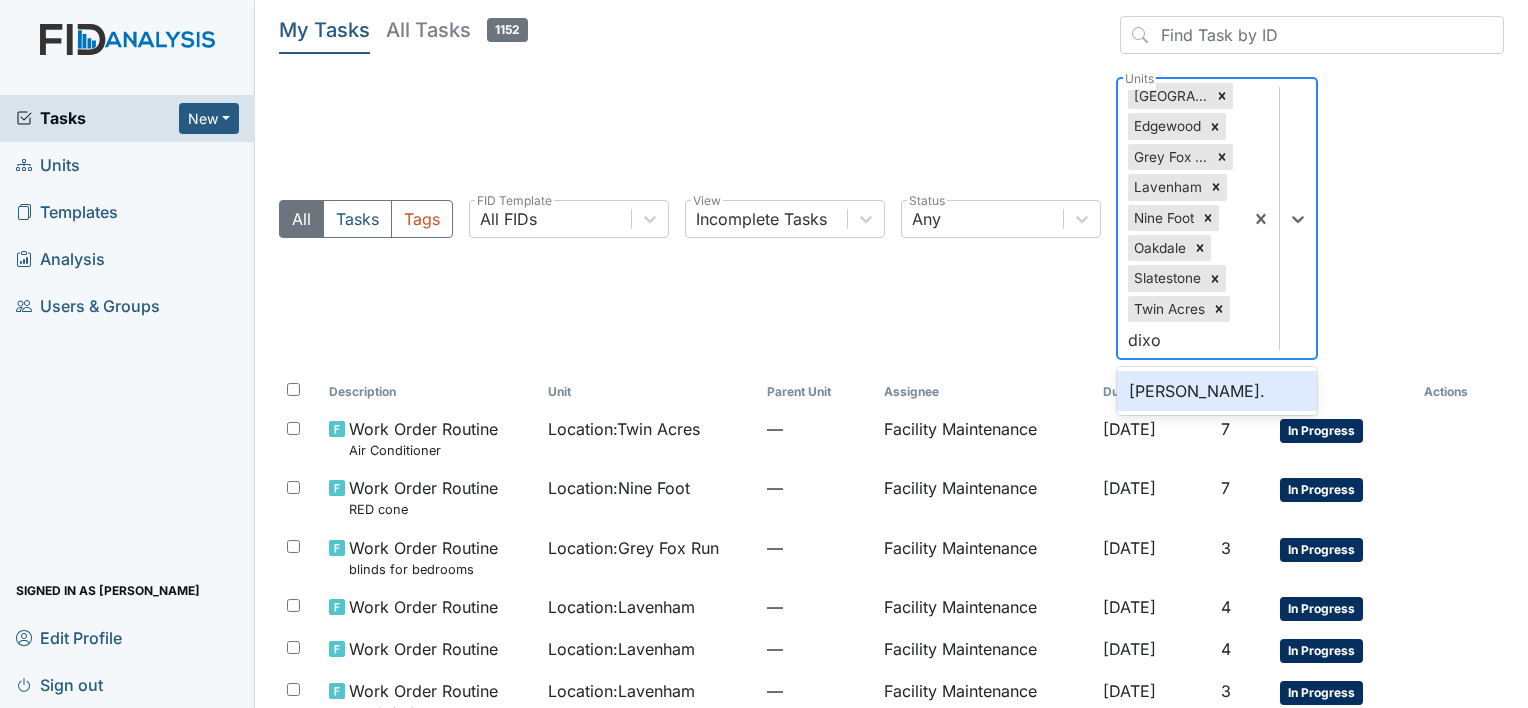 type on "dixon" 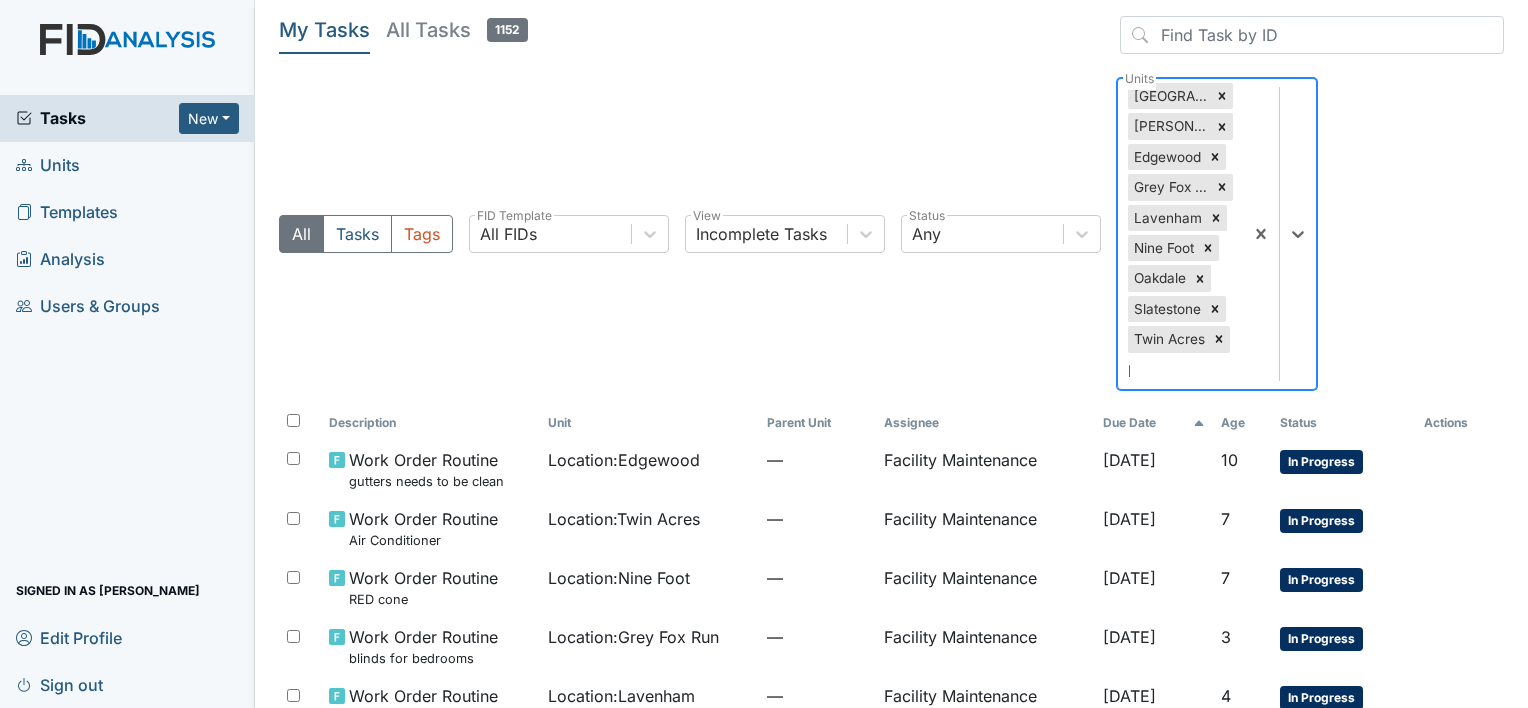 type on "be" 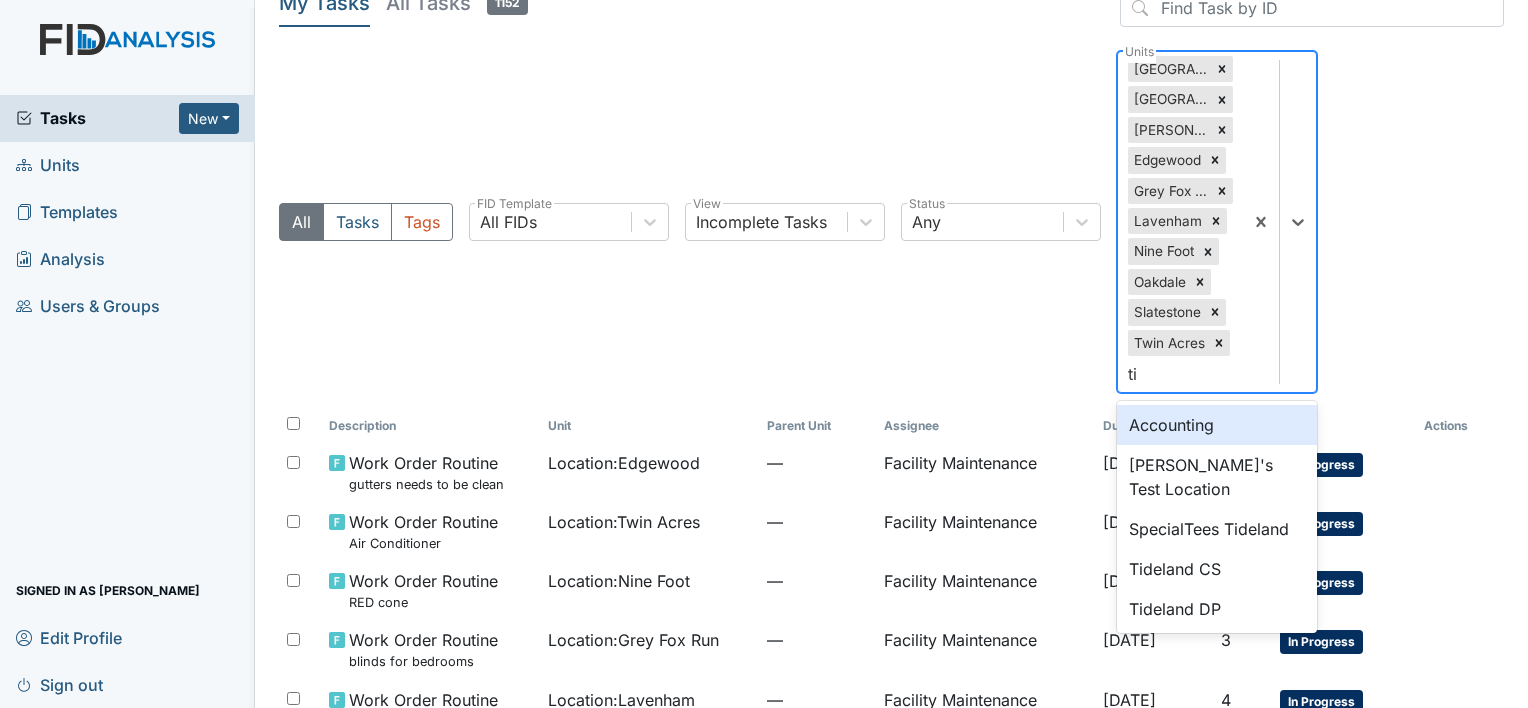 scroll, scrollTop: 28, scrollLeft: 0, axis: vertical 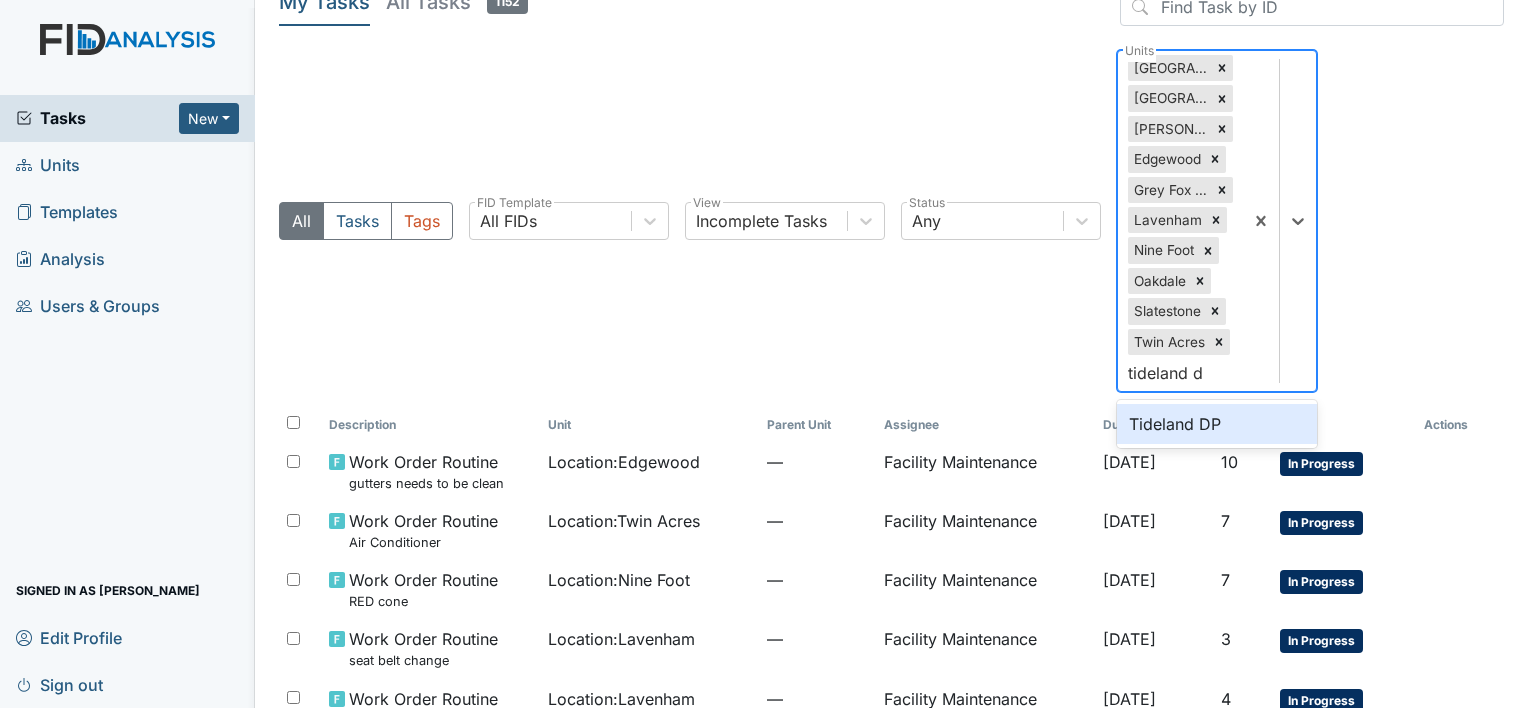 type on "tideland dp" 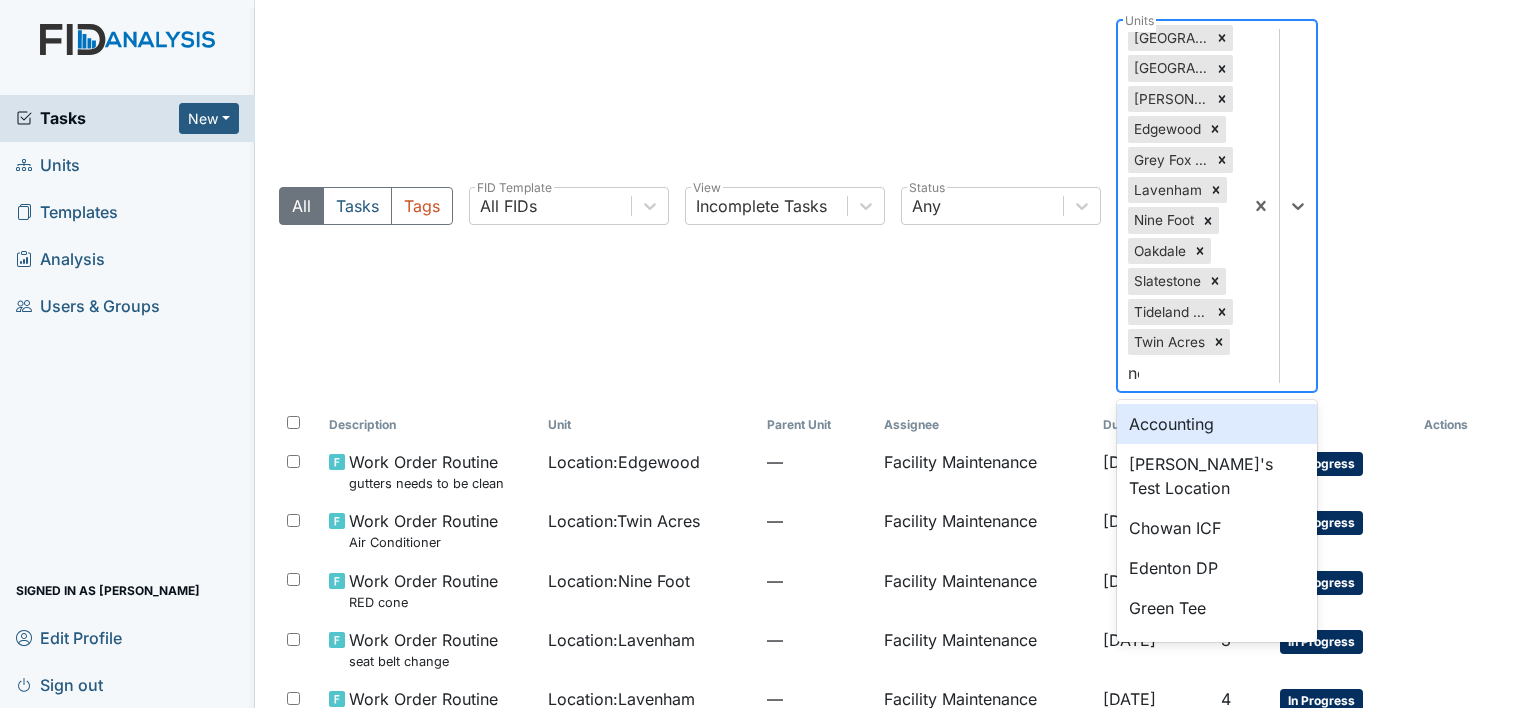 scroll, scrollTop: 58, scrollLeft: 0, axis: vertical 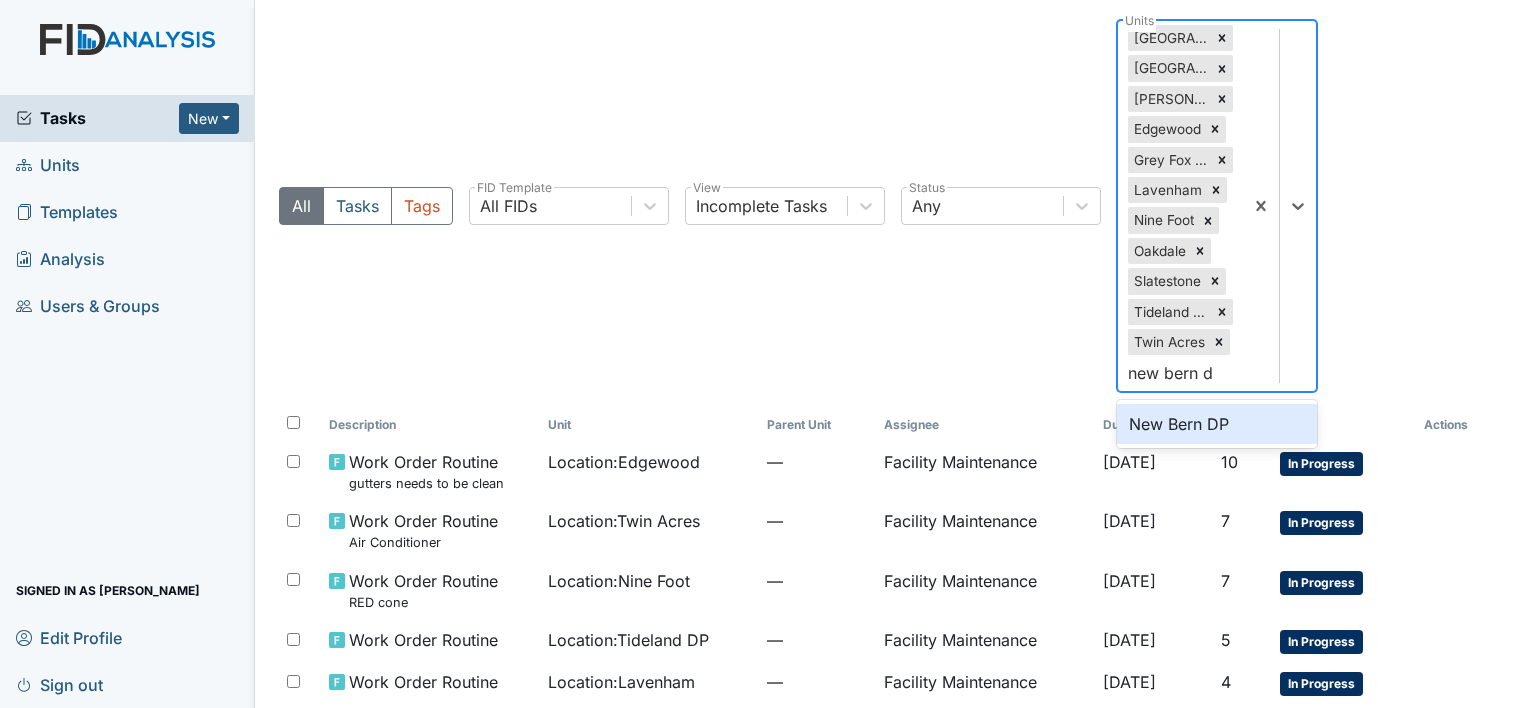 type on "new bern dp" 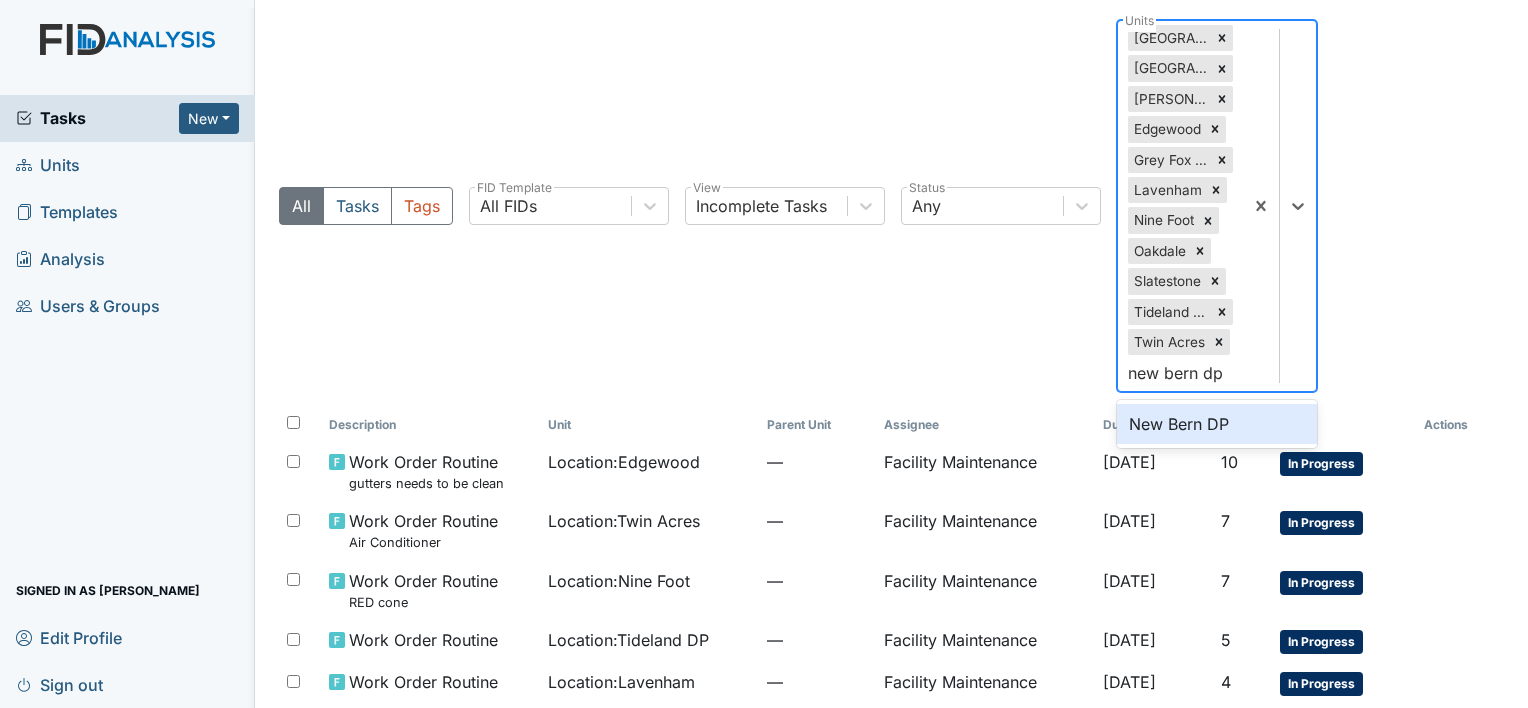 type 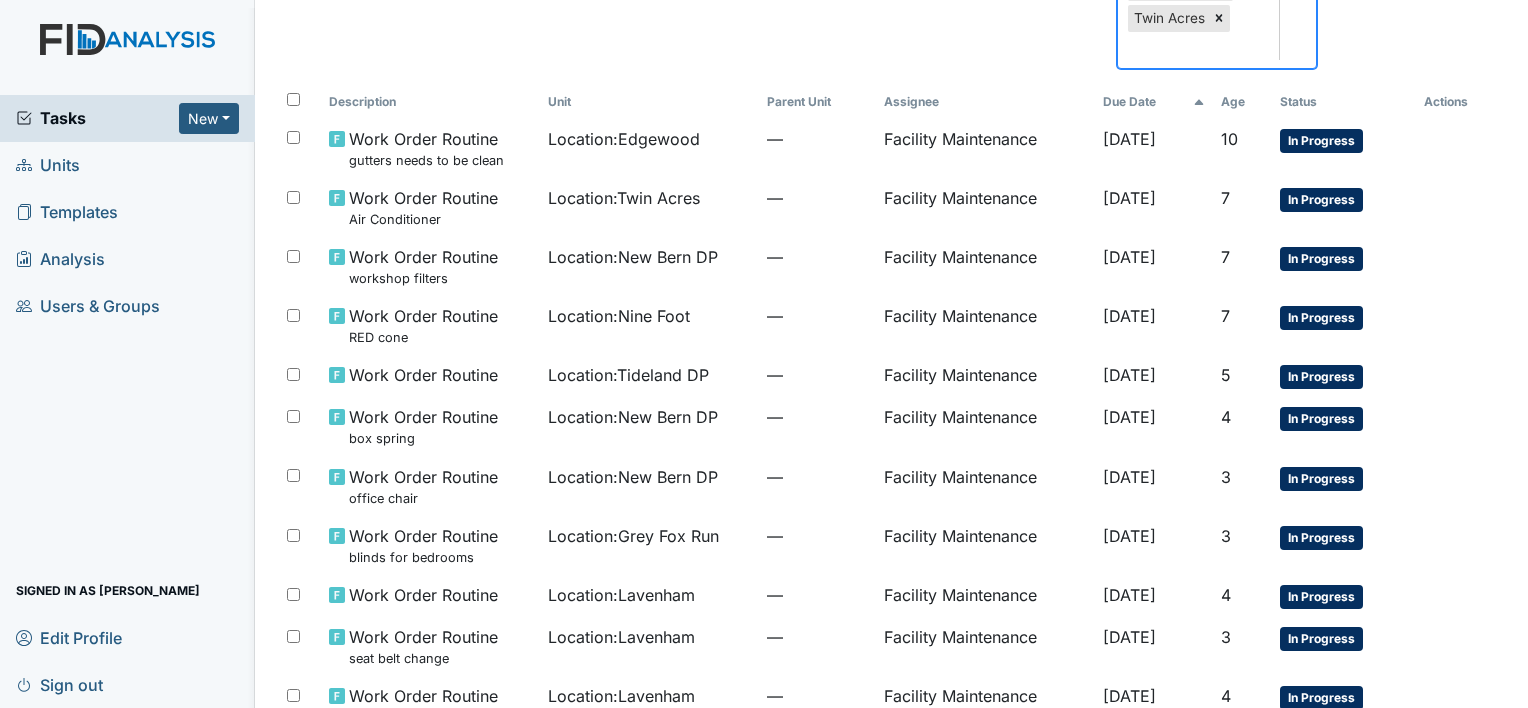 scroll, scrollTop: 418, scrollLeft: 0, axis: vertical 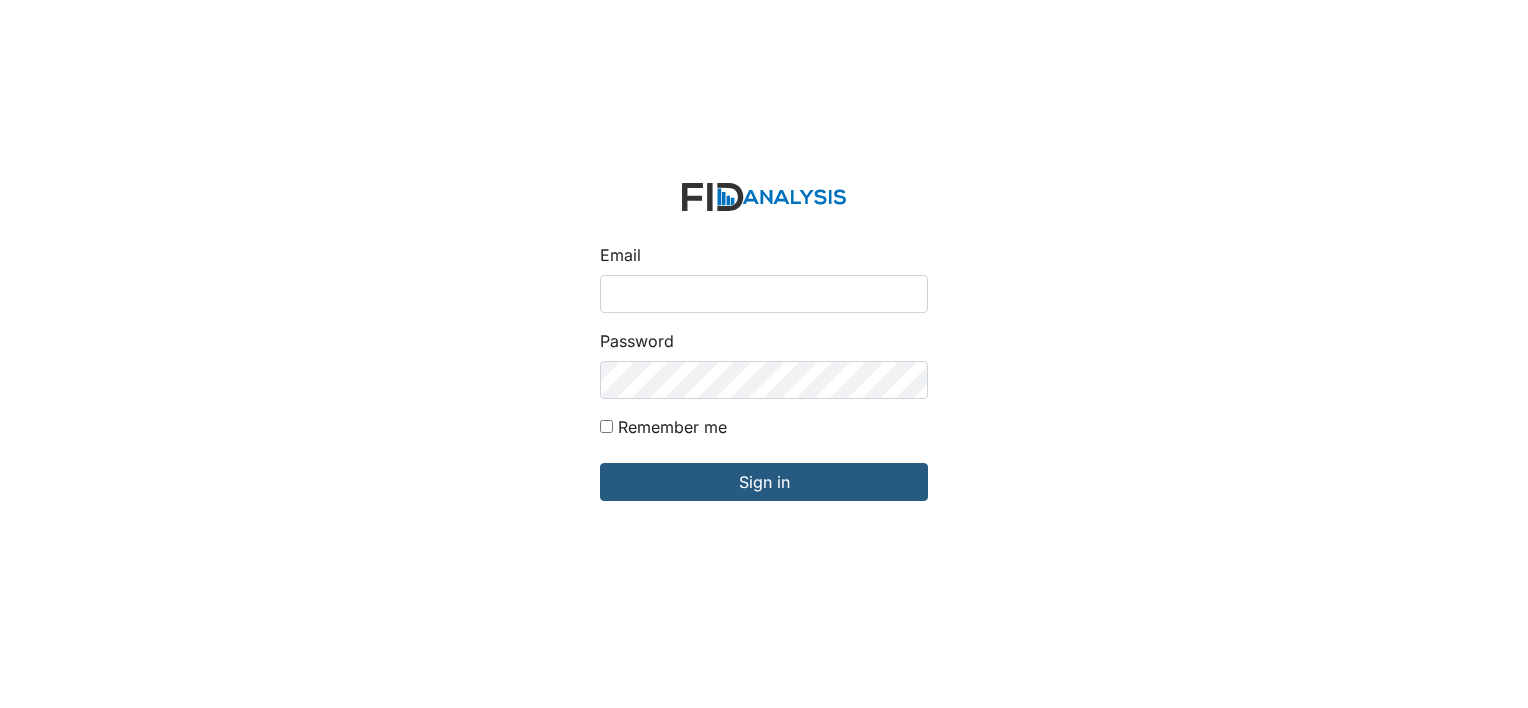 type on "[EMAIL_ADDRESS][DOMAIN_NAME]" 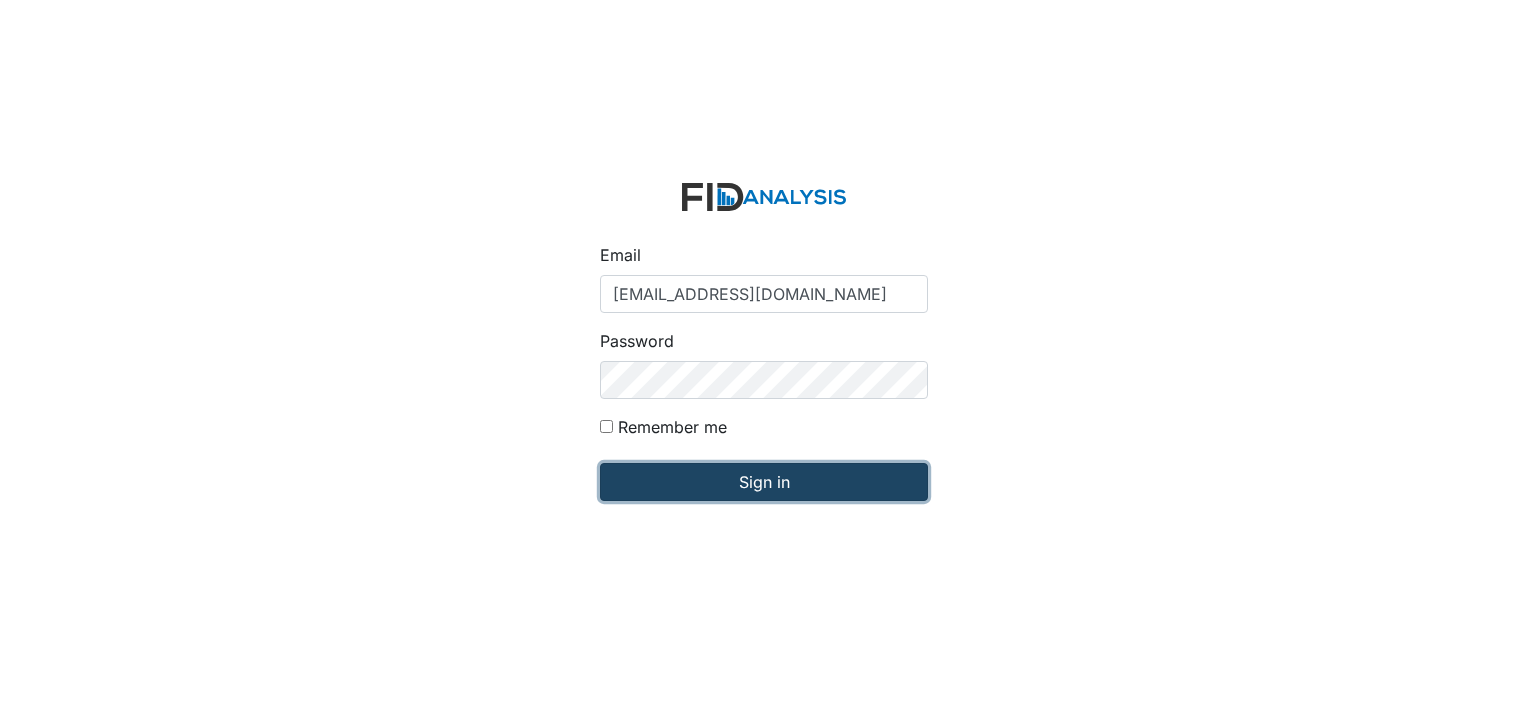 click on "Sign in" at bounding box center [764, 482] 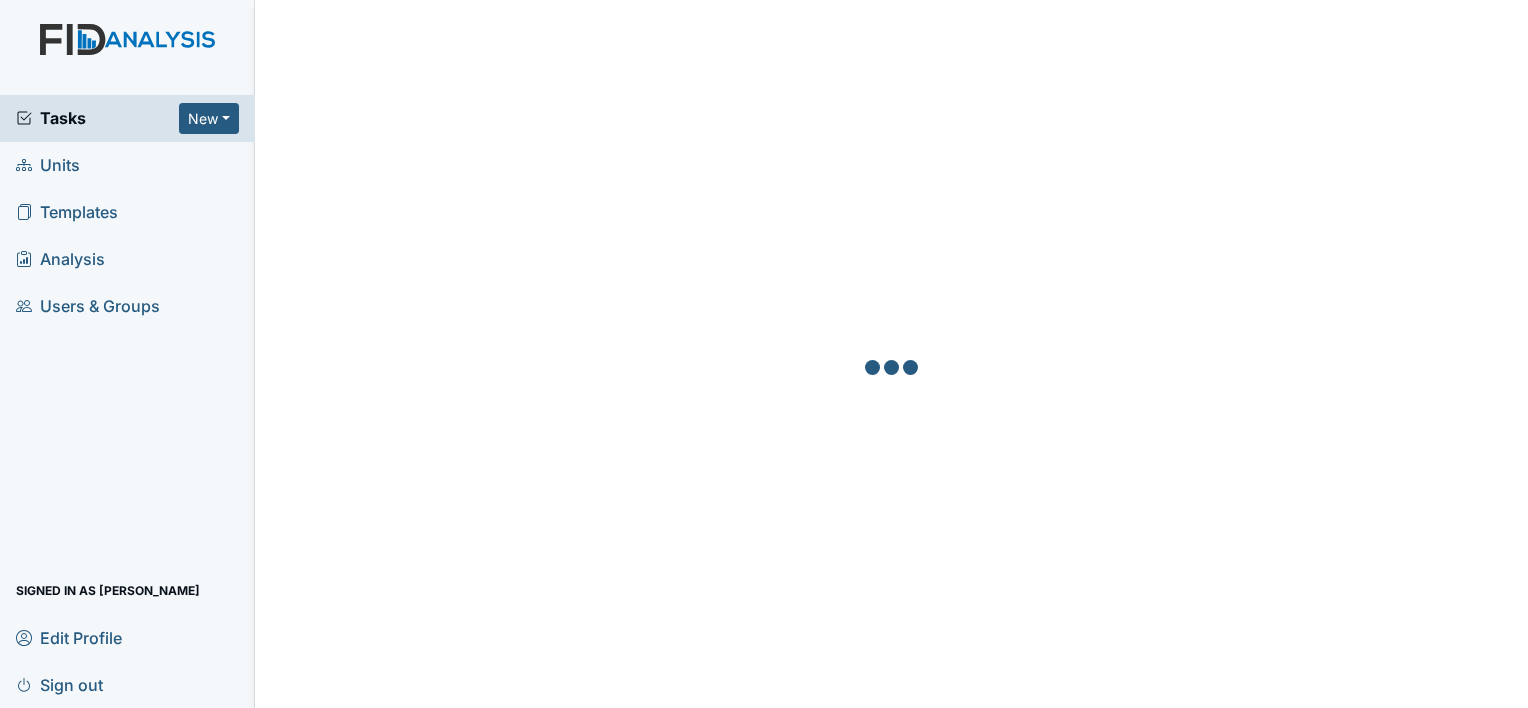 scroll, scrollTop: 0, scrollLeft: 0, axis: both 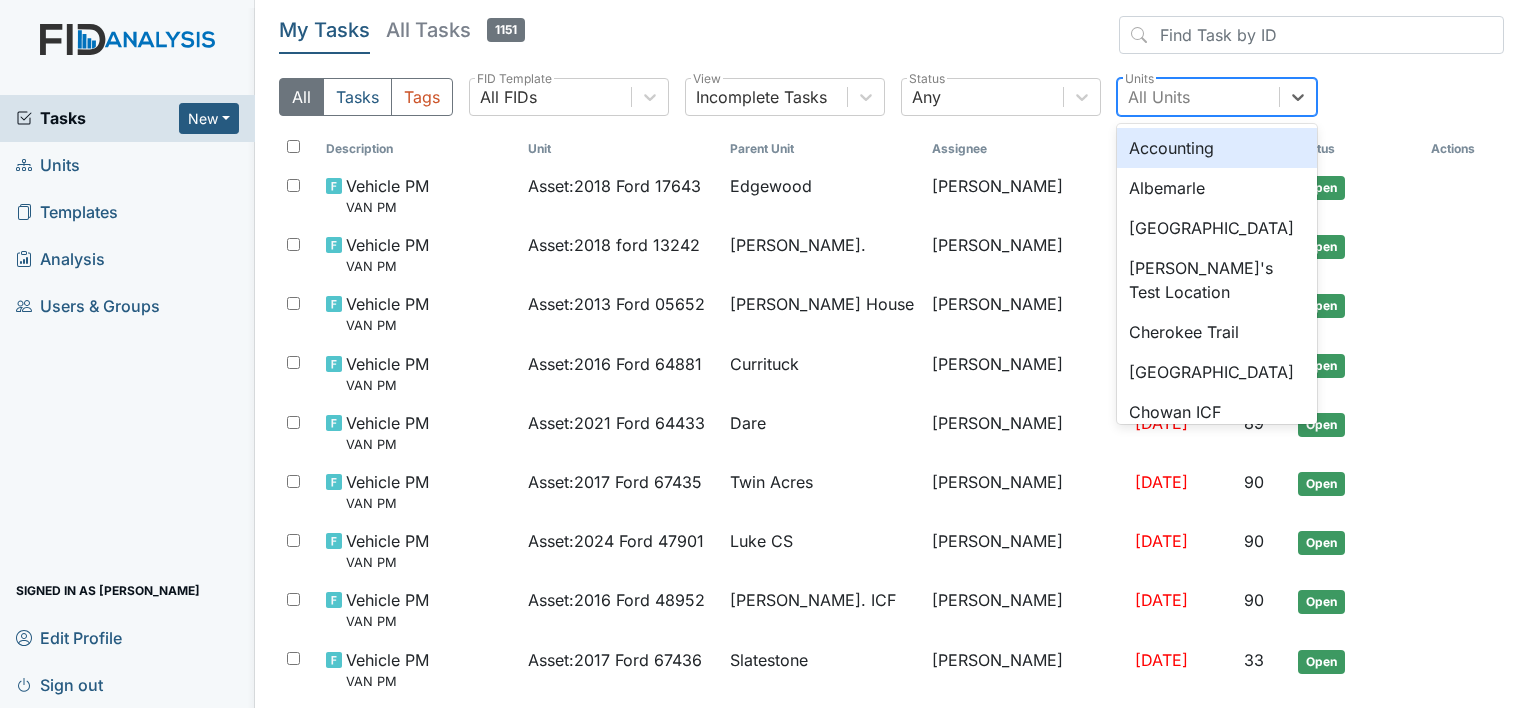 click on "All Units" at bounding box center [1159, 97] 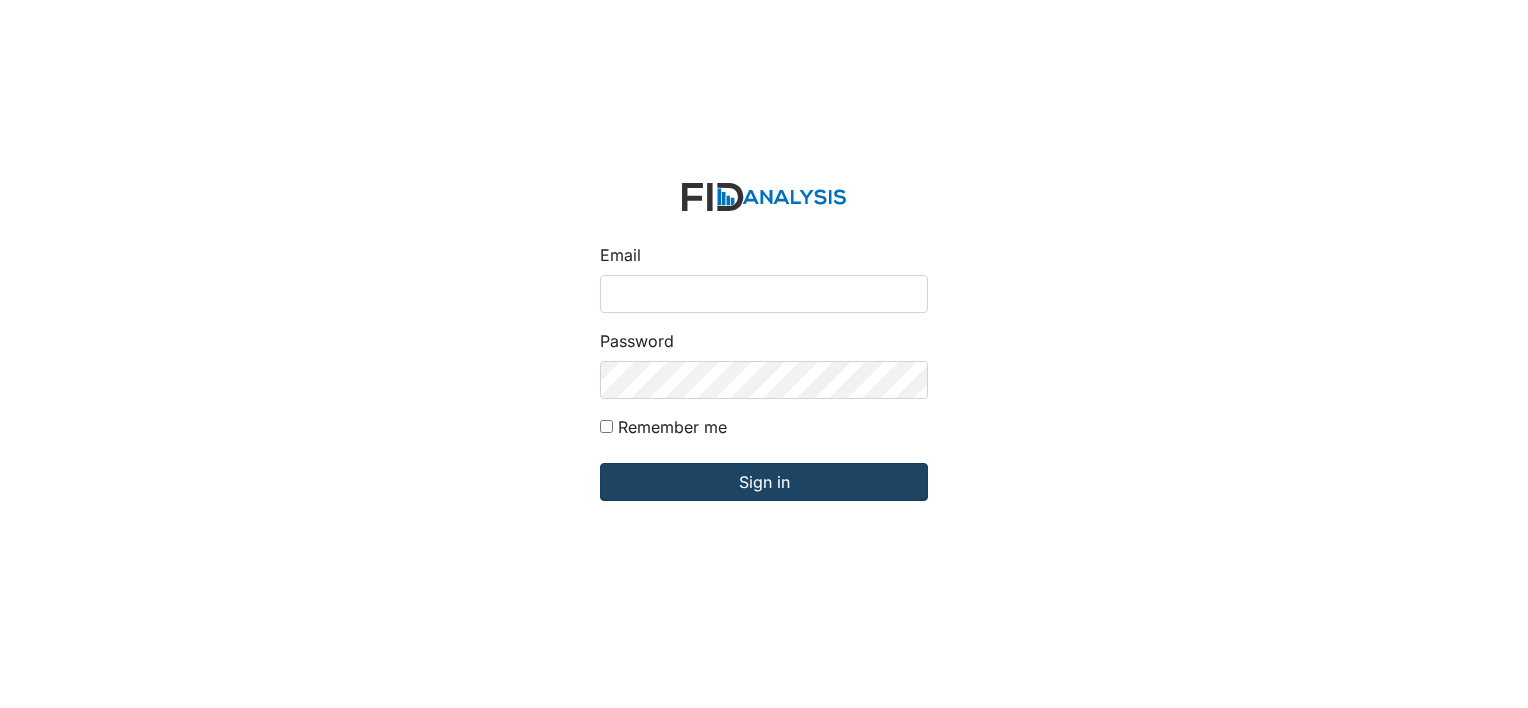 scroll, scrollTop: 0, scrollLeft: 0, axis: both 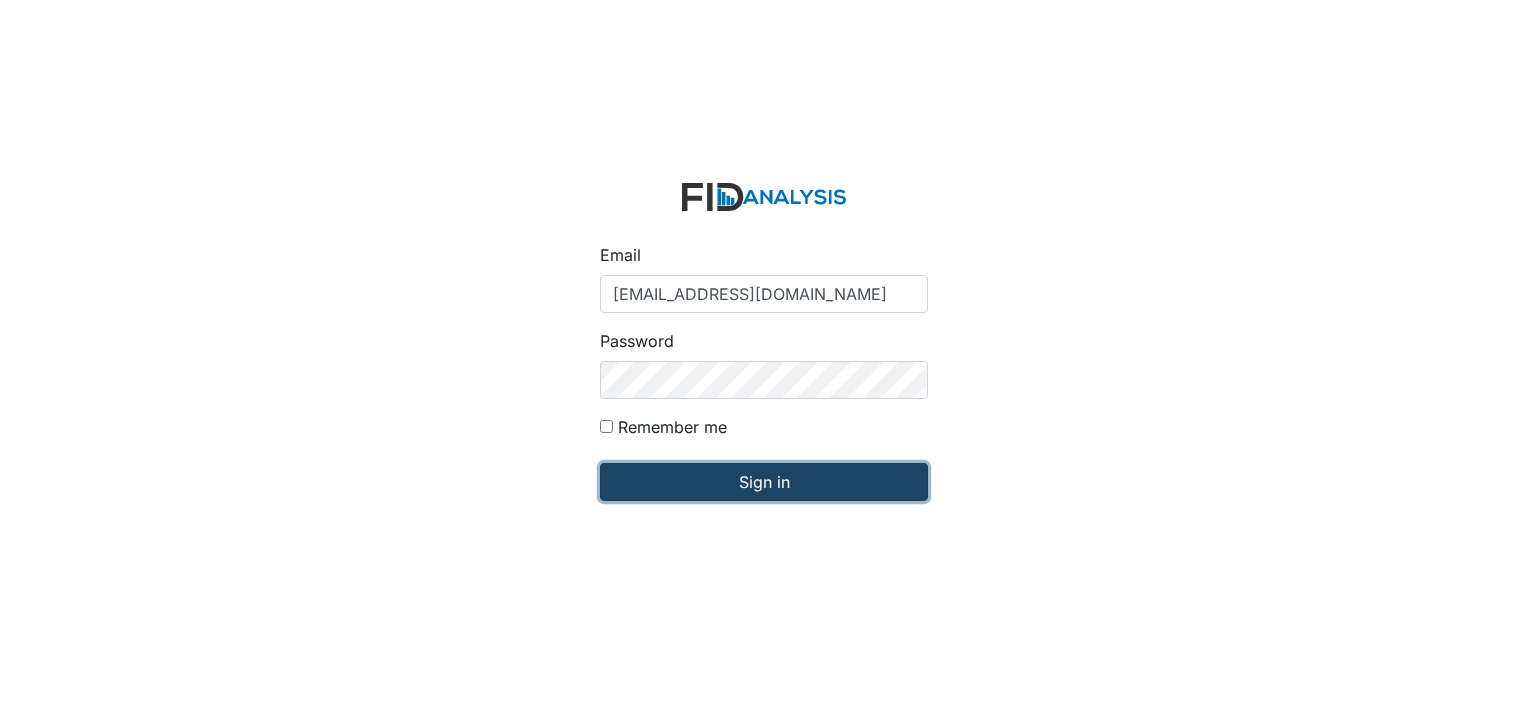 click on "Sign in" at bounding box center (764, 482) 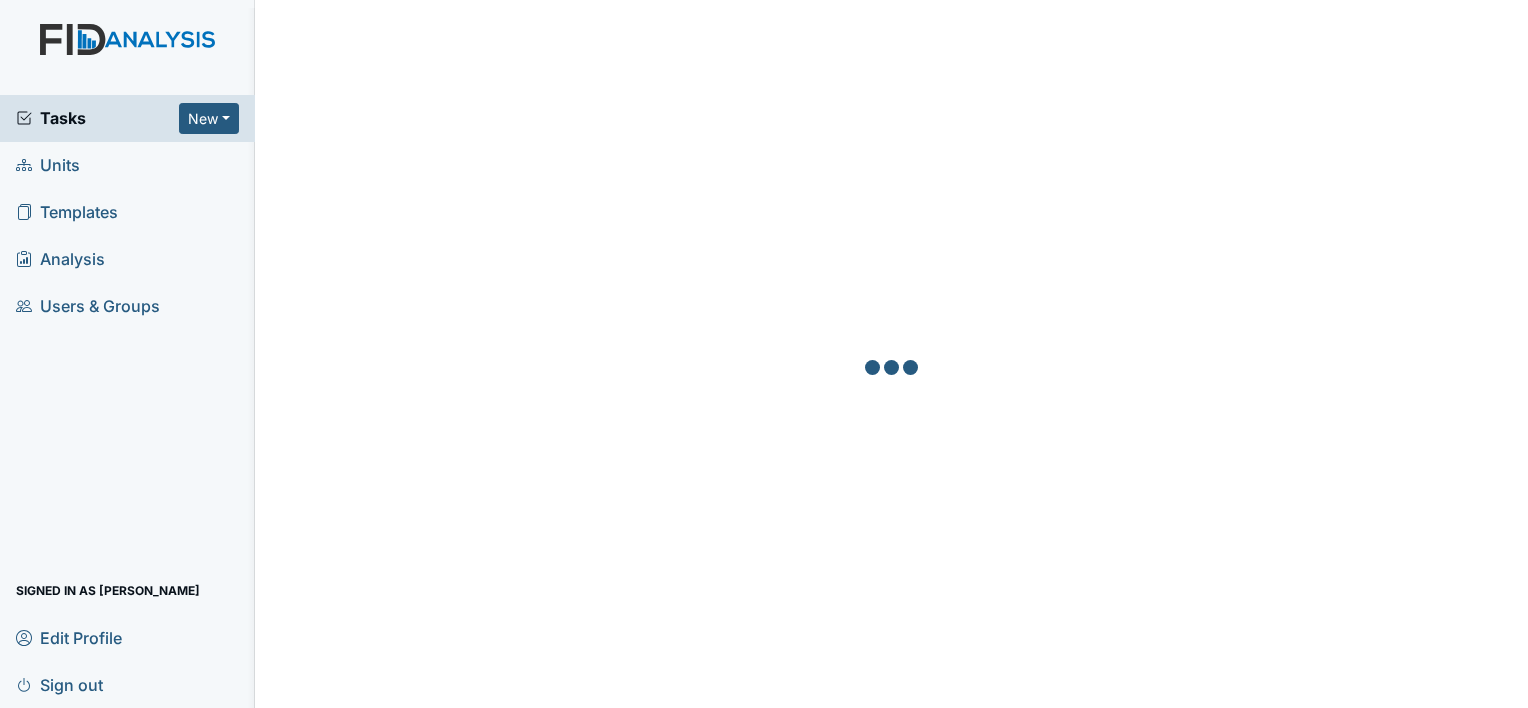 scroll, scrollTop: 0, scrollLeft: 0, axis: both 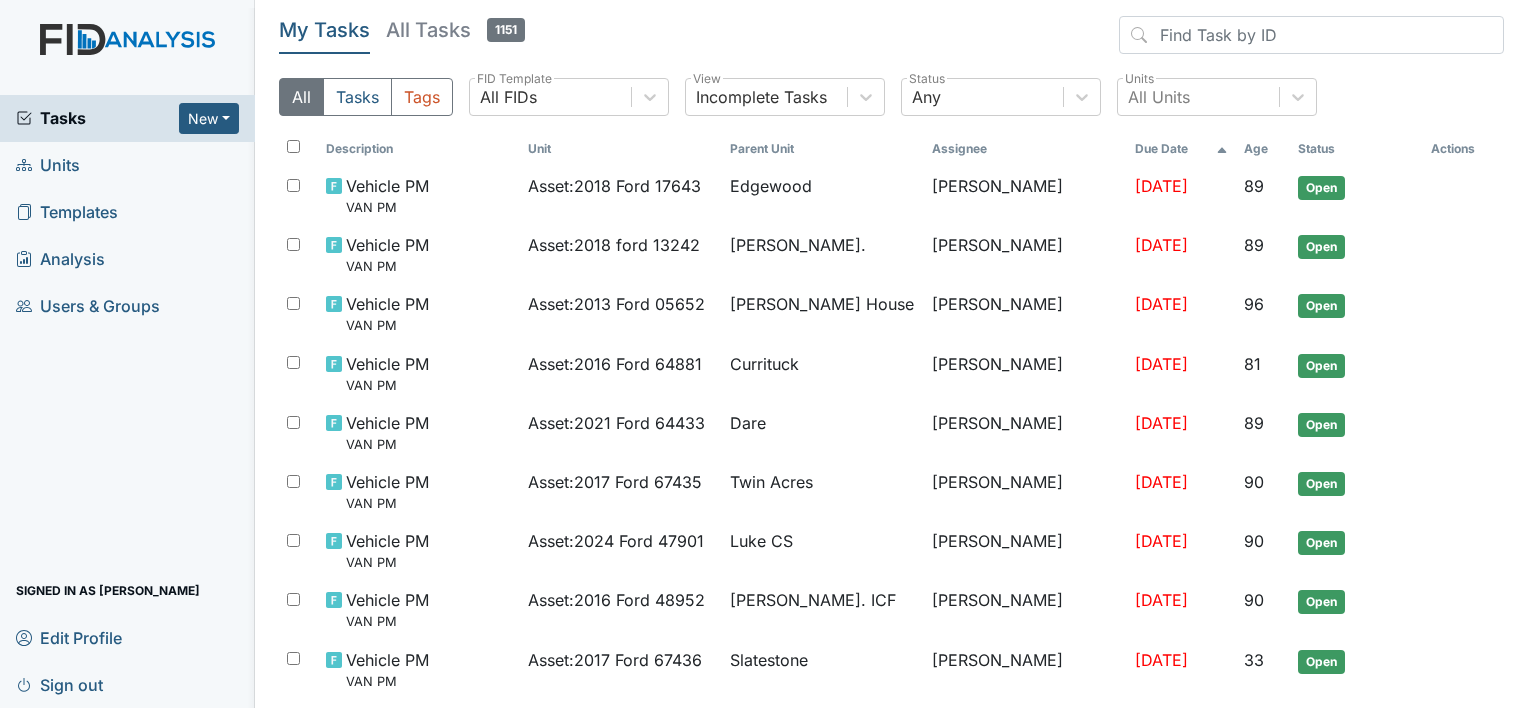 click on "Analysis" at bounding box center (60, 259) 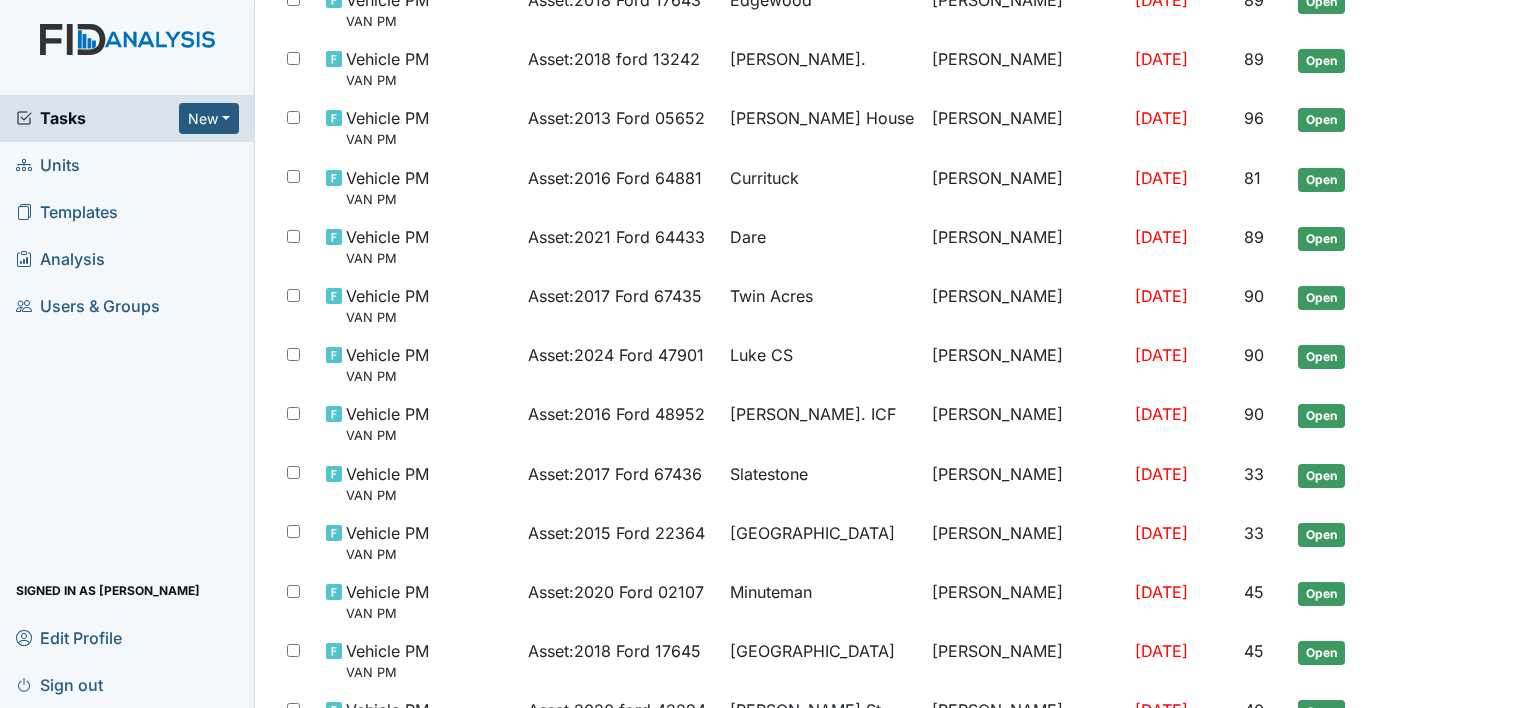 scroll, scrollTop: 241, scrollLeft: 0, axis: vertical 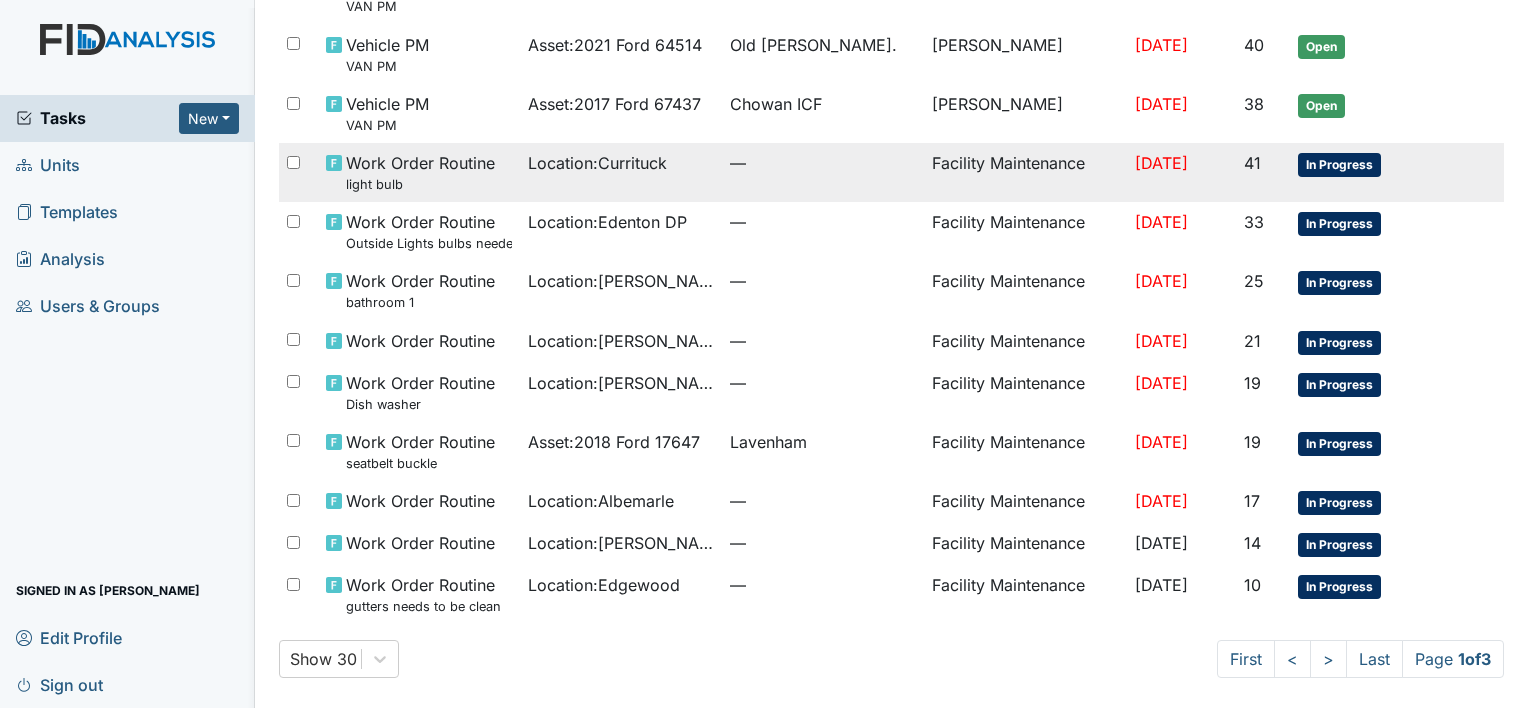 click on "—" at bounding box center [823, 163] 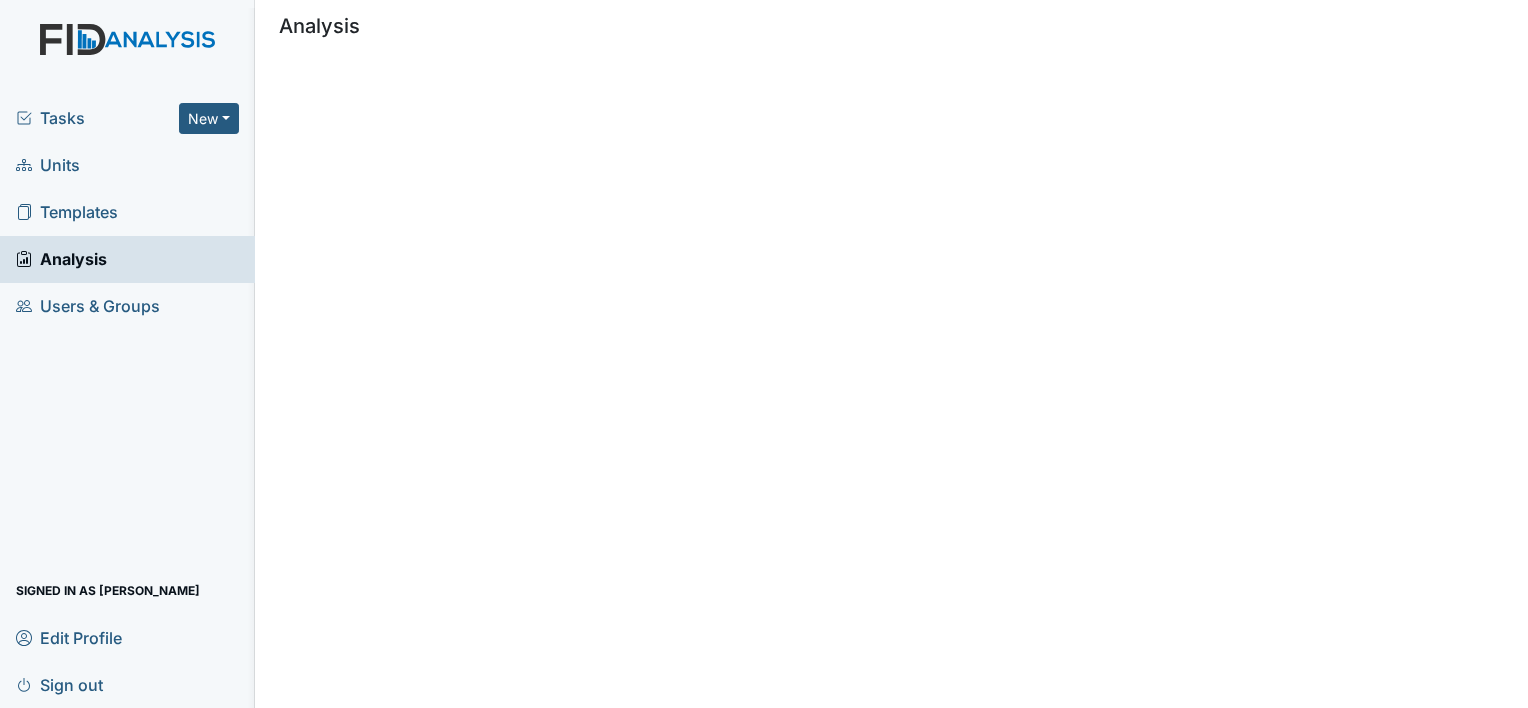 scroll, scrollTop: 0, scrollLeft: 0, axis: both 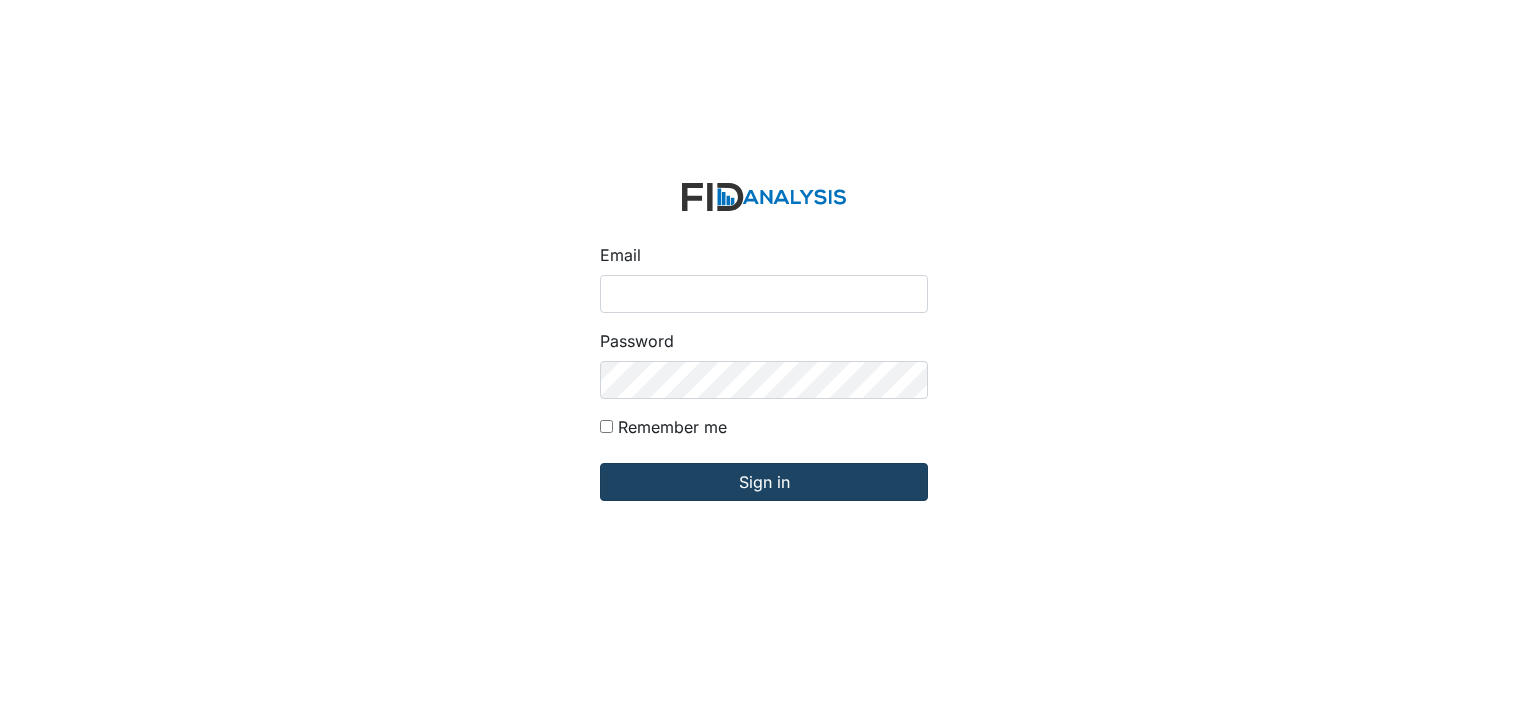type on "[EMAIL_ADDRESS][DOMAIN_NAME]" 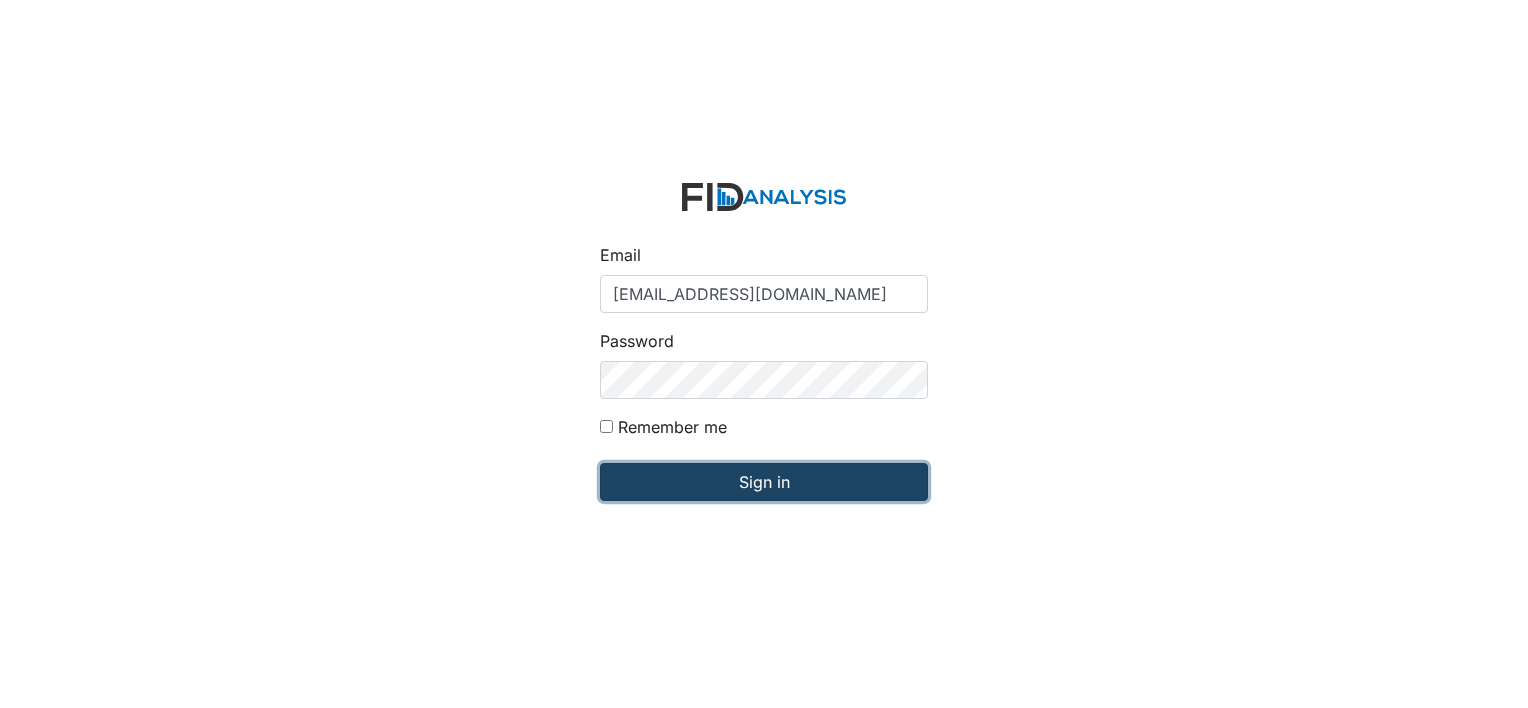 click on "Sign in" at bounding box center (764, 482) 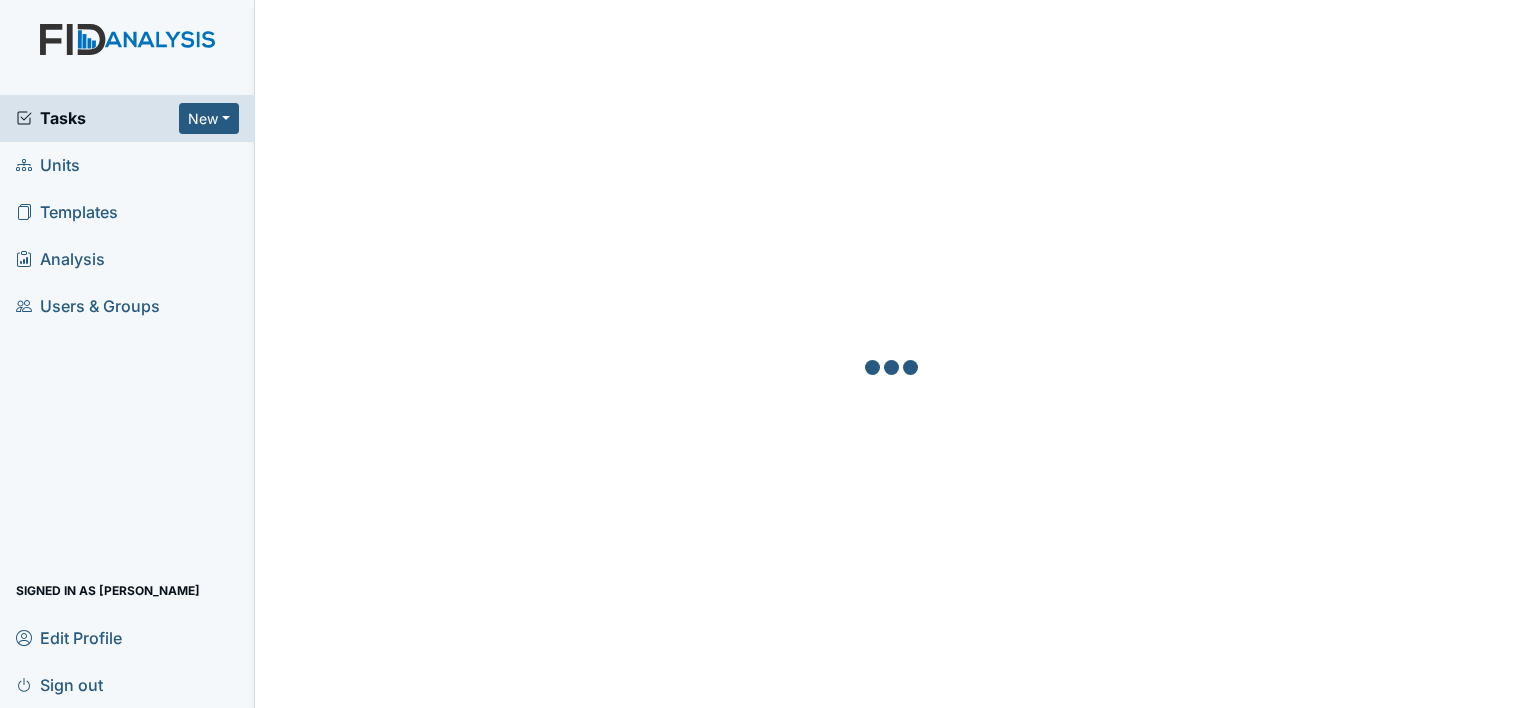 scroll, scrollTop: 0, scrollLeft: 0, axis: both 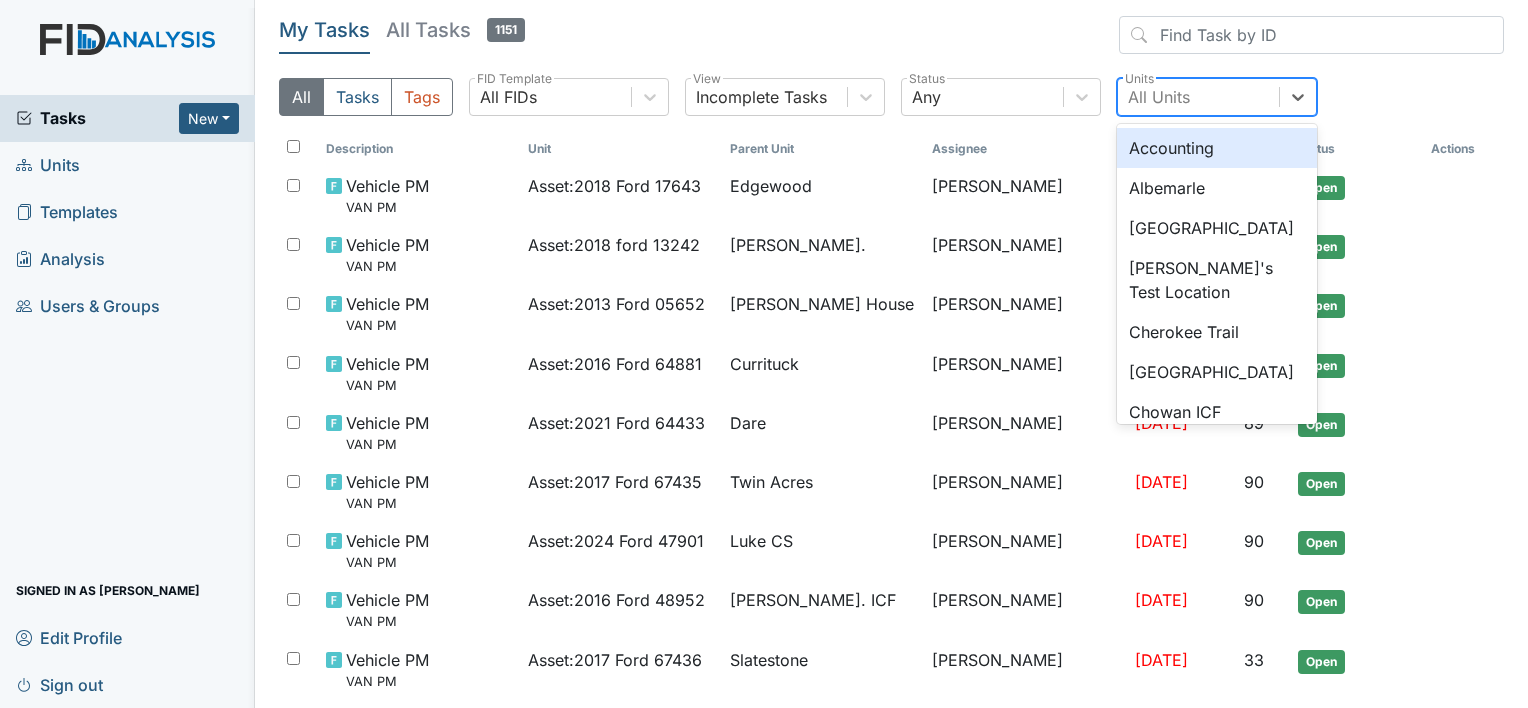 click on "All Units" at bounding box center [1198, 97] 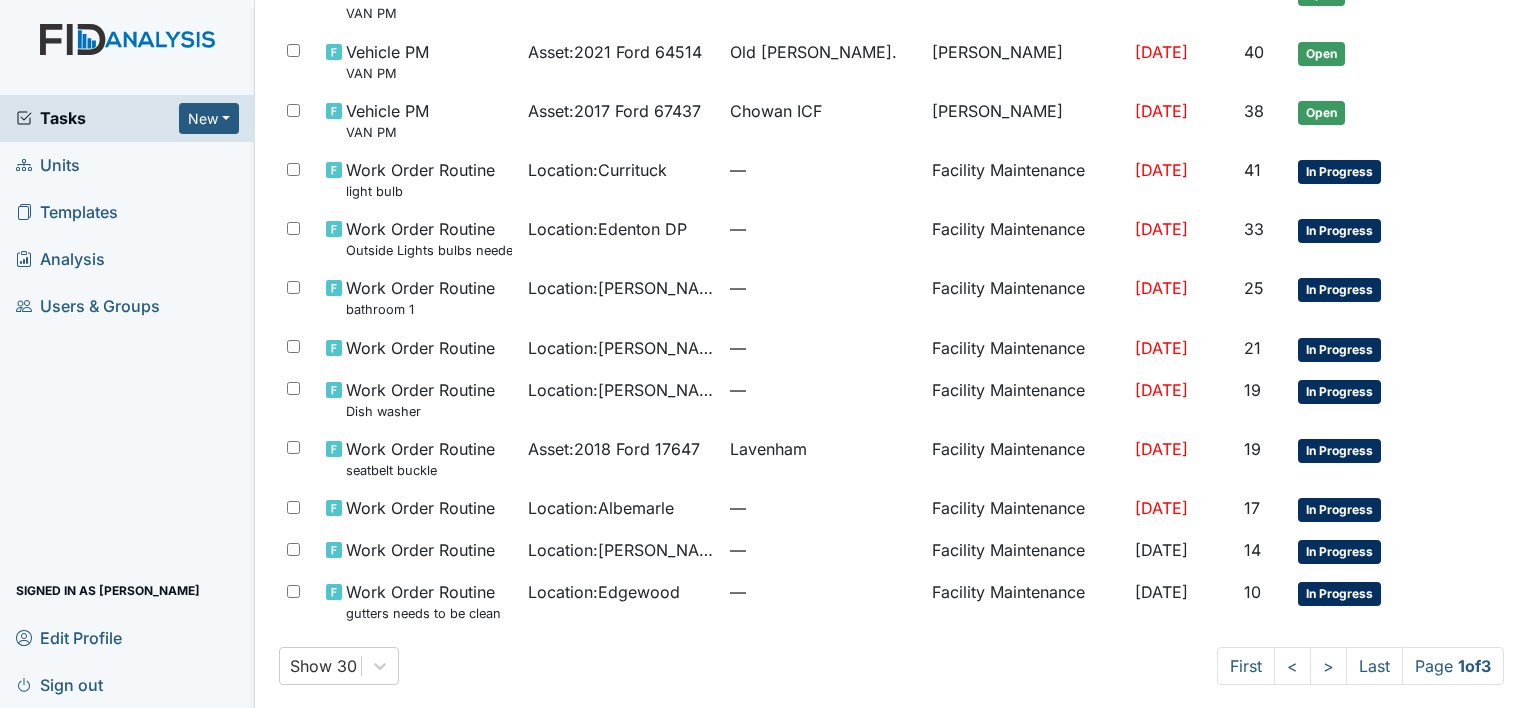 scroll, scrollTop: 1266, scrollLeft: 0, axis: vertical 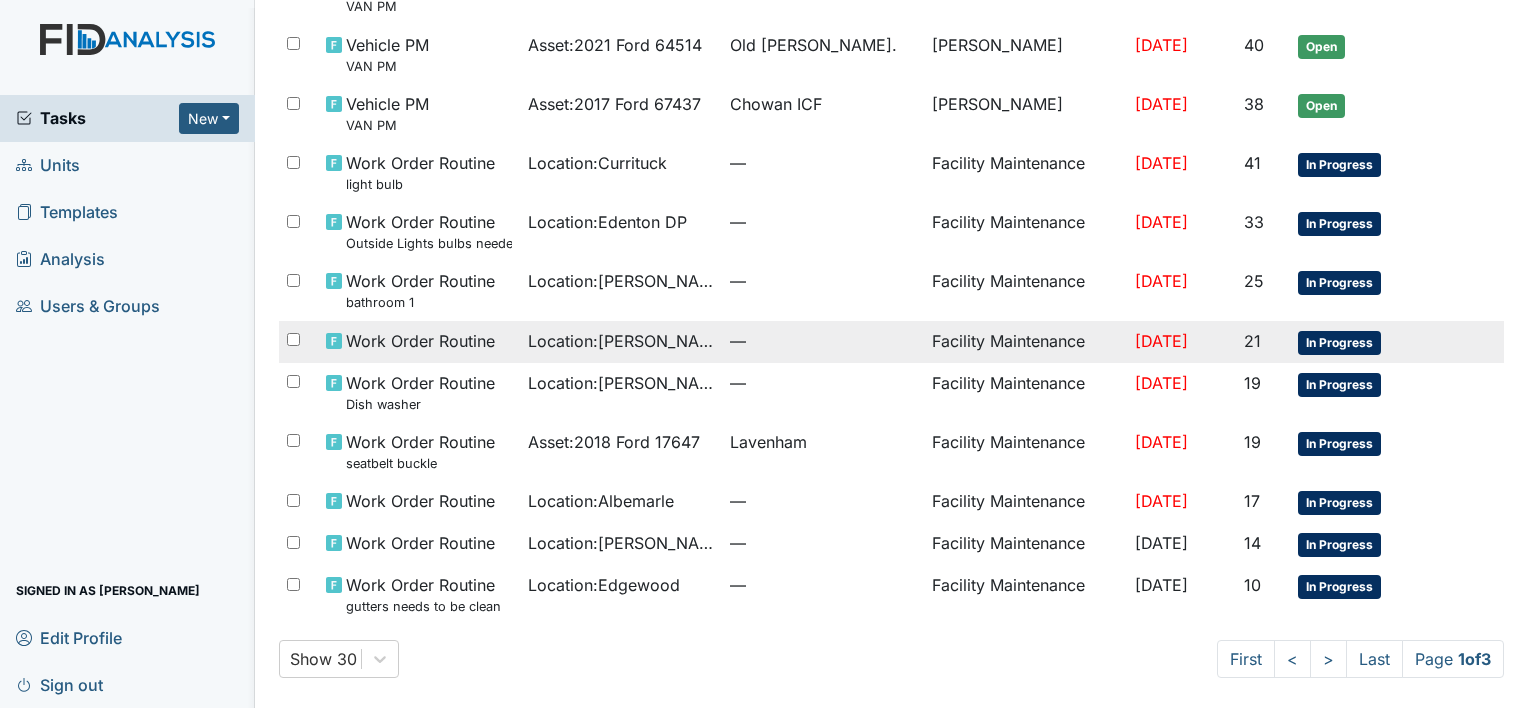 click on "Location :  [GEOGRAPHIC_DATA]" at bounding box center [621, 342] 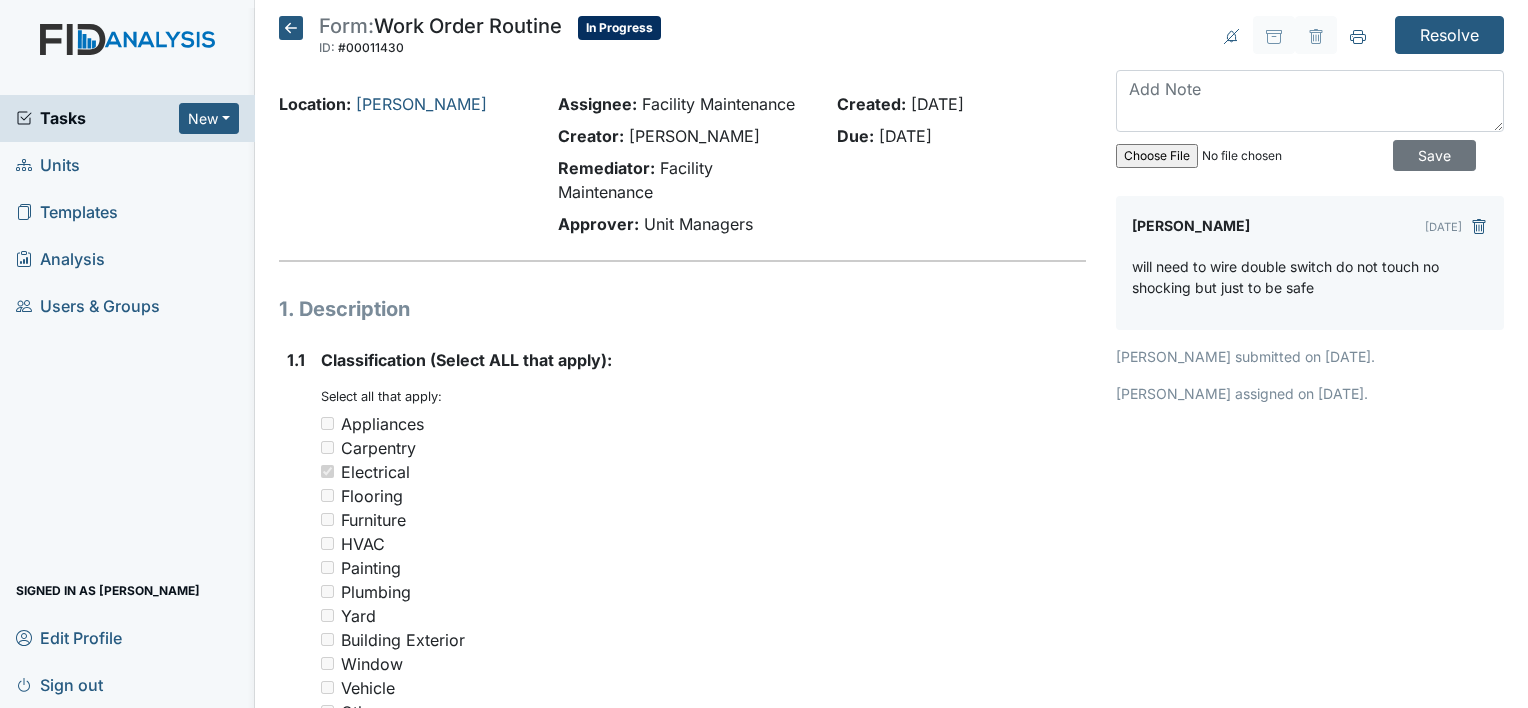 scroll, scrollTop: 0, scrollLeft: 0, axis: both 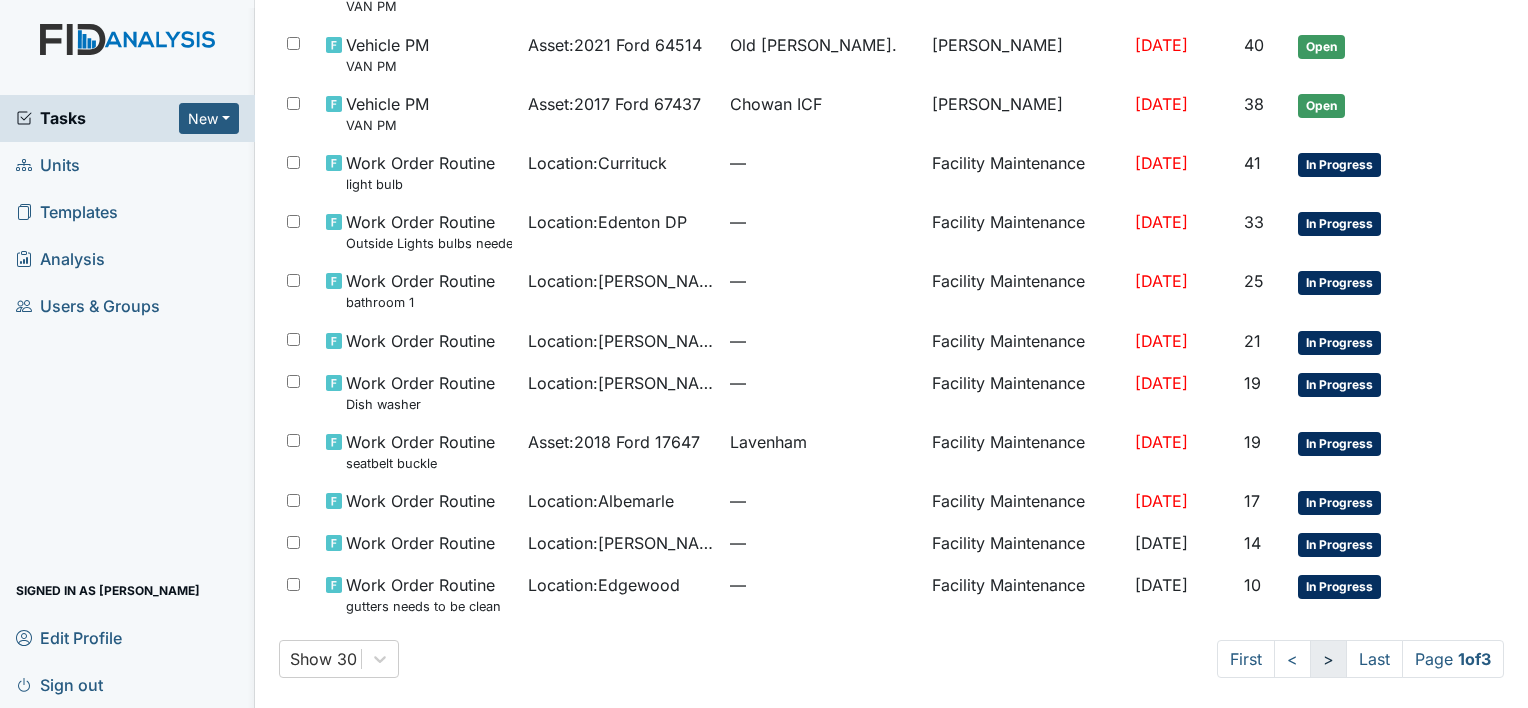 click on ">" at bounding box center (1328, 659) 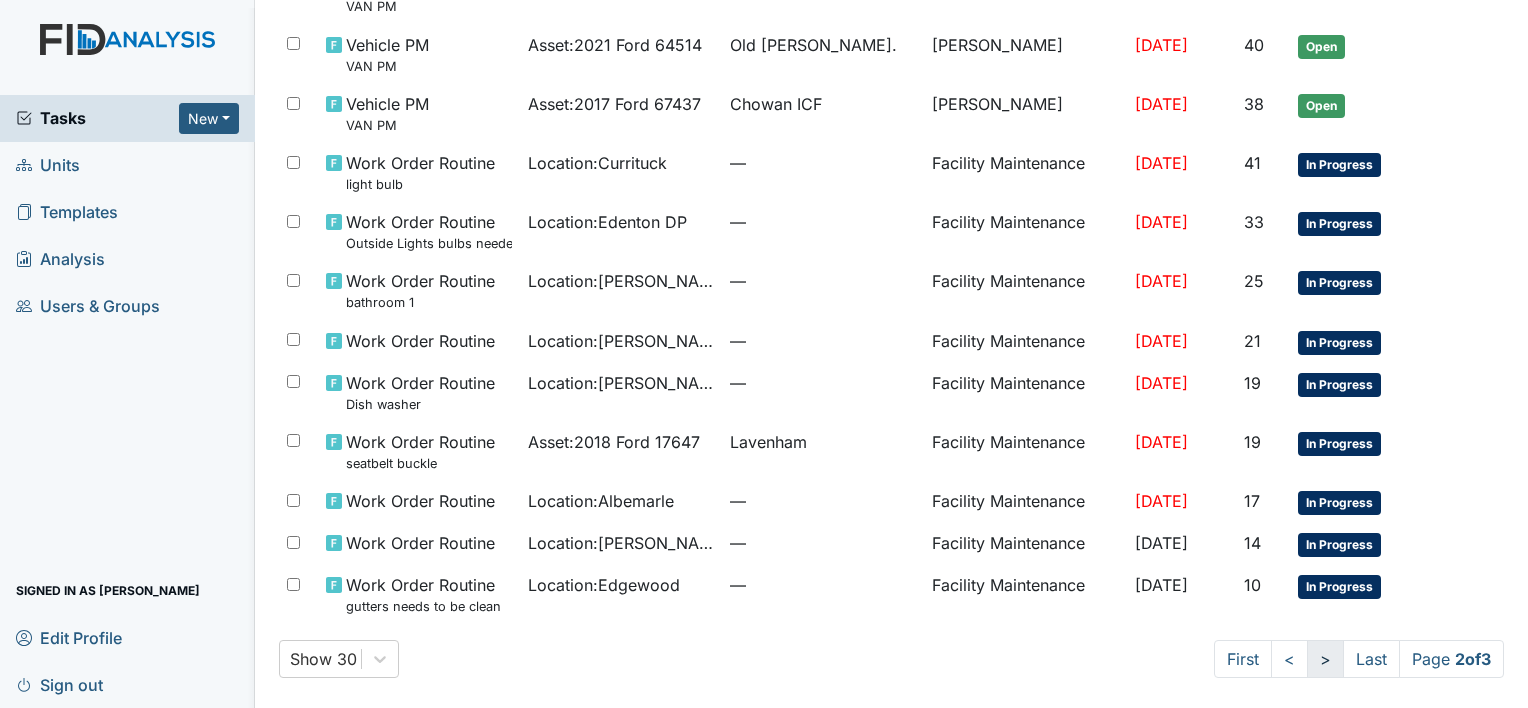 scroll, scrollTop: 1140, scrollLeft: 0, axis: vertical 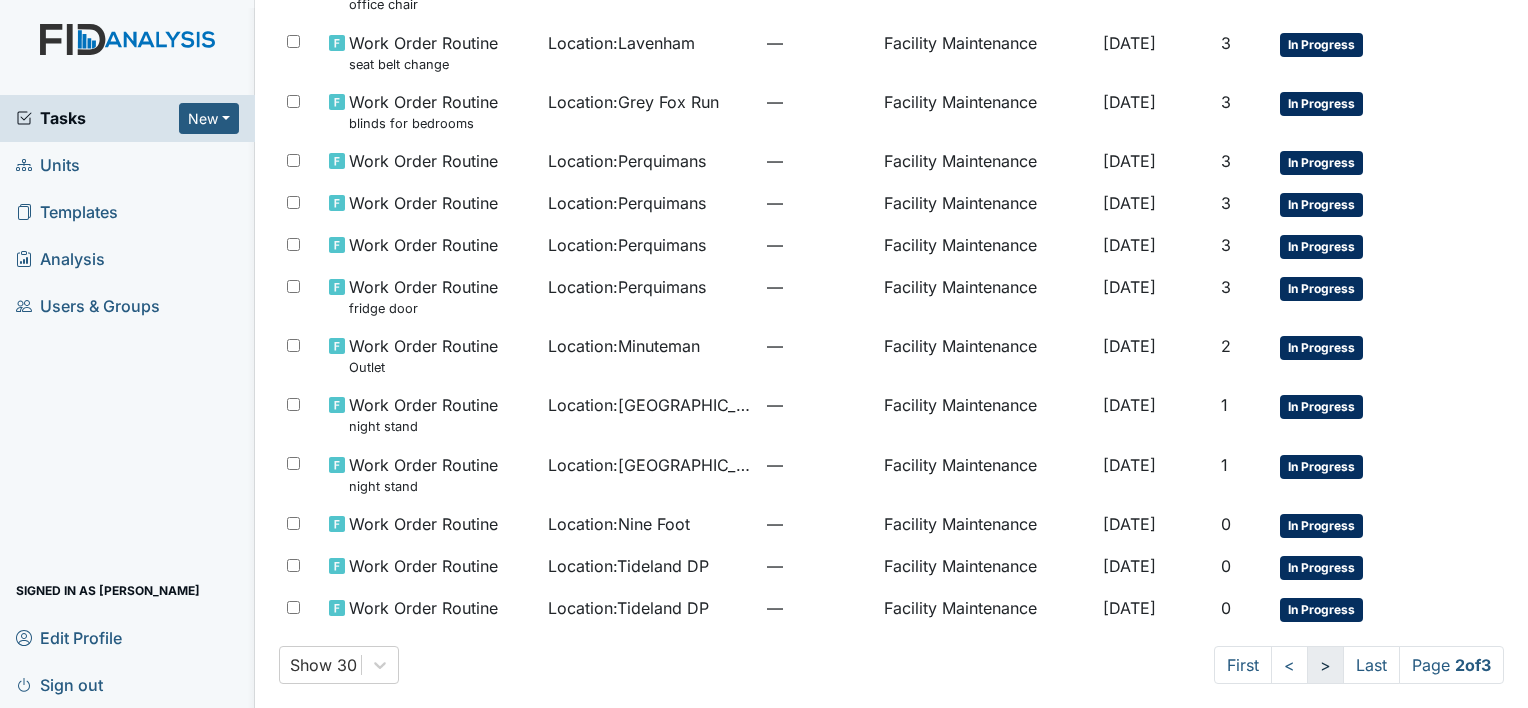 click on ">" at bounding box center [1325, 665] 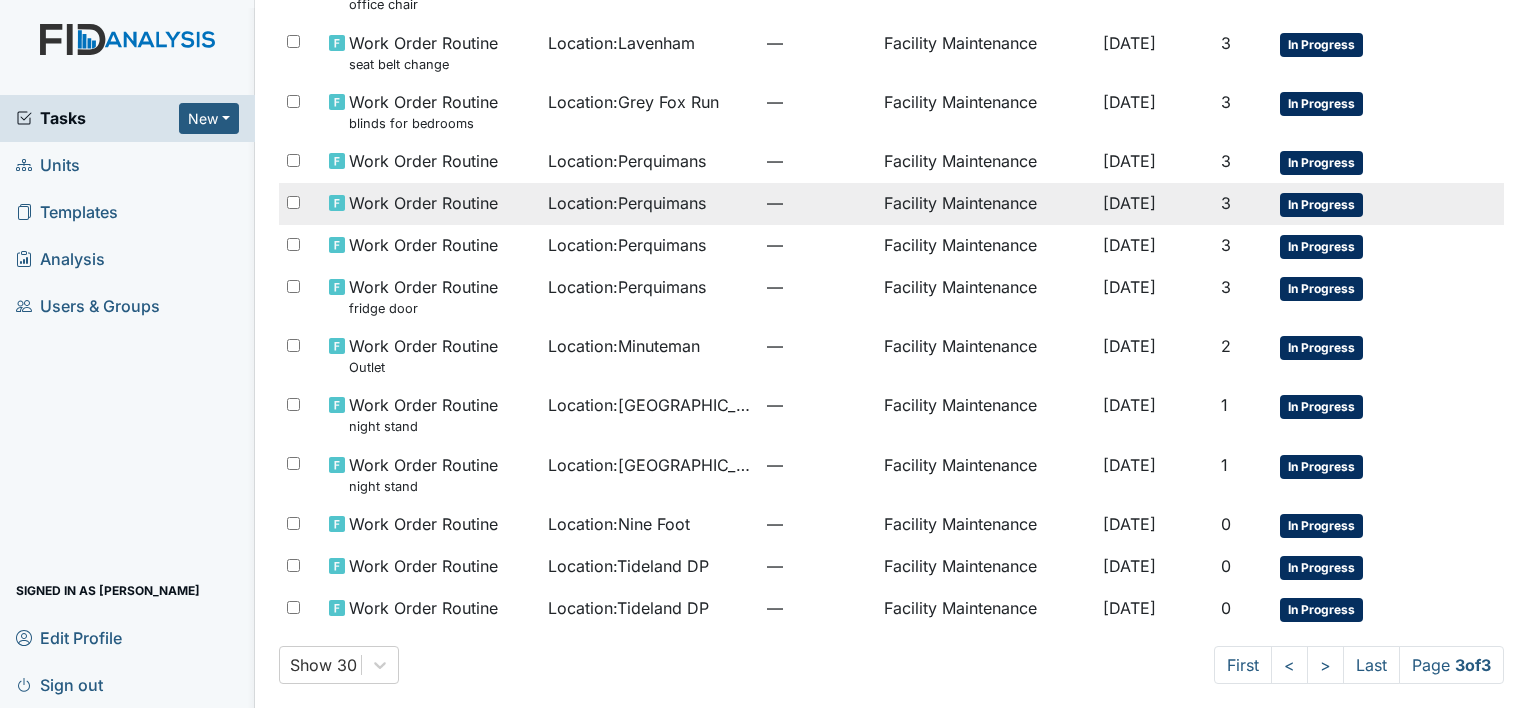scroll, scrollTop: 869, scrollLeft: 0, axis: vertical 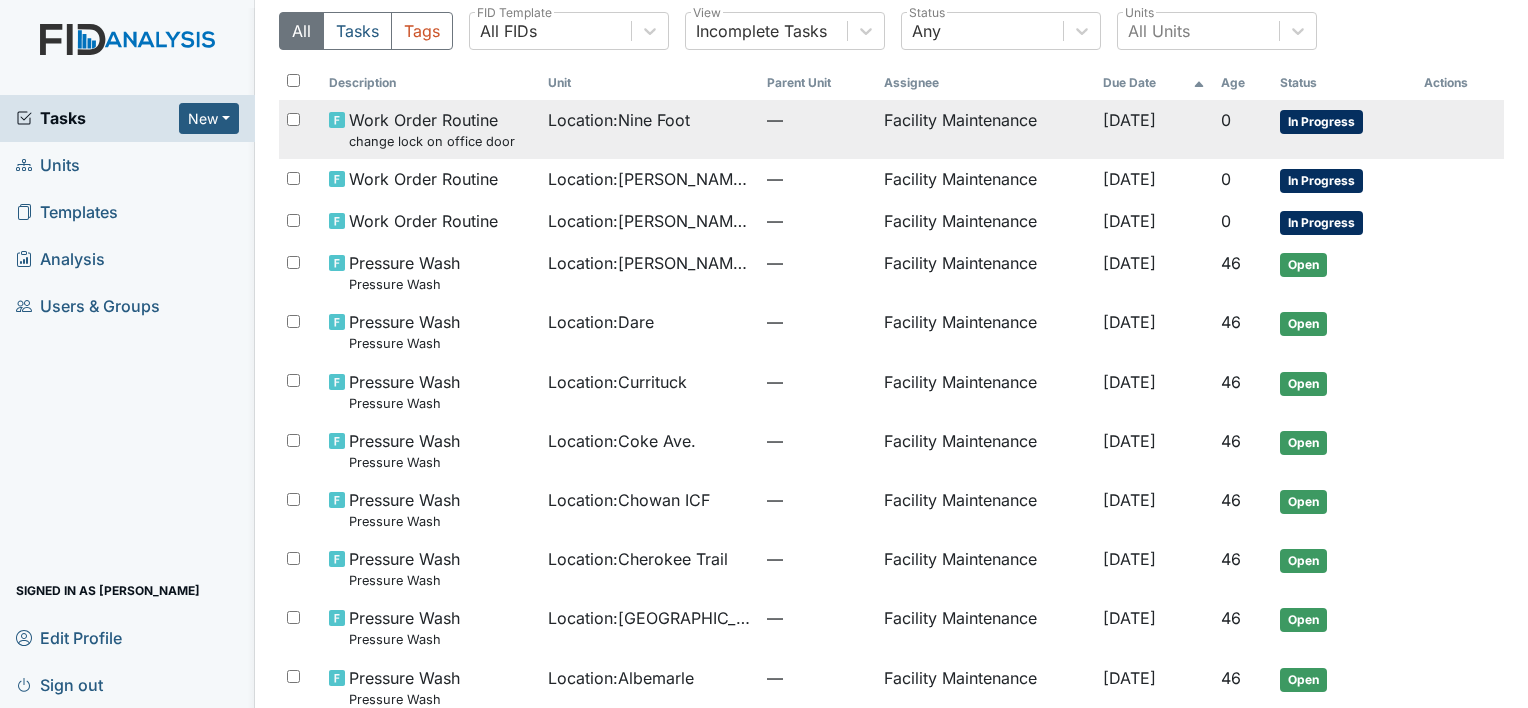 click on "—" at bounding box center [817, 129] 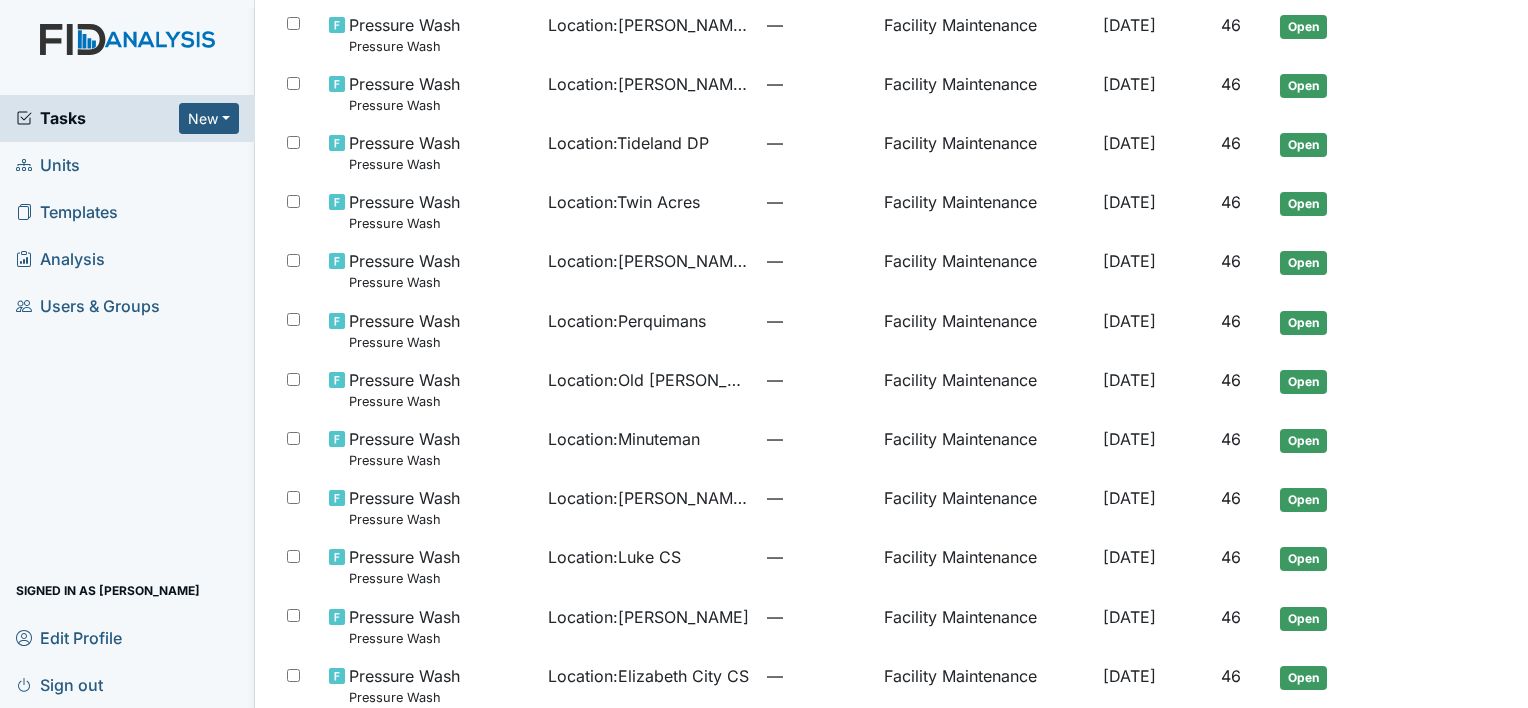 scroll, scrollTop: 869, scrollLeft: 0, axis: vertical 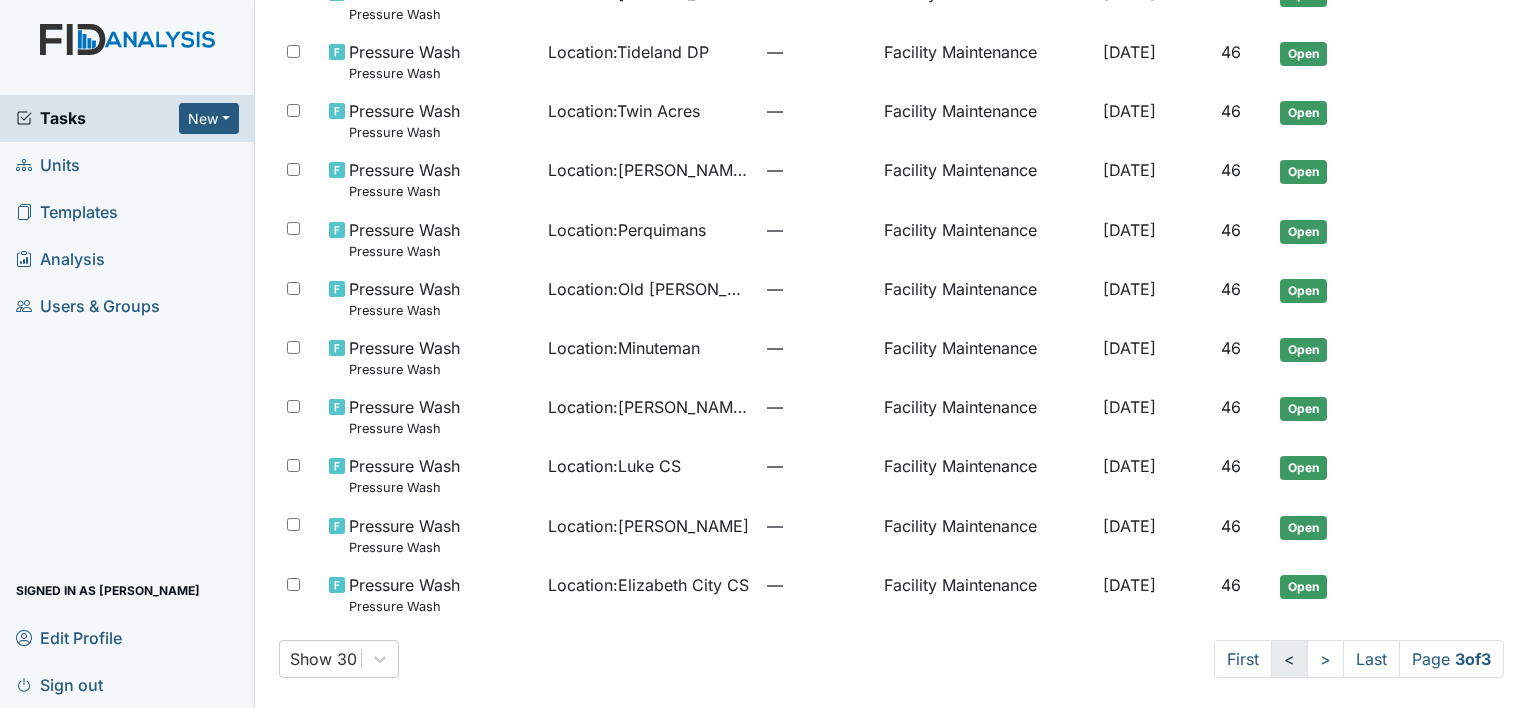 click on "<" at bounding box center (1289, 659) 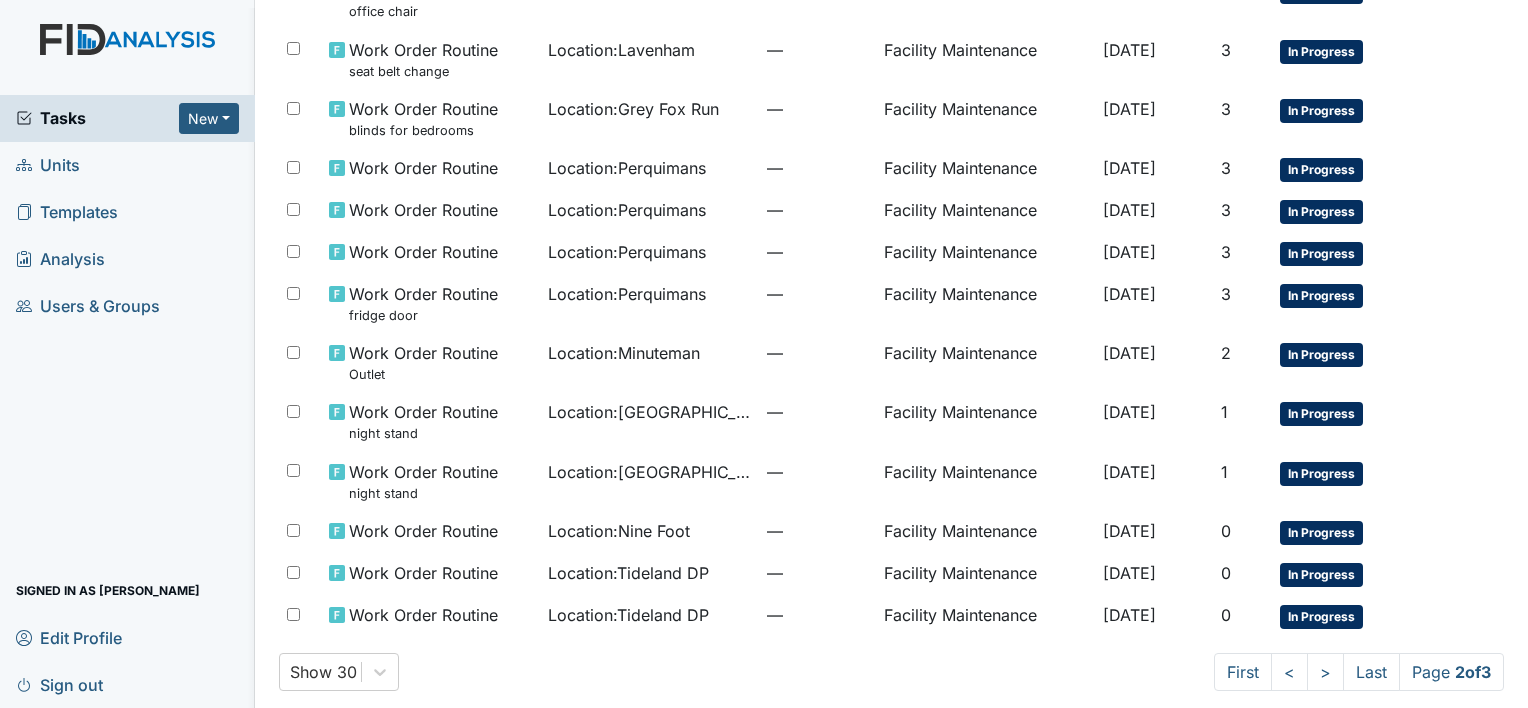scroll, scrollTop: 1140, scrollLeft: 0, axis: vertical 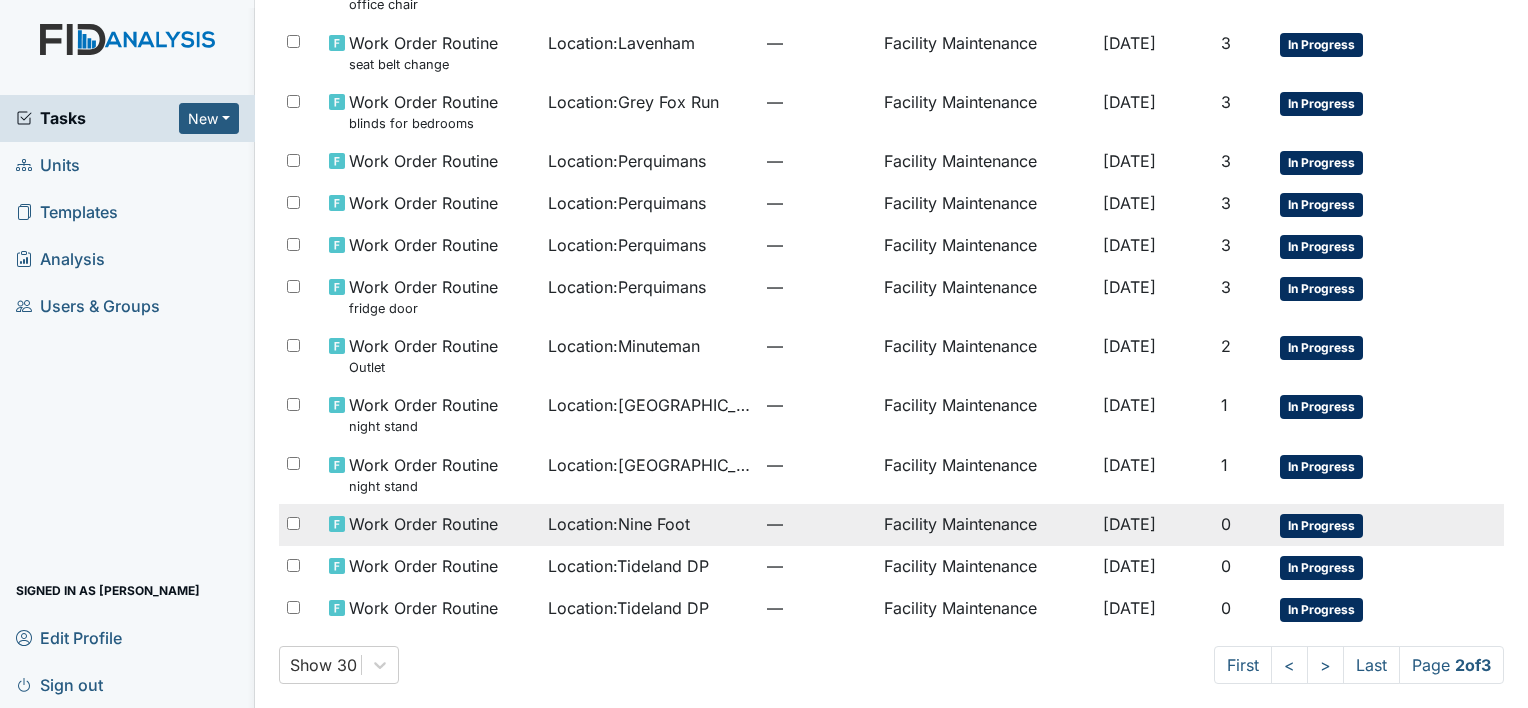 click on "Facility Maintenance" at bounding box center [985, 525] 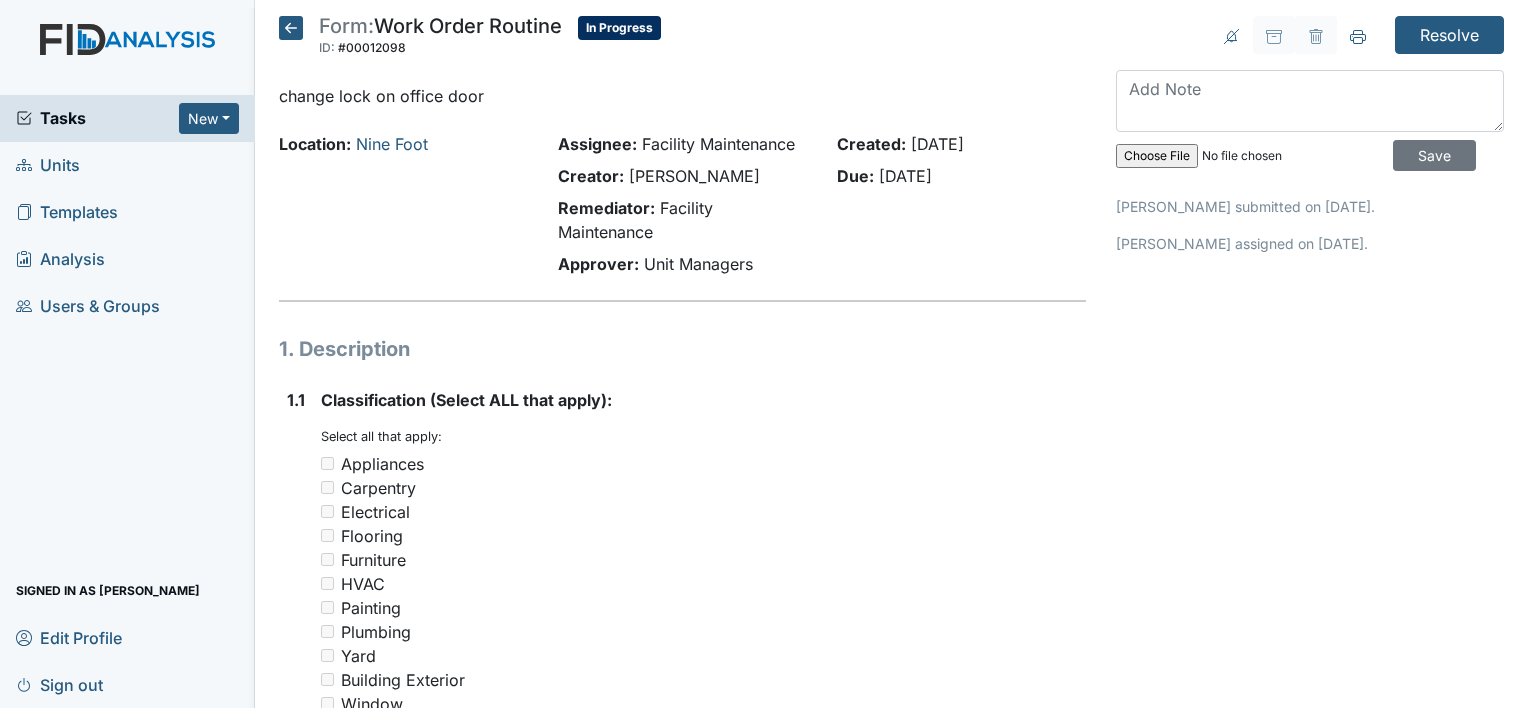 scroll, scrollTop: 0, scrollLeft: 0, axis: both 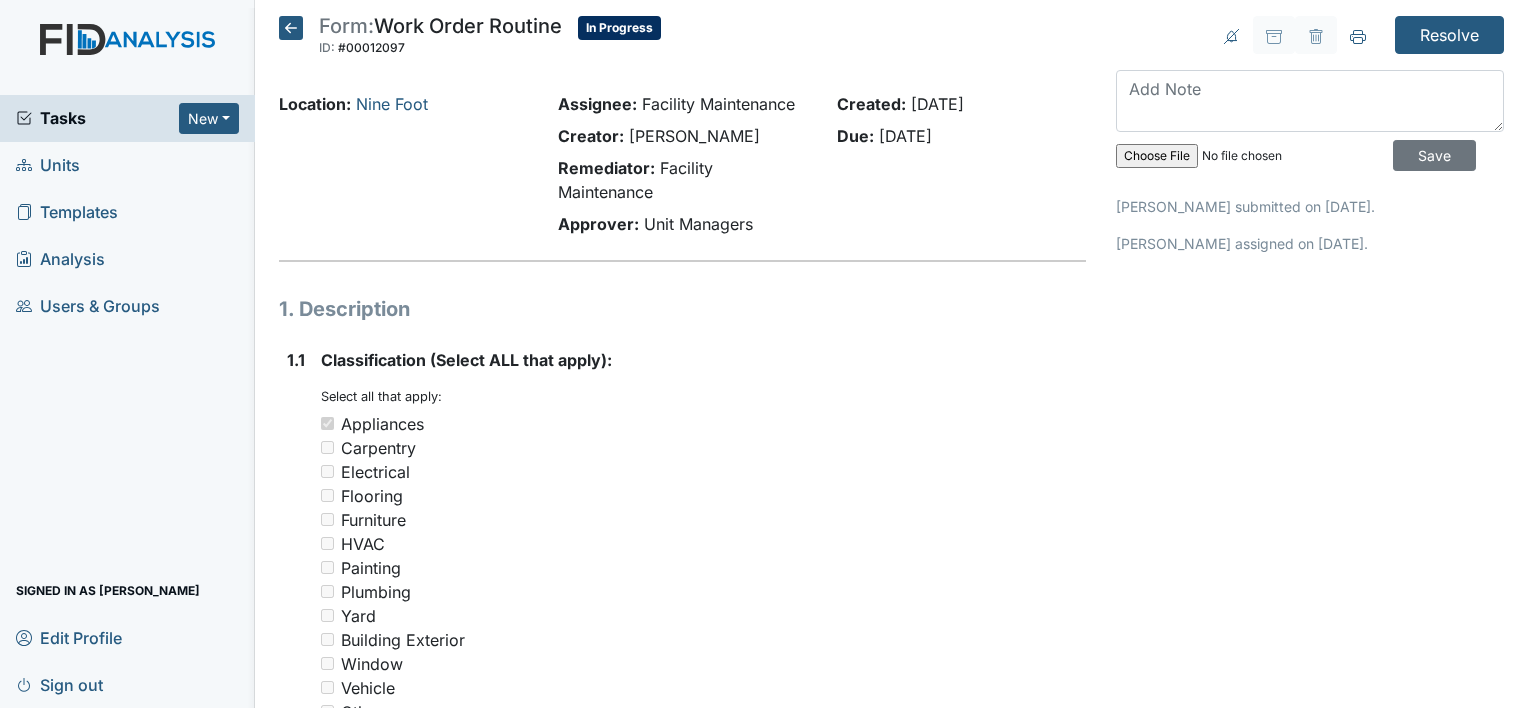 click 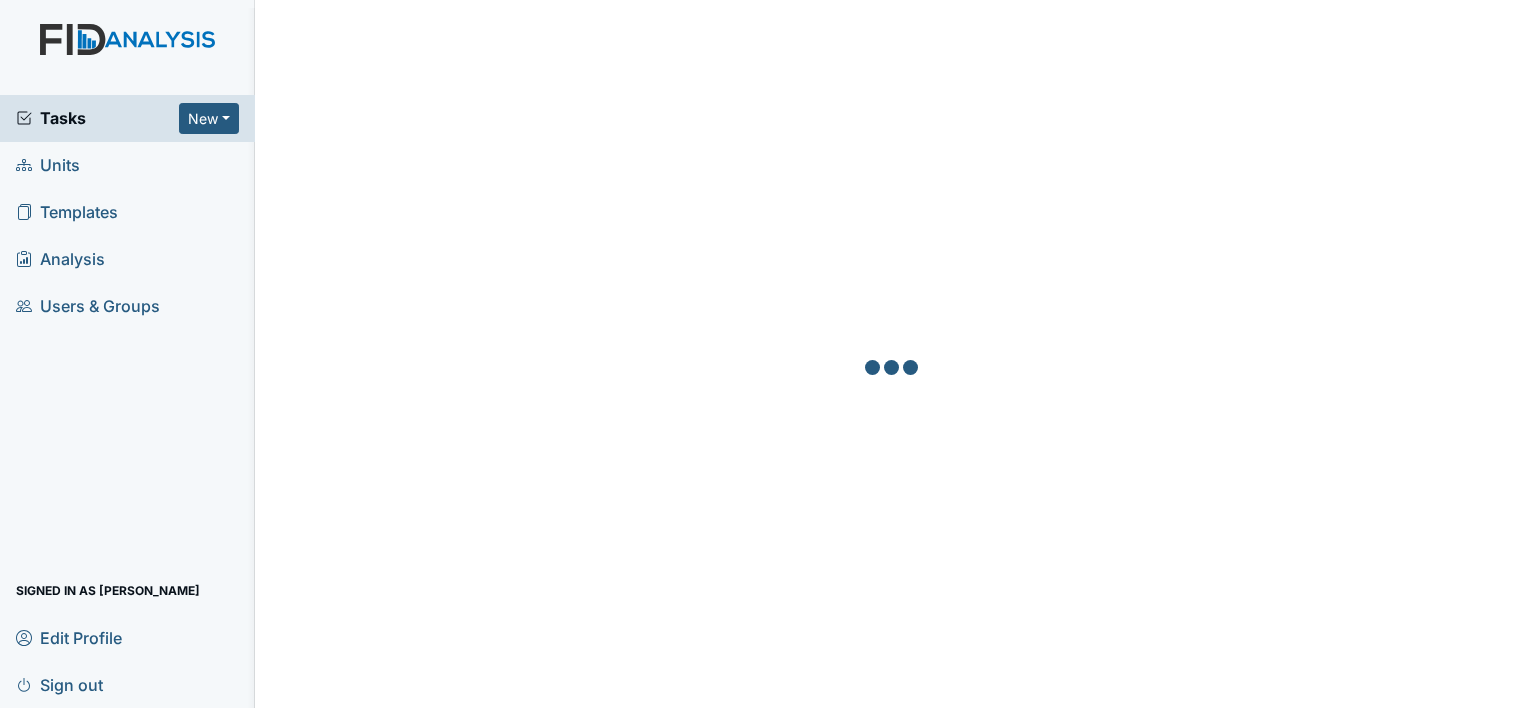 scroll, scrollTop: 0, scrollLeft: 0, axis: both 